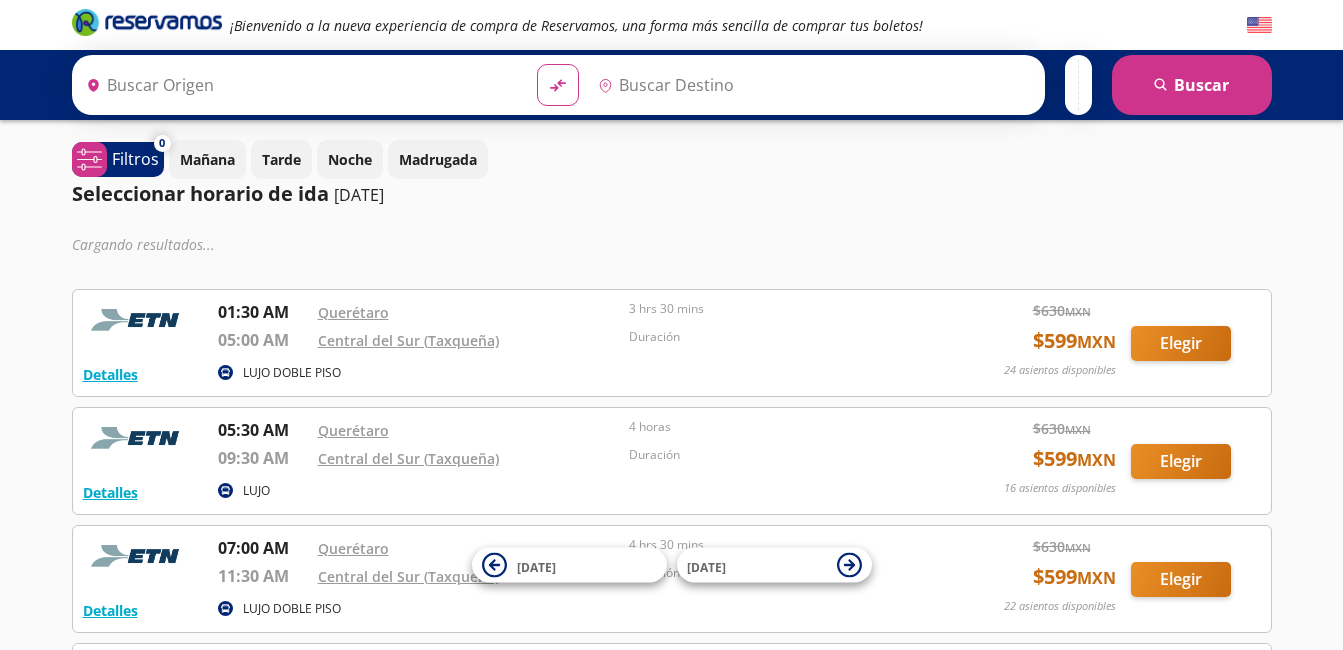 scroll, scrollTop: 0, scrollLeft: 0, axis: both 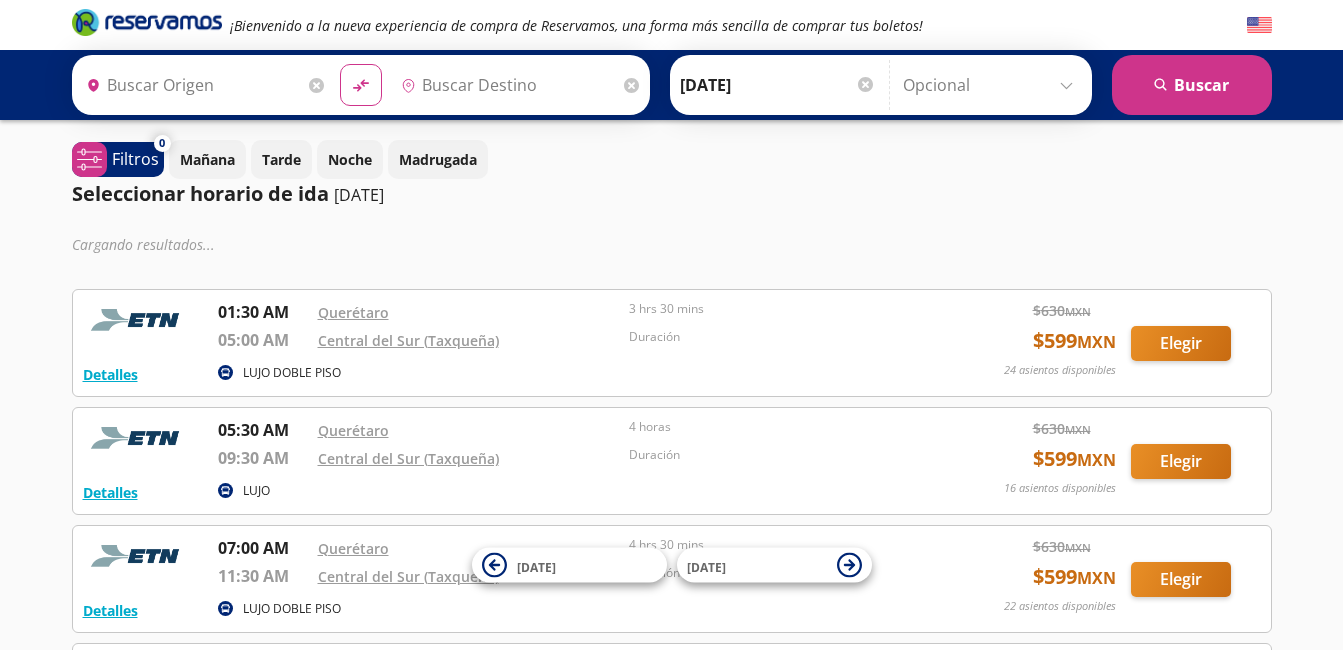 type on "[PERSON_NAME] de Querétaro, [GEOGRAPHIC_DATA]" 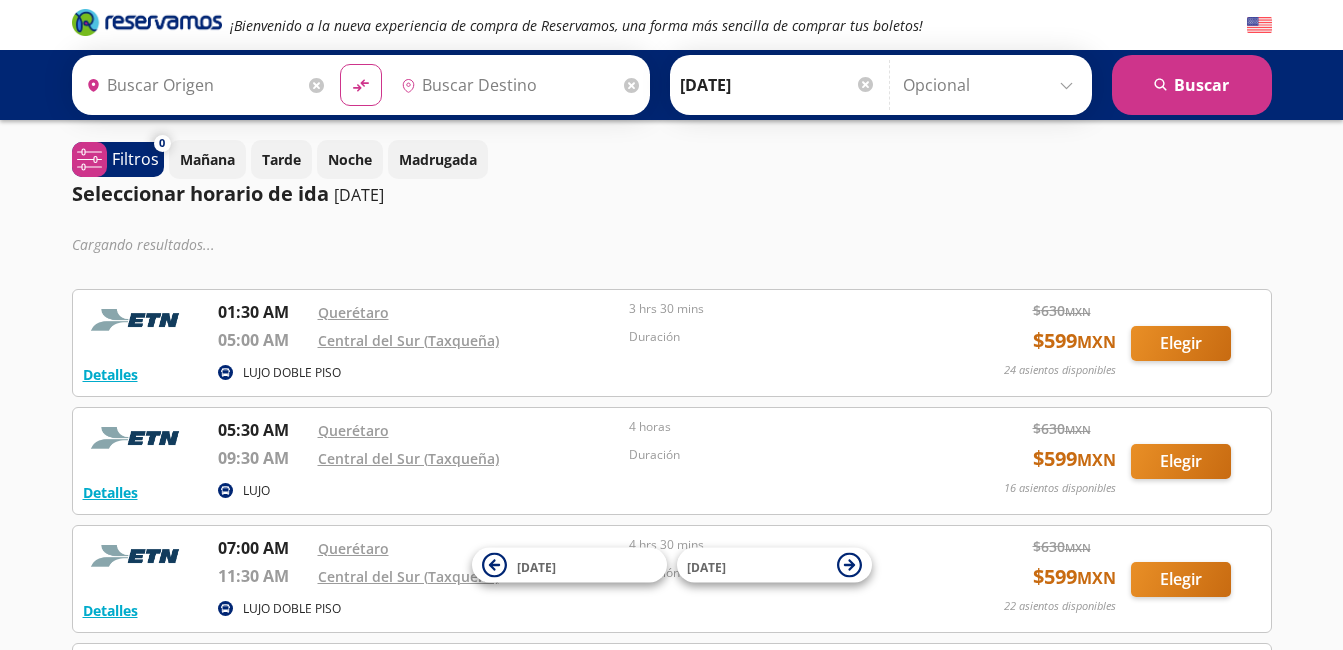 type on "Central del Sur (taxqueña), [GEOGRAPHIC_DATA]" 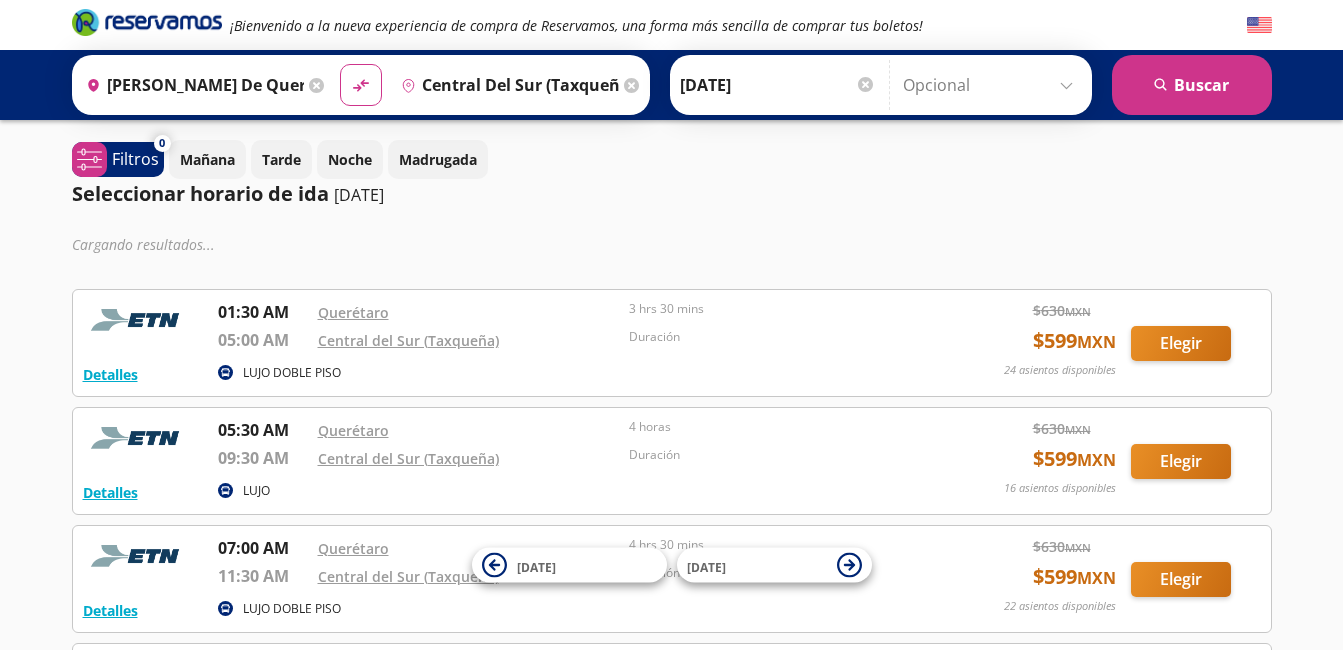 scroll, scrollTop: 0, scrollLeft: 0, axis: both 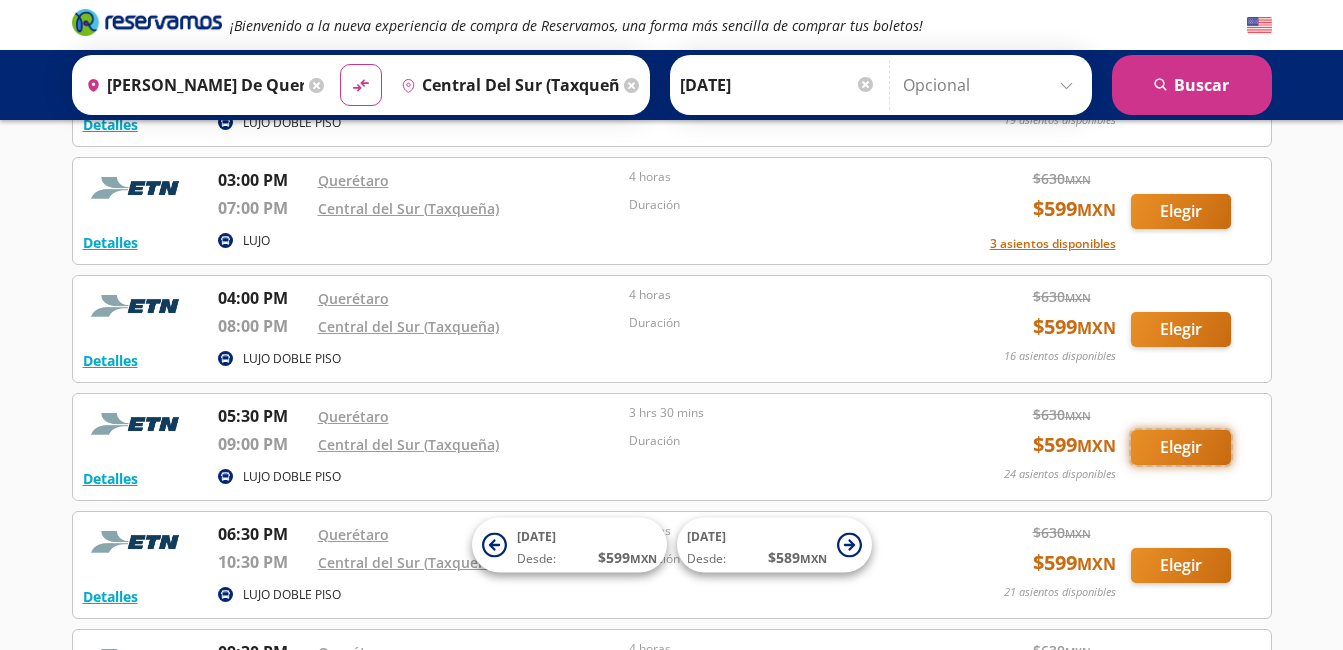 click on "Elegir" at bounding box center (1181, 447) 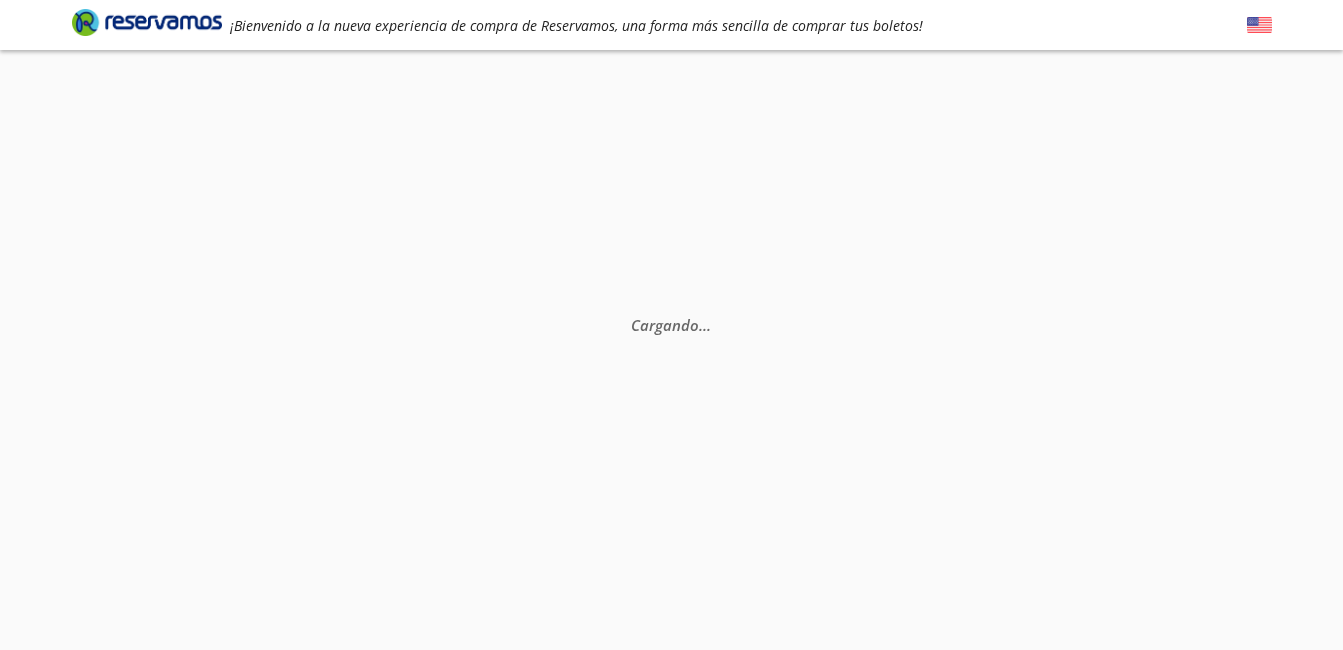 scroll, scrollTop: 0, scrollLeft: 0, axis: both 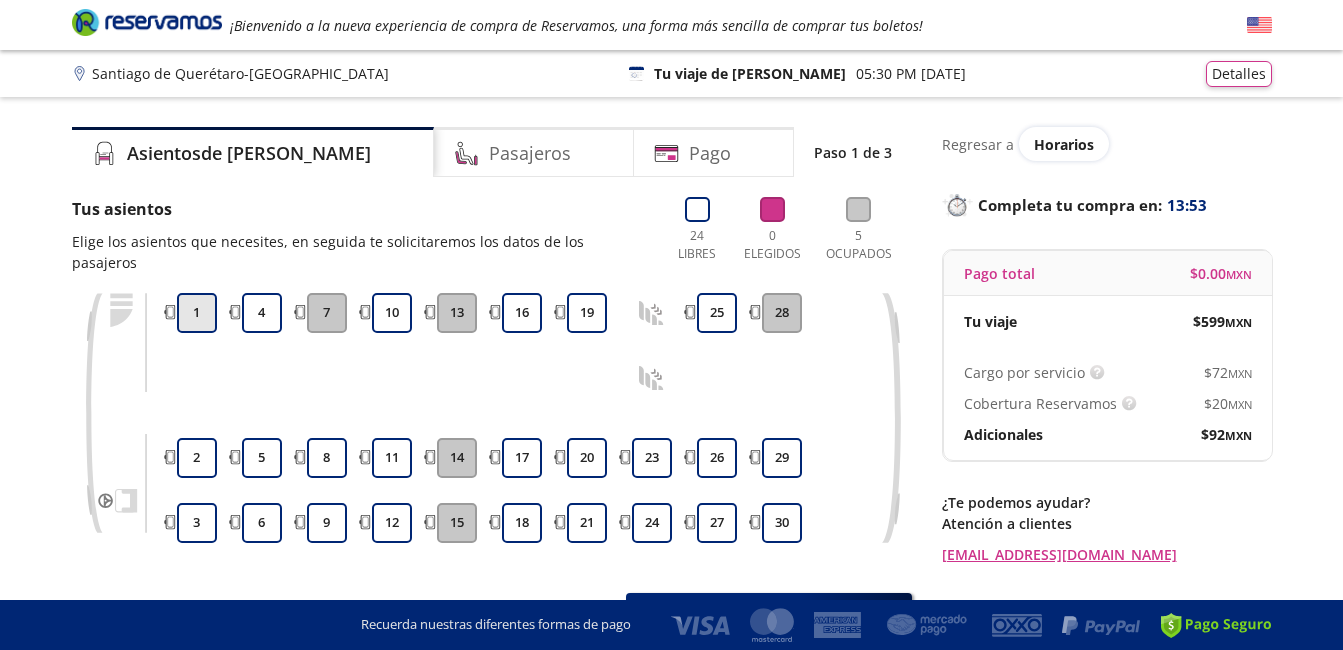 click on "1" at bounding box center (197, 313) 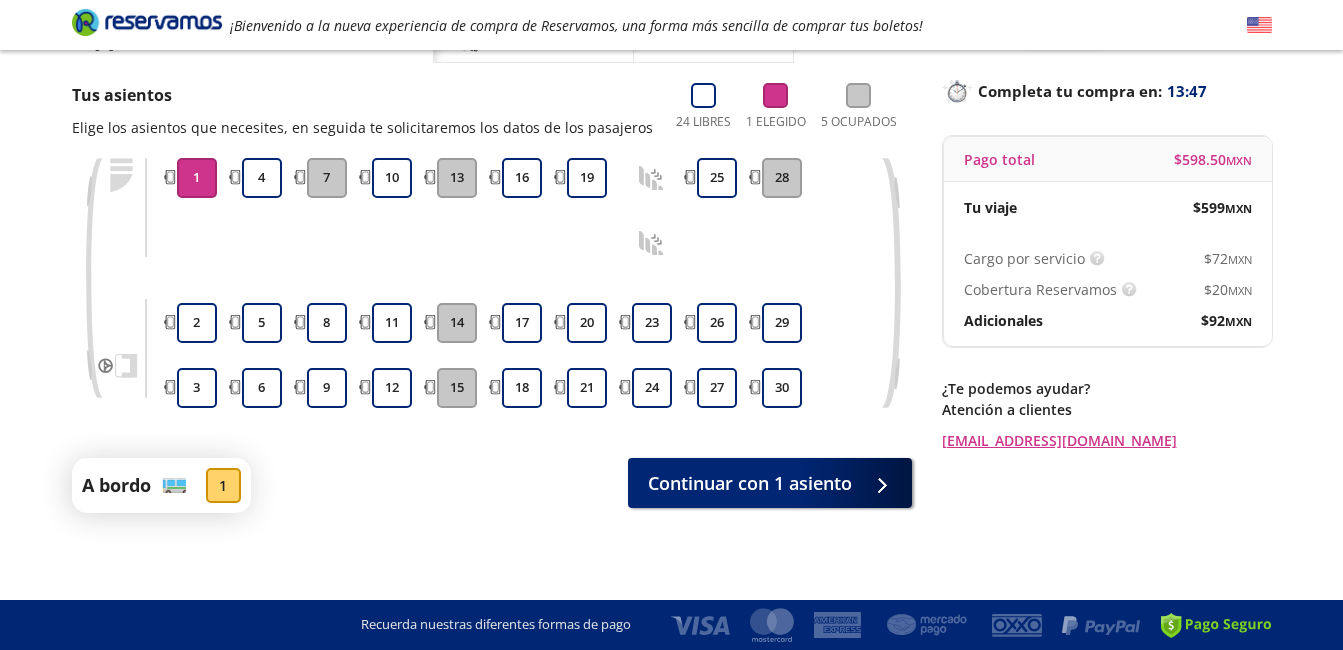 scroll, scrollTop: 118, scrollLeft: 0, axis: vertical 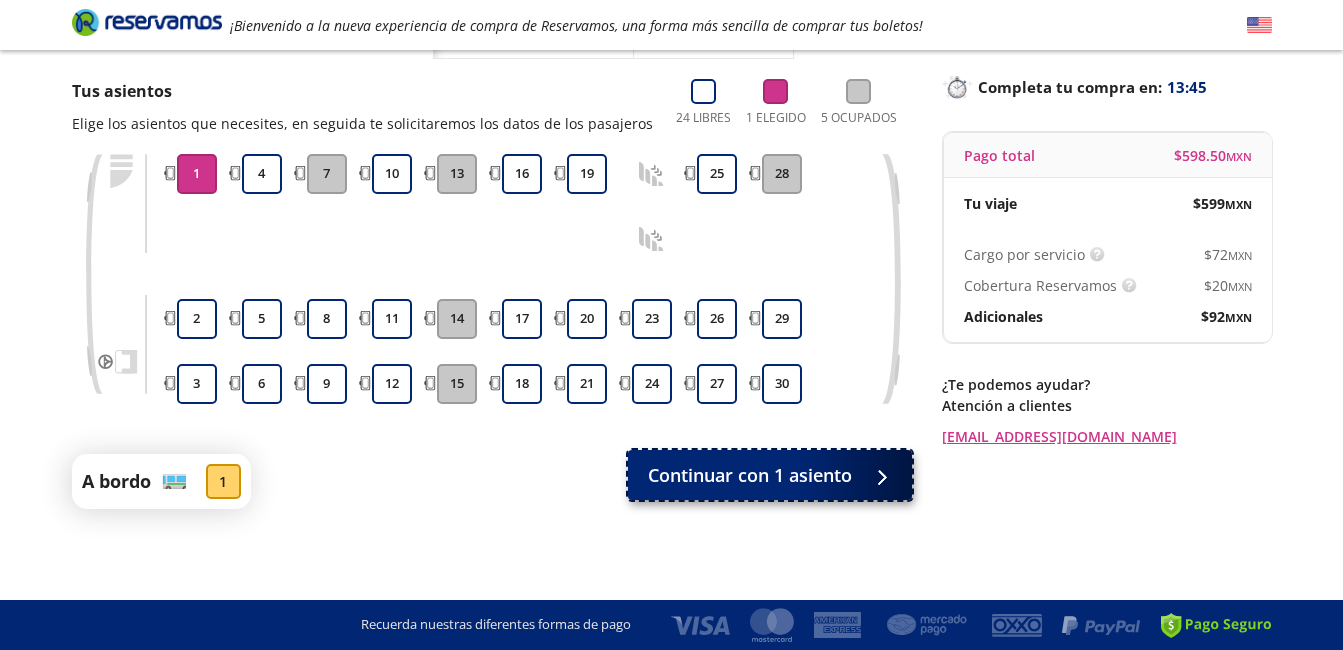 click on "Continuar con 1 asiento" at bounding box center [750, 475] 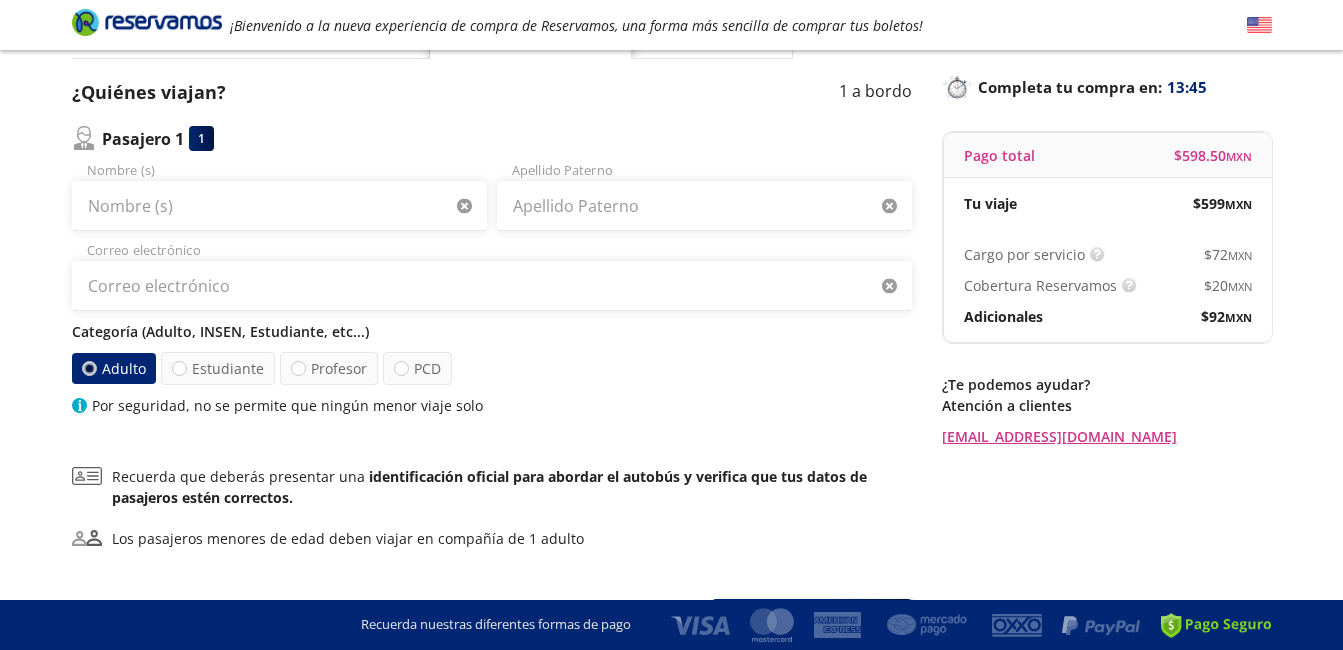 scroll, scrollTop: 0, scrollLeft: 0, axis: both 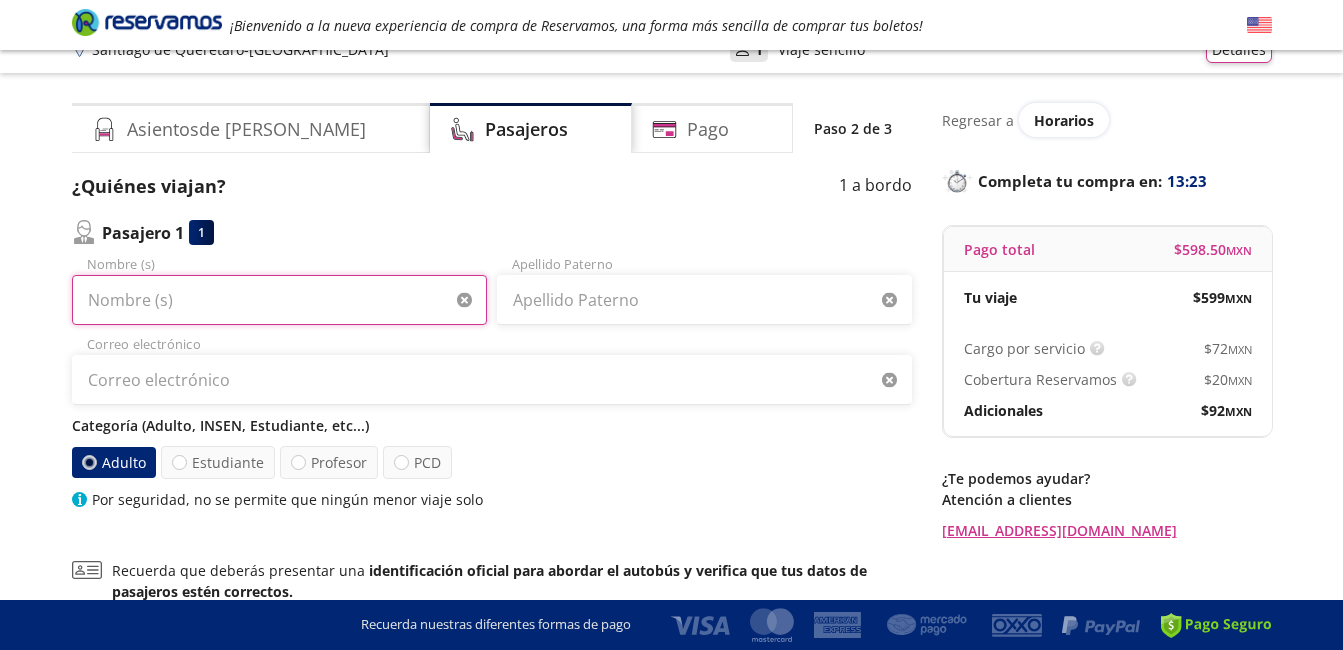 click on "Nombre (s)" at bounding box center (279, 300) 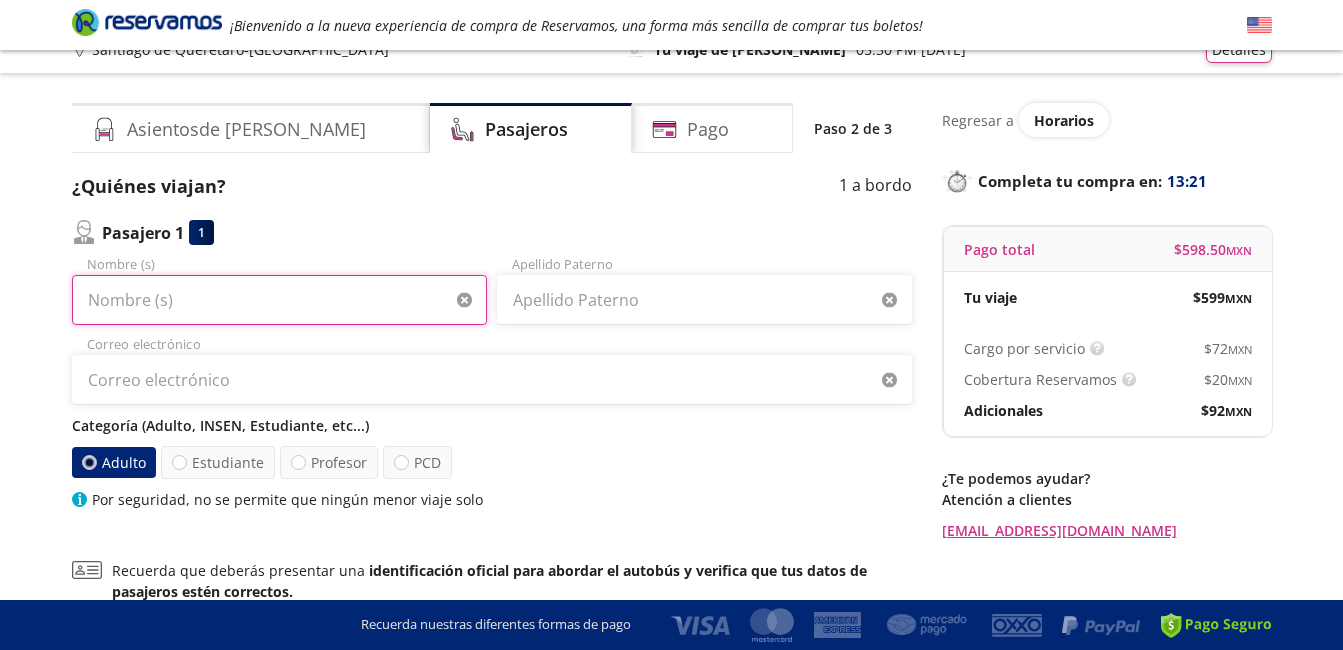 type on "[PERSON_NAME] [PERSON_NAME]" 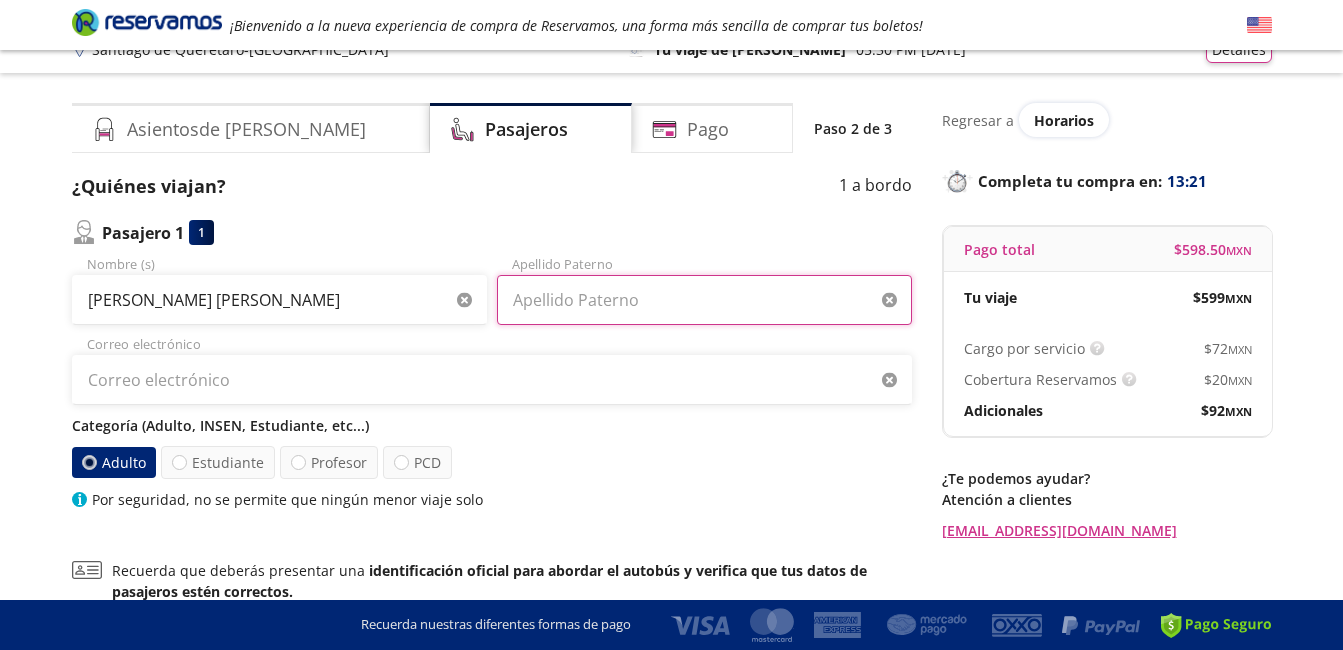 type on "[PERSON_NAME]" 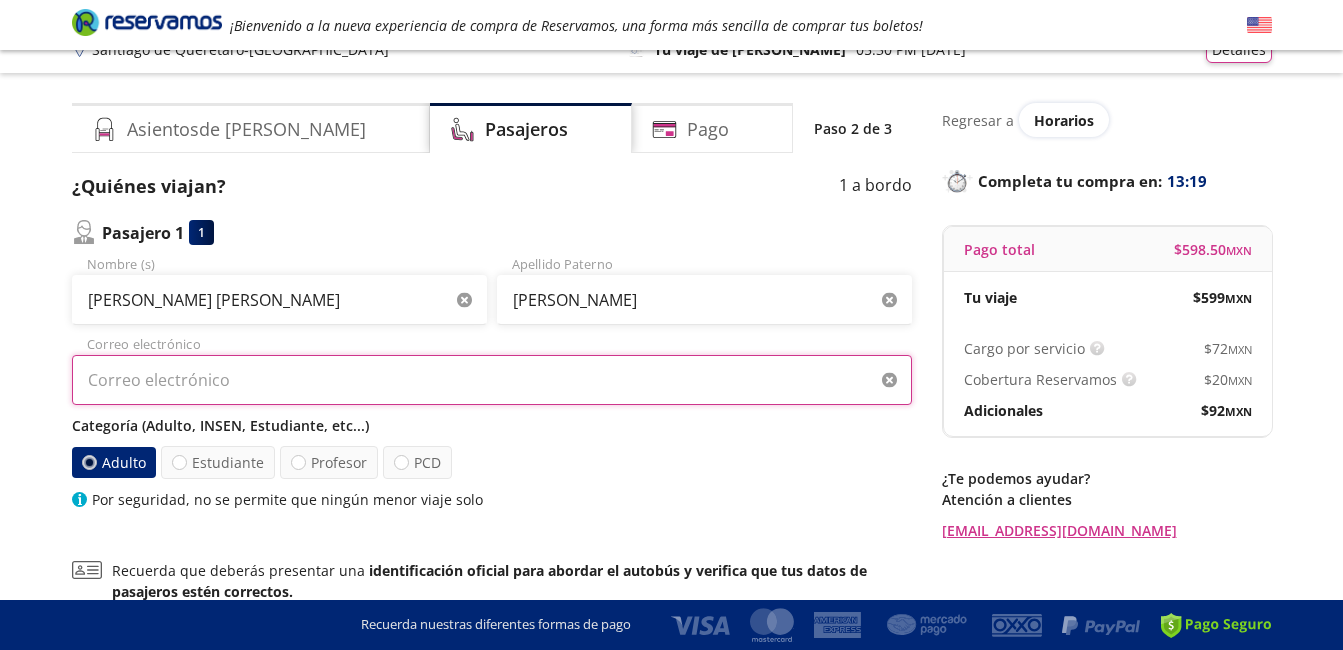 click on "Correo electrónico" at bounding box center (492, 380) 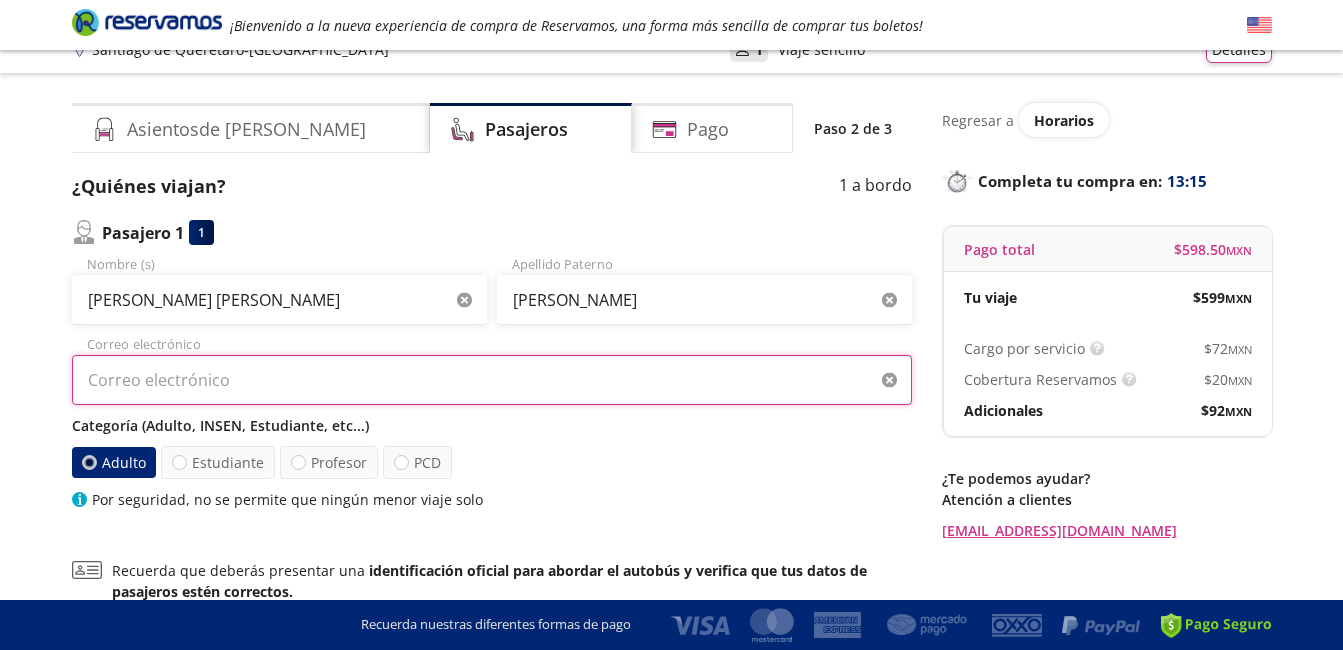 type on "[EMAIL_ADDRESS][DOMAIN_NAME]" 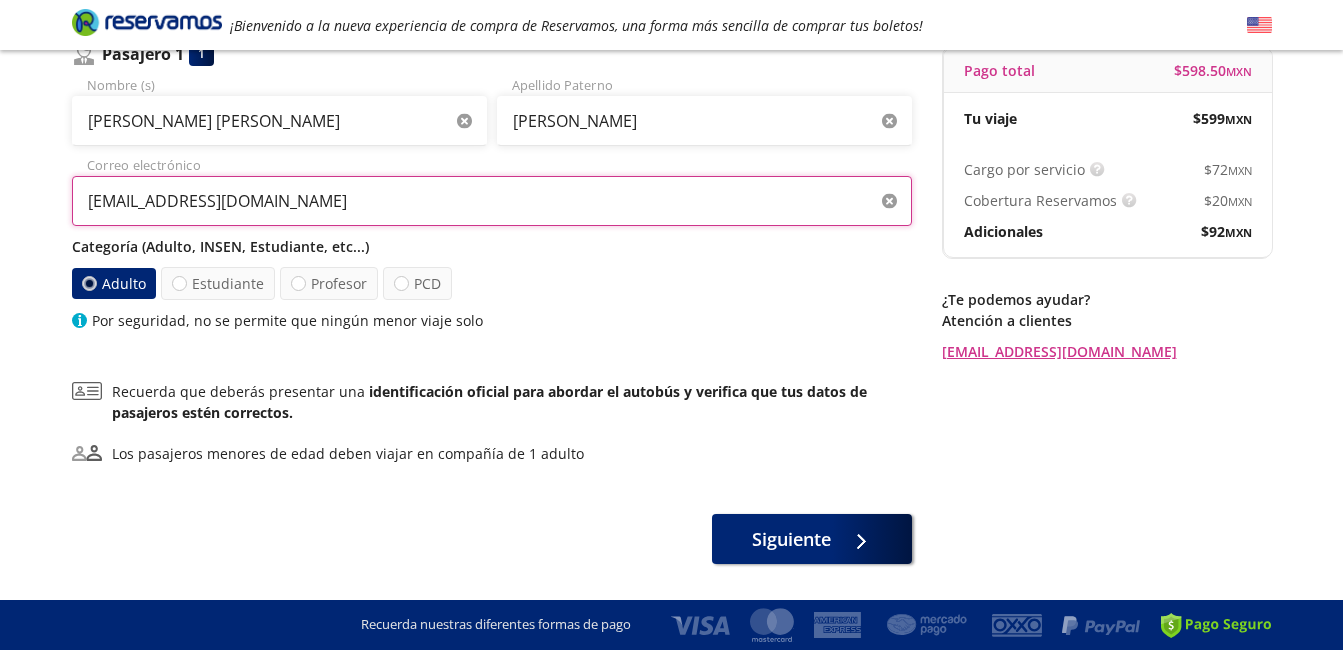scroll, scrollTop: 206, scrollLeft: 0, axis: vertical 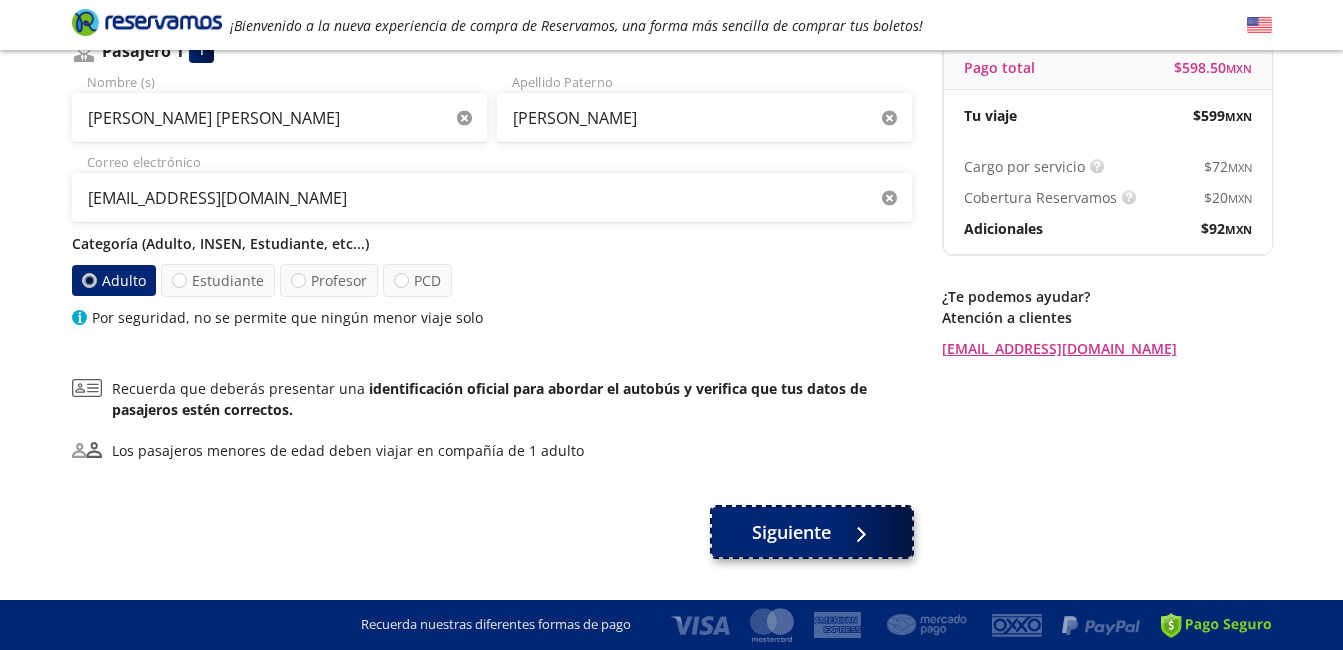 click on "Siguiente" at bounding box center (791, 532) 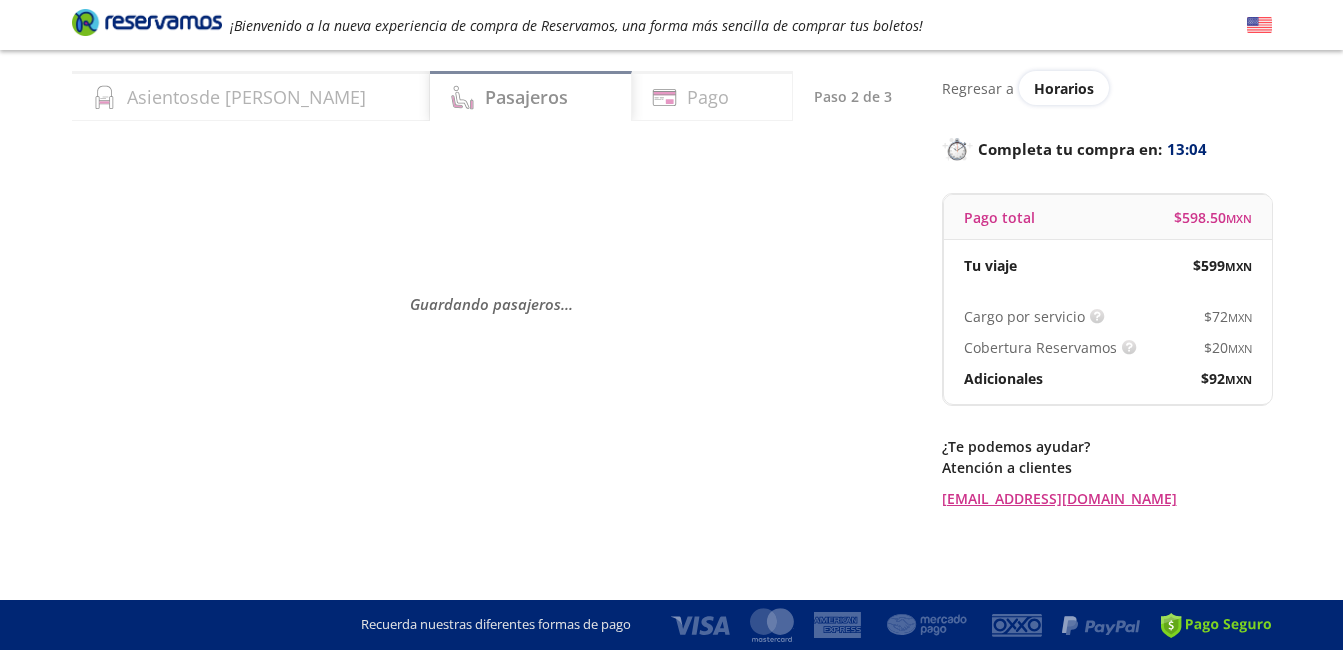 scroll, scrollTop: 0, scrollLeft: 0, axis: both 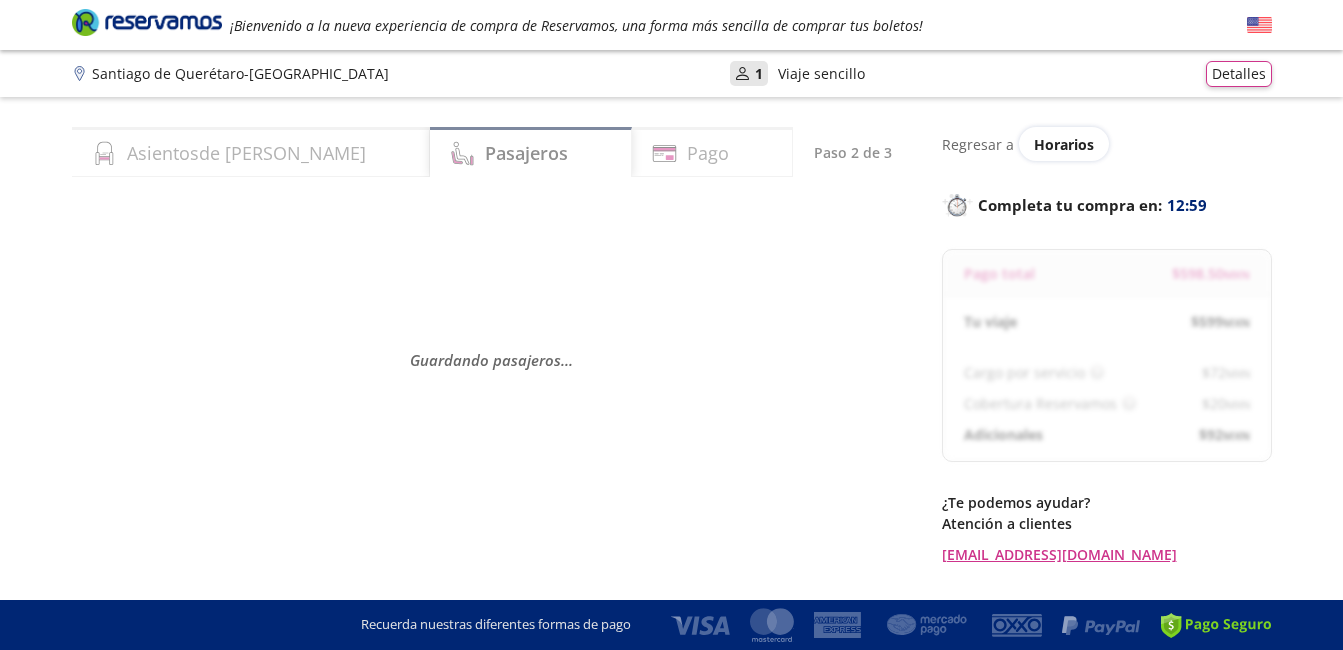 select on "MX" 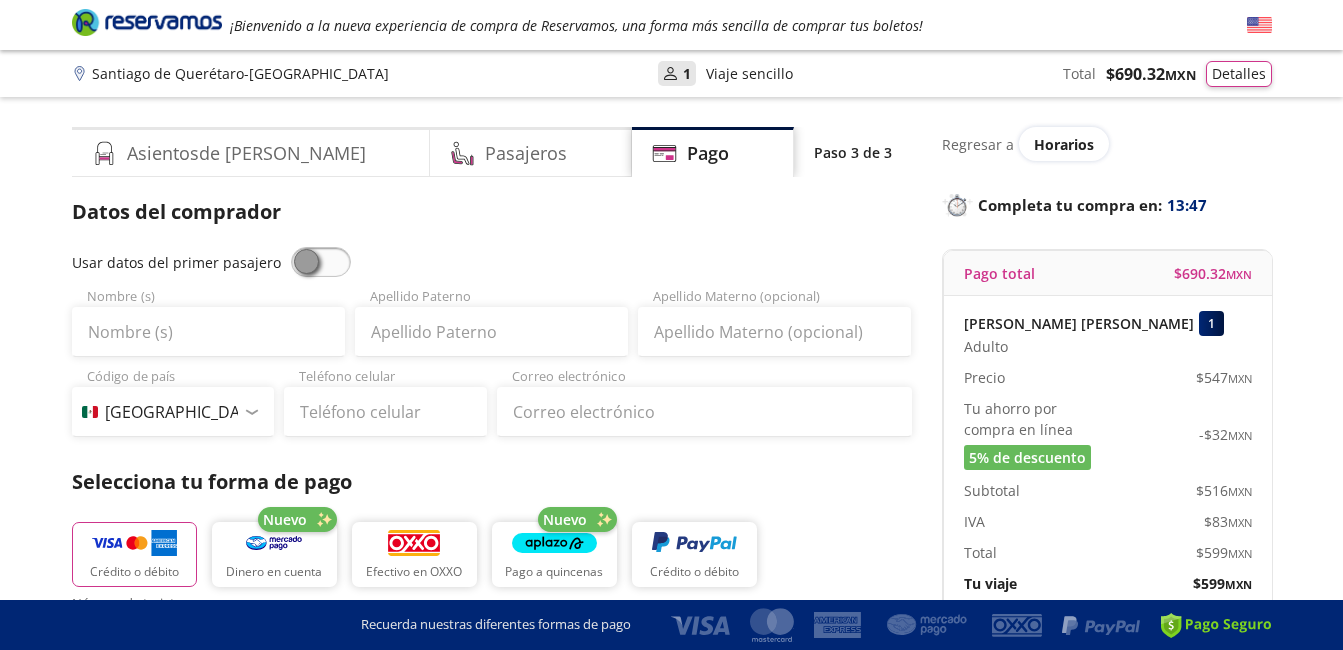 click at bounding box center (321, 262) 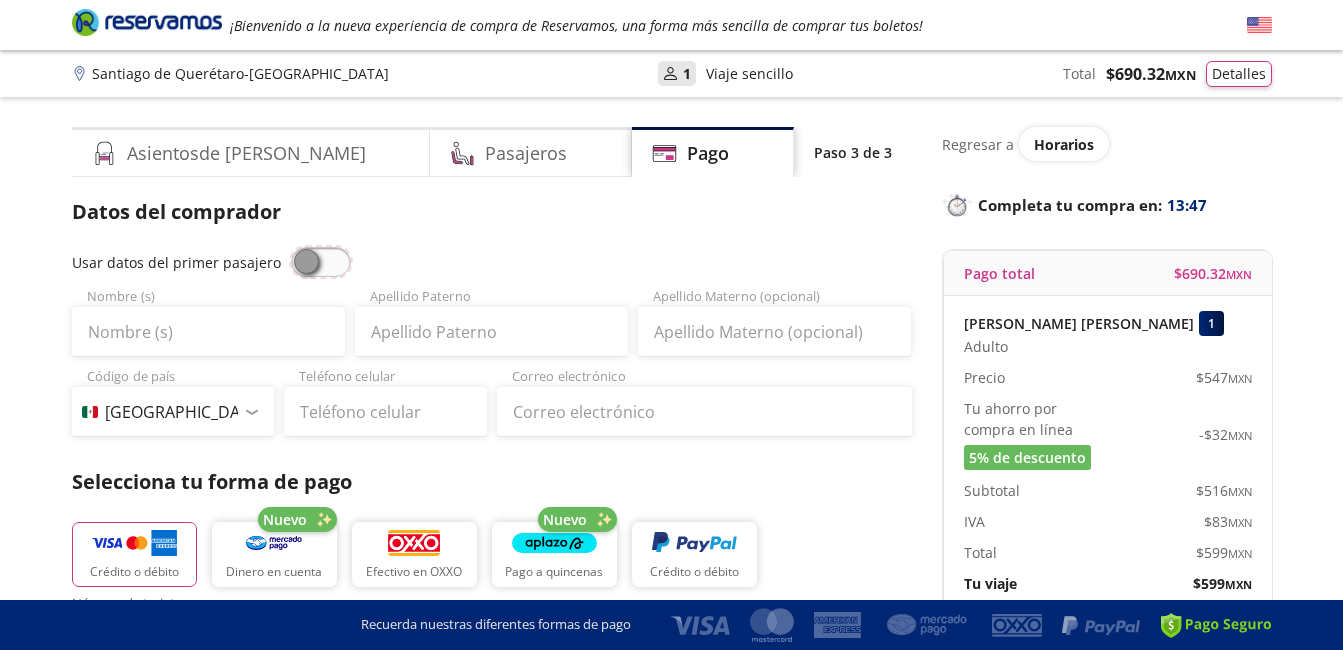 click at bounding box center [291, 247] 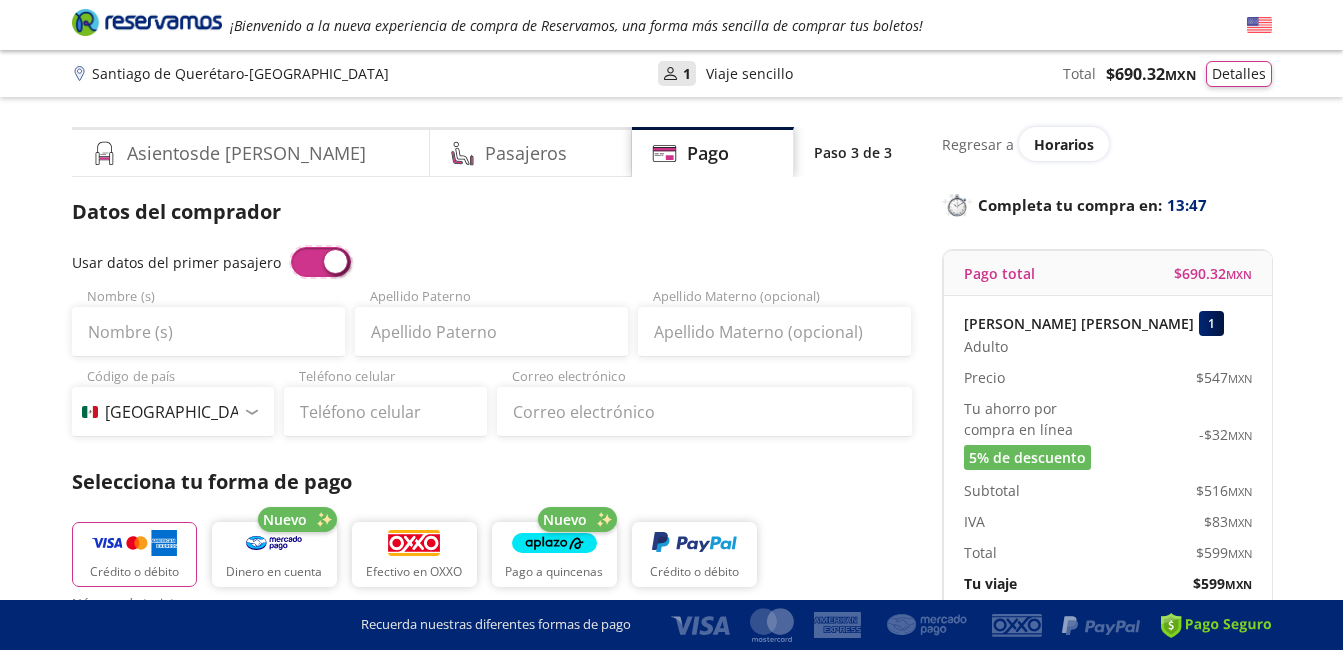 type on "[PERSON_NAME] [PERSON_NAME]" 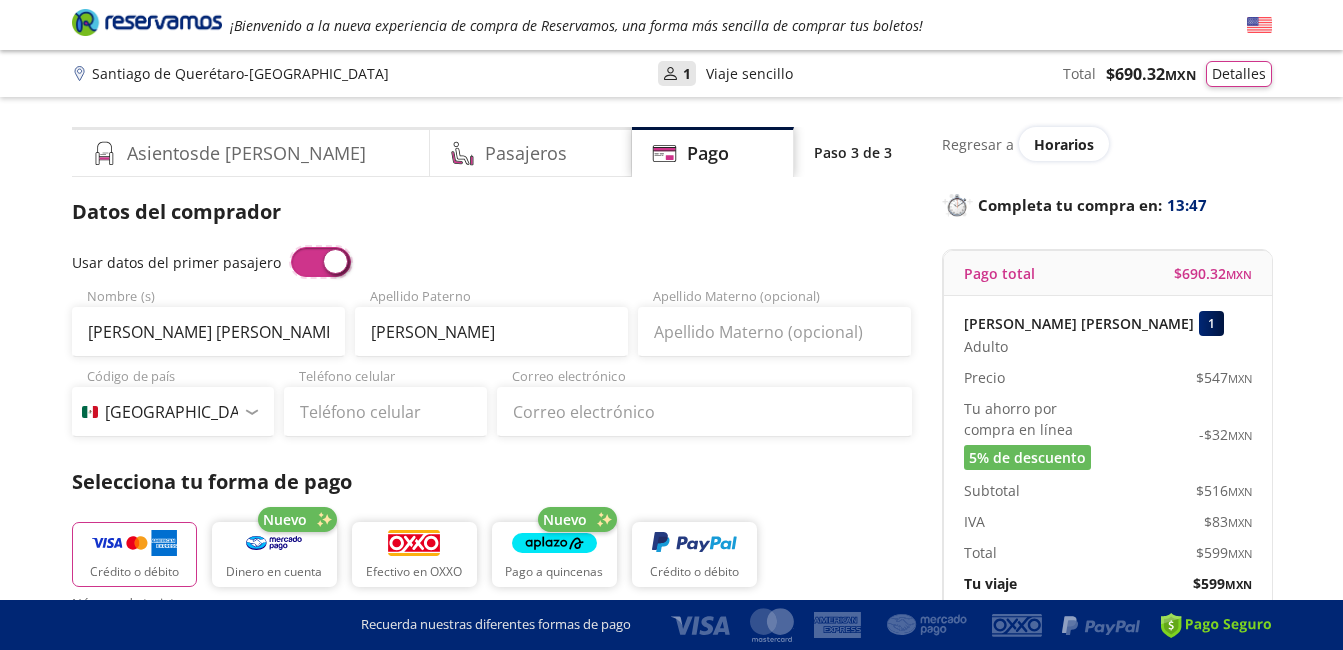 type on "[EMAIL_ADDRESS][DOMAIN_NAME]" 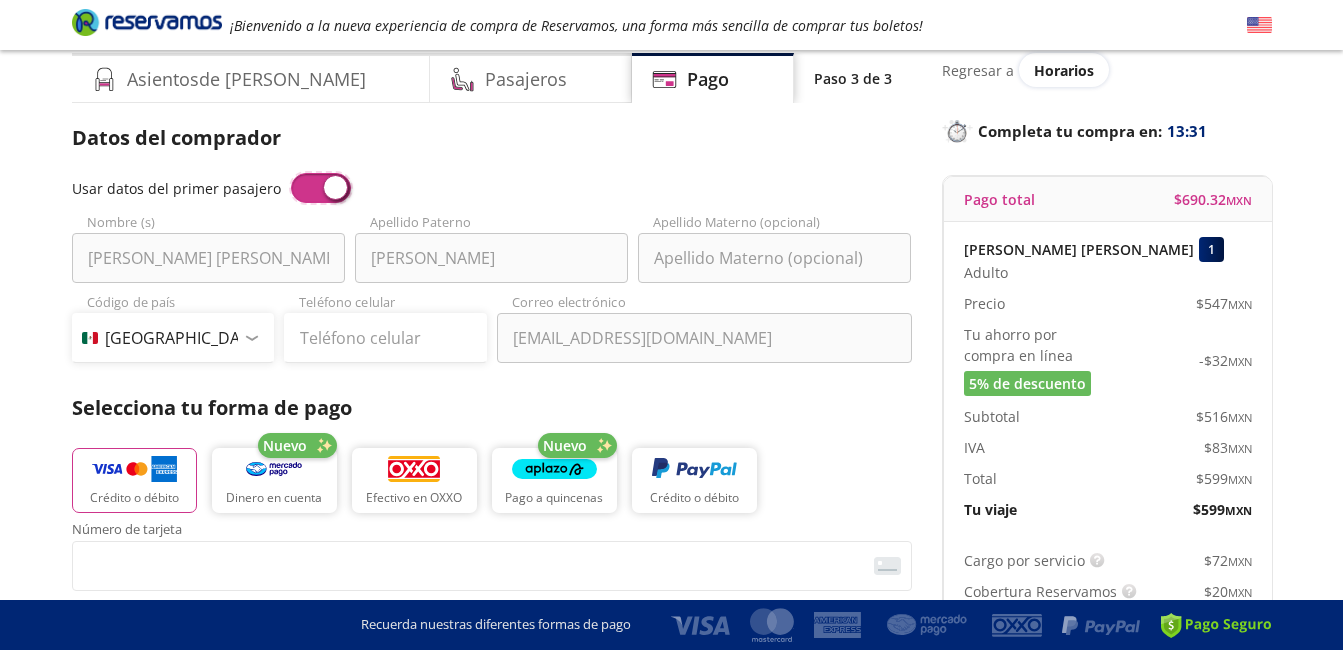 scroll, scrollTop: 0, scrollLeft: 0, axis: both 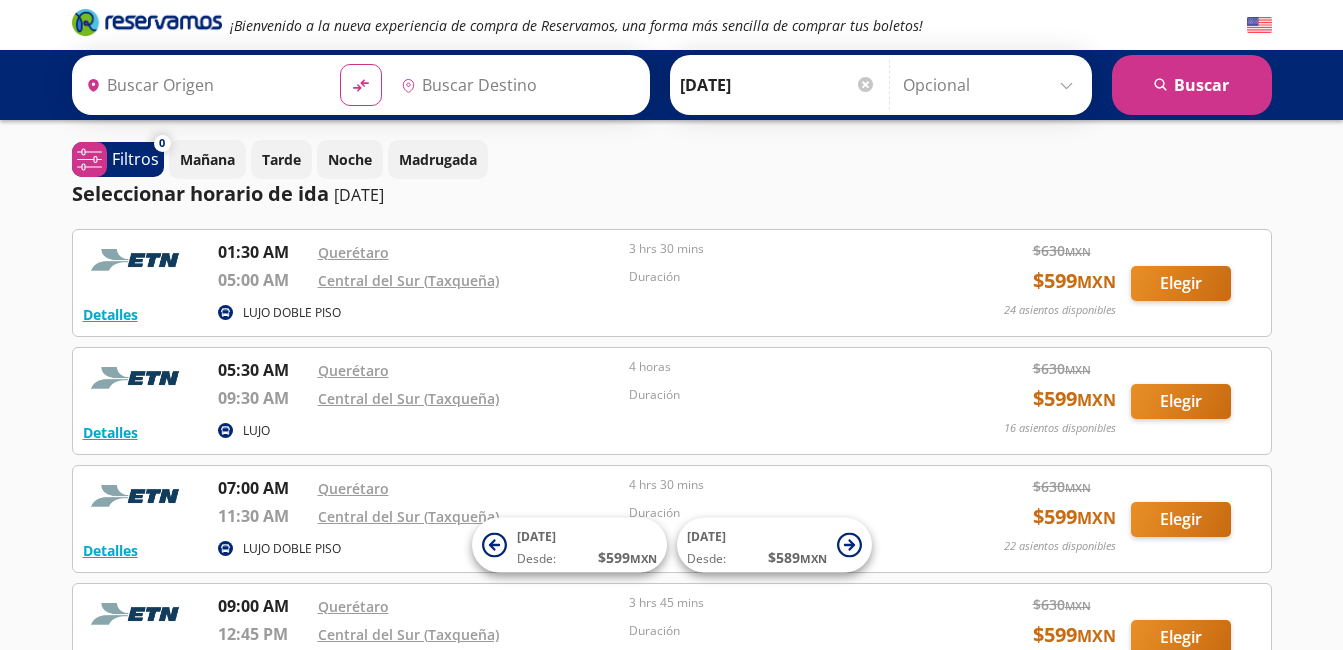 type on "[PERSON_NAME] de Querétaro, [GEOGRAPHIC_DATA]" 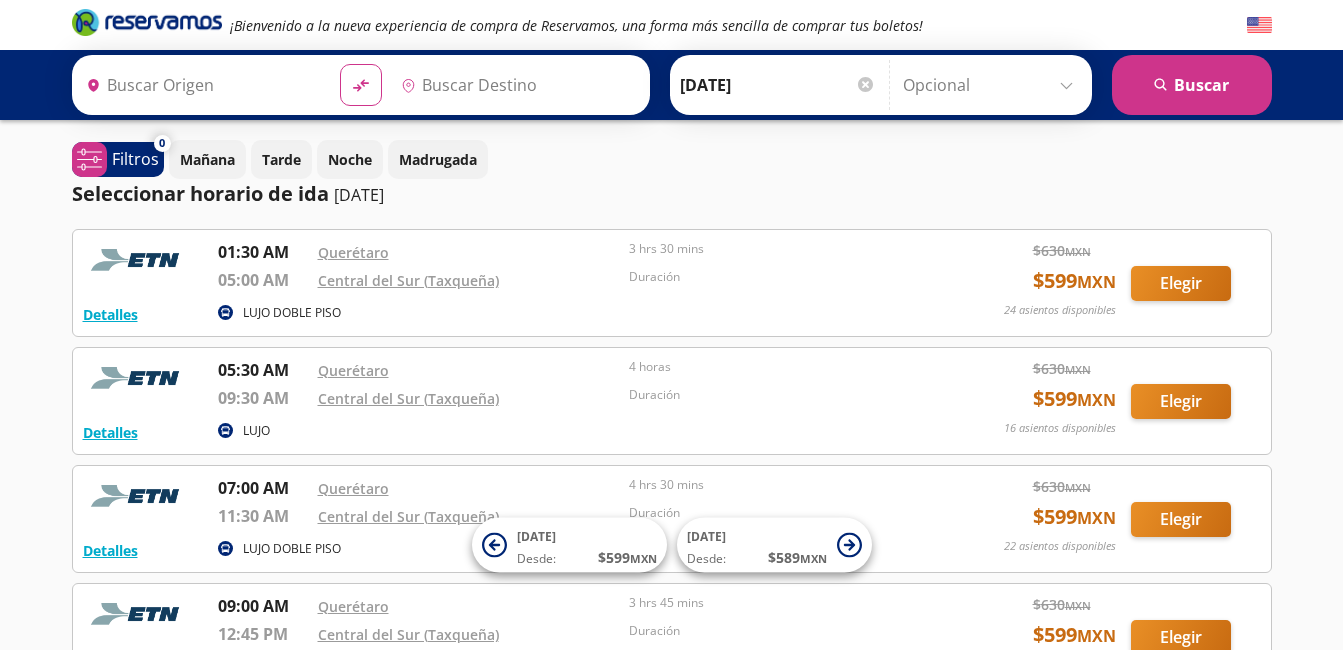 type on "Central del Sur (taxqueña), [GEOGRAPHIC_DATA]" 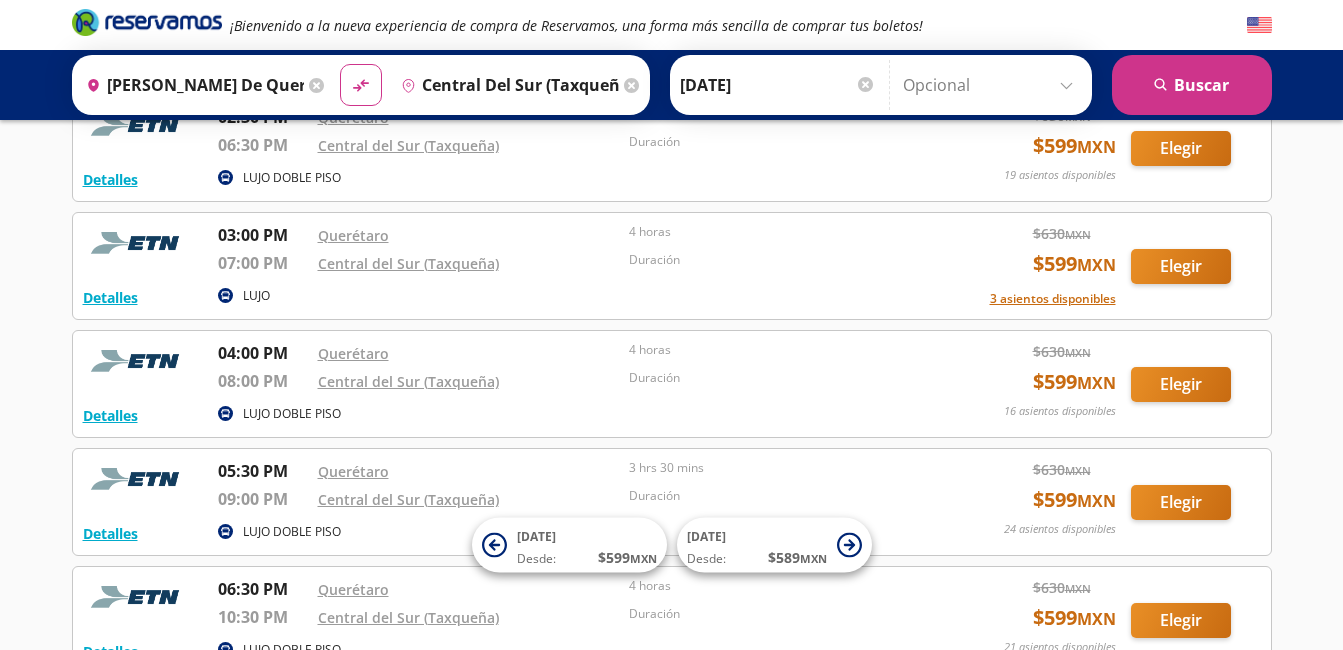 scroll, scrollTop: 967, scrollLeft: 0, axis: vertical 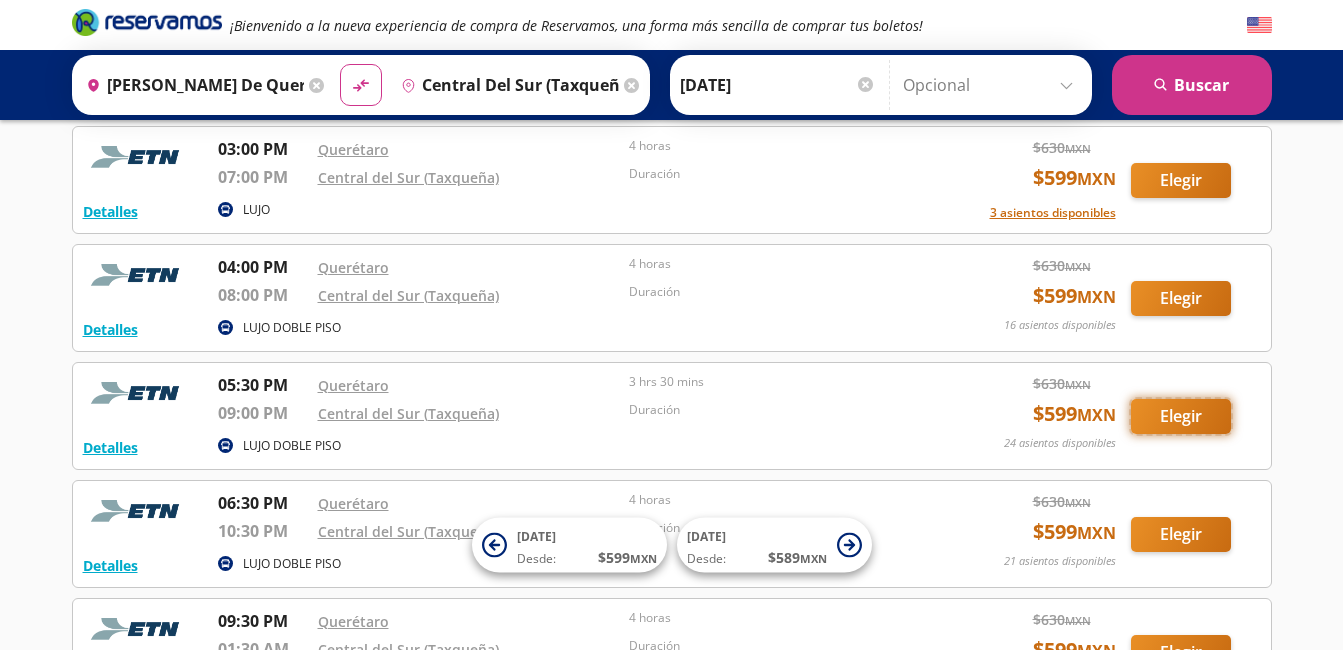 click on "Elegir" at bounding box center (1181, 416) 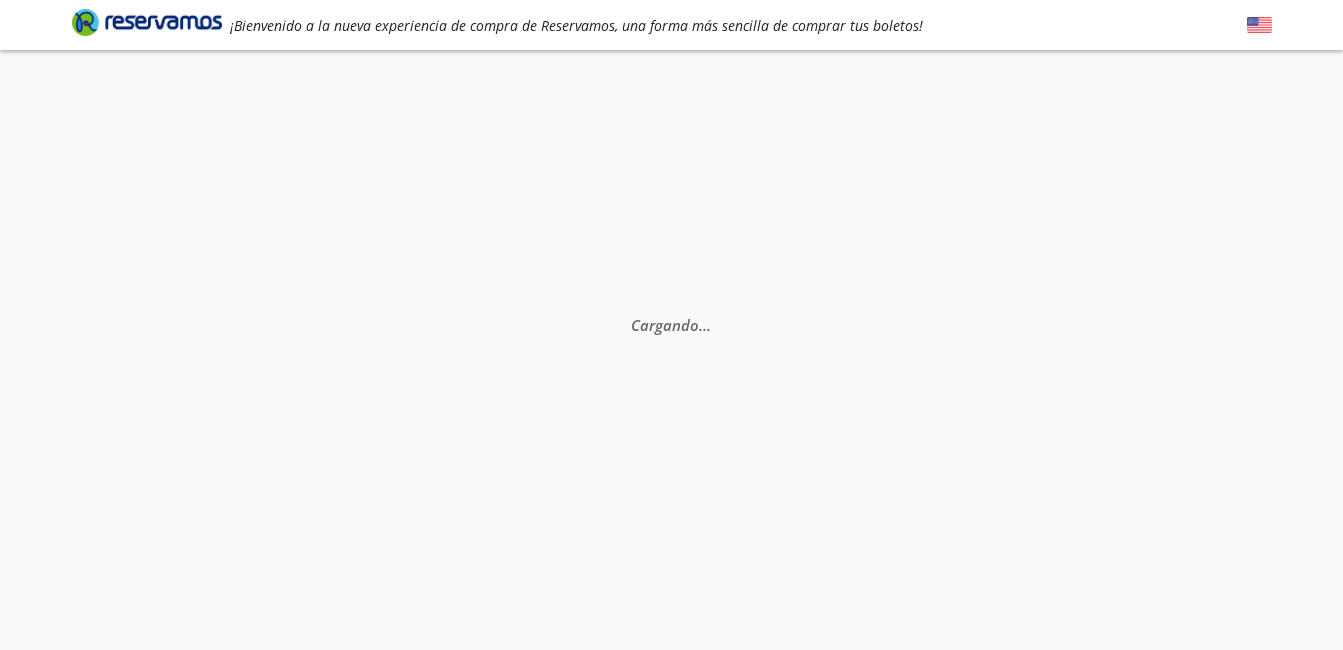scroll, scrollTop: 0, scrollLeft: 0, axis: both 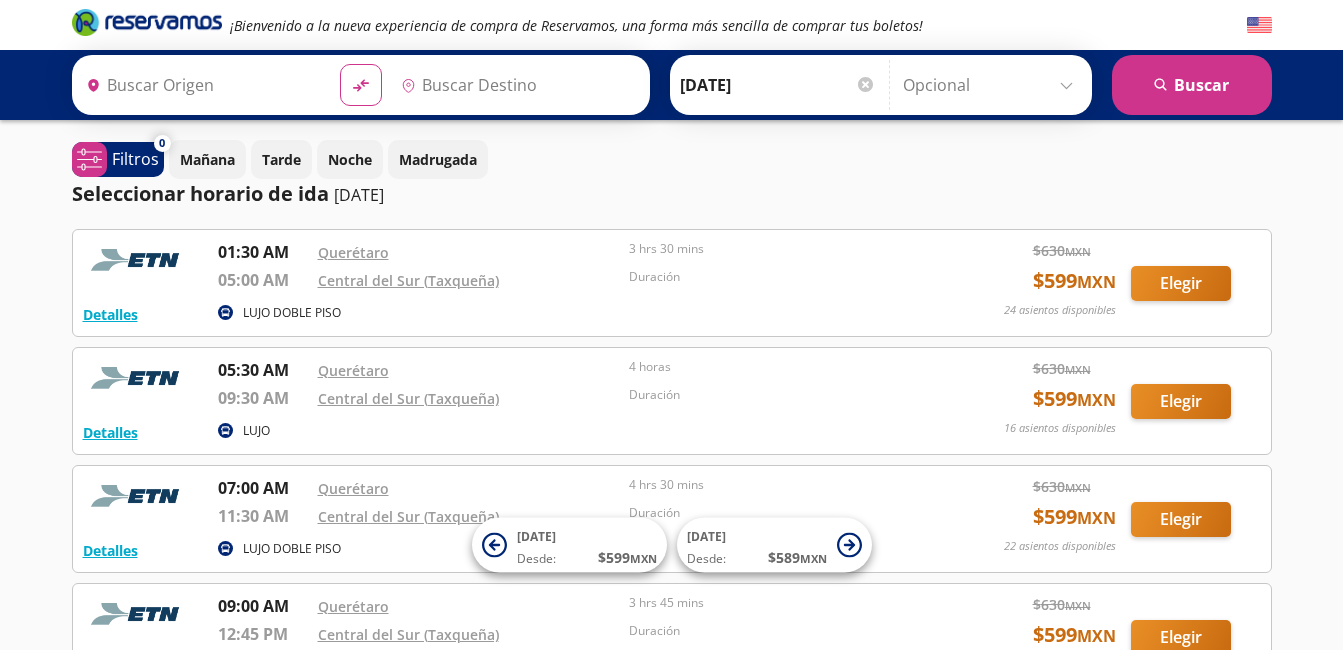 type on "[PERSON_NAME] de Querétaro, [GEOGRAPHIC_DATA]" 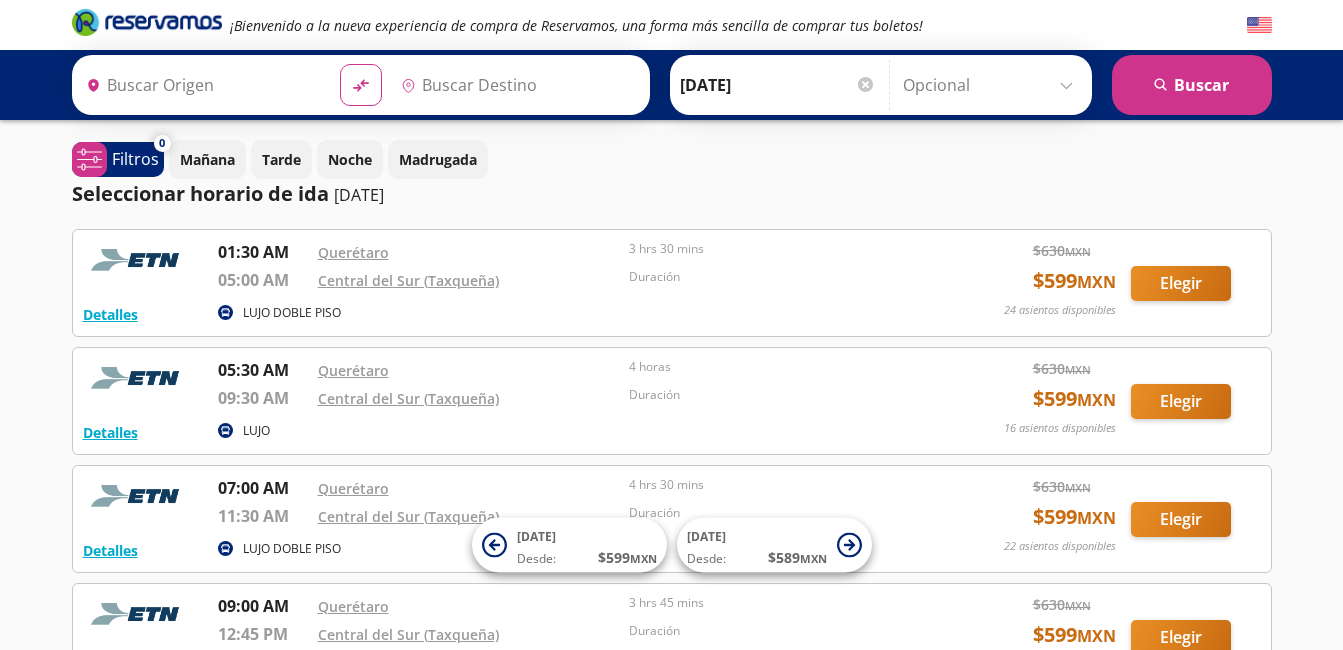 type on "Central del Sur (taxqueña), [GEOGRAPHIC_DATA]" 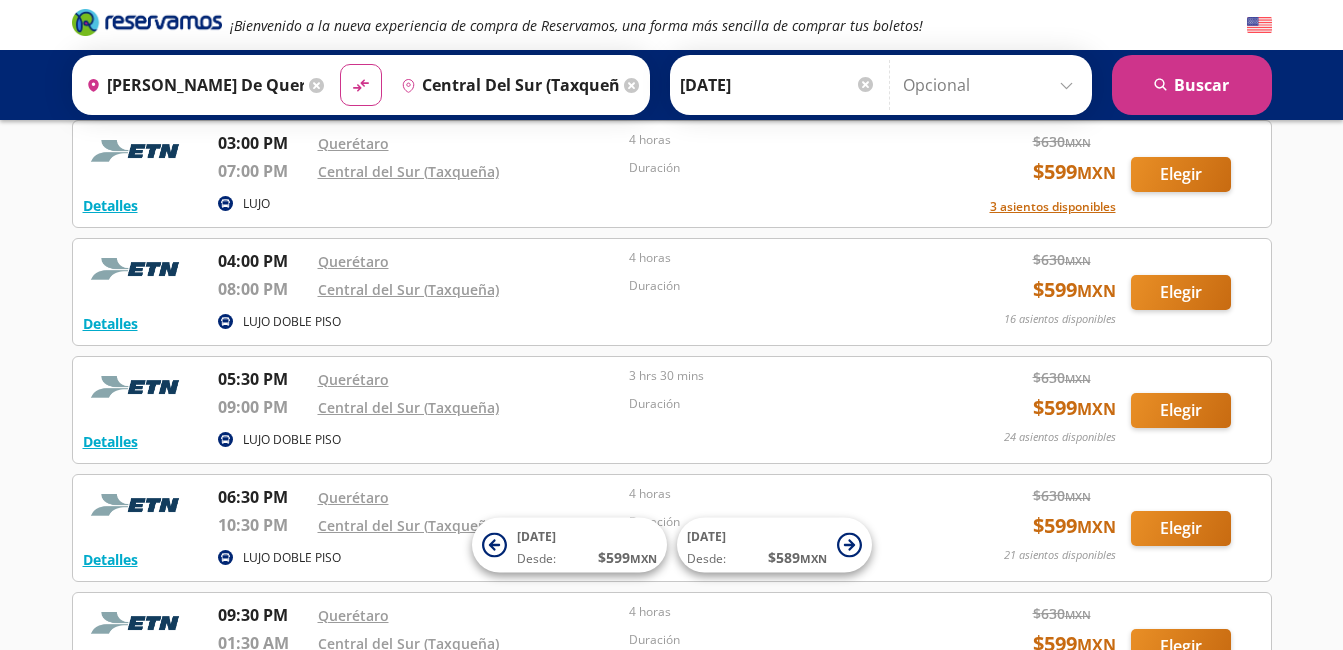scroll, scrollTop: 1052, scrollLeft: 0, axis: vertical 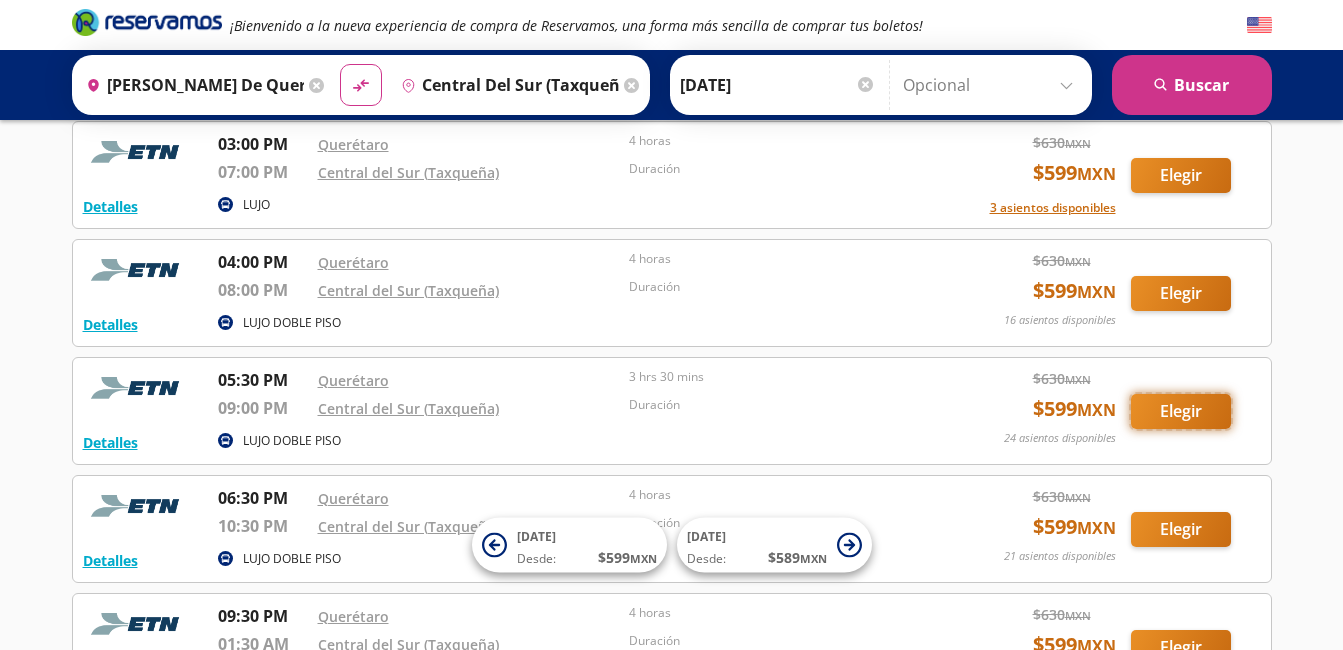 click on "Elegir" at bounding box center (1181, 411) 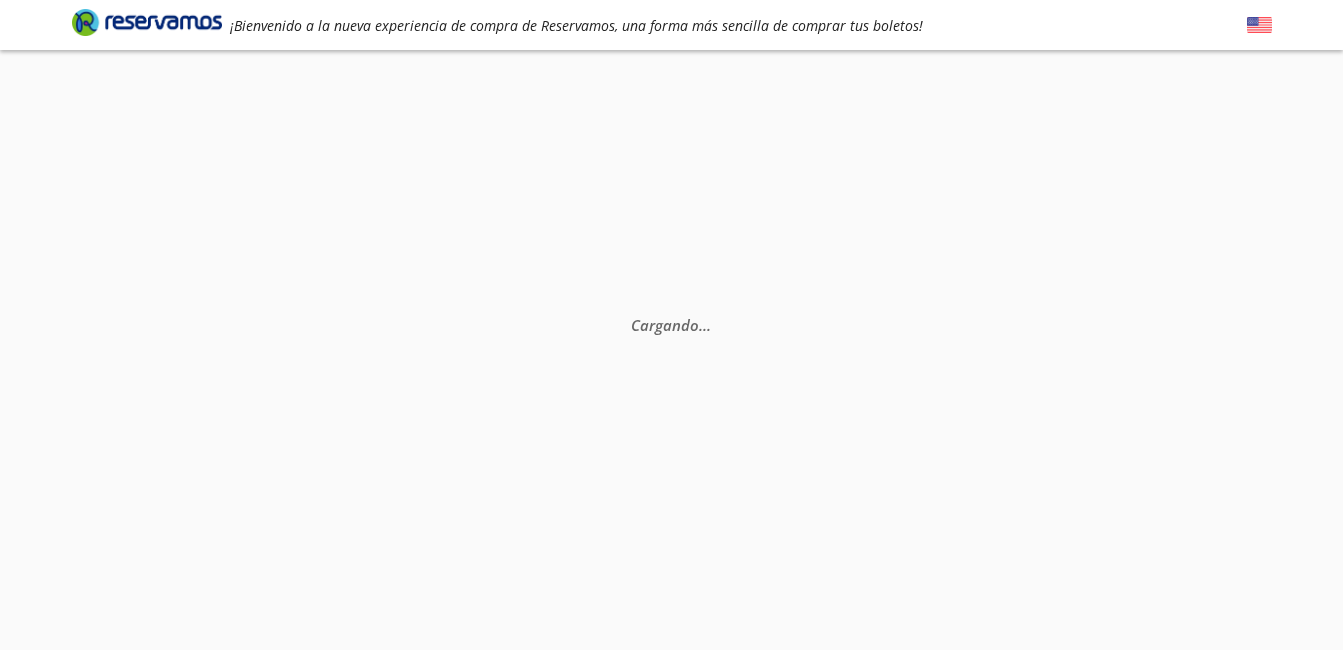 scroll, scrollTop: 0, scrollLeft: 0, axis: both 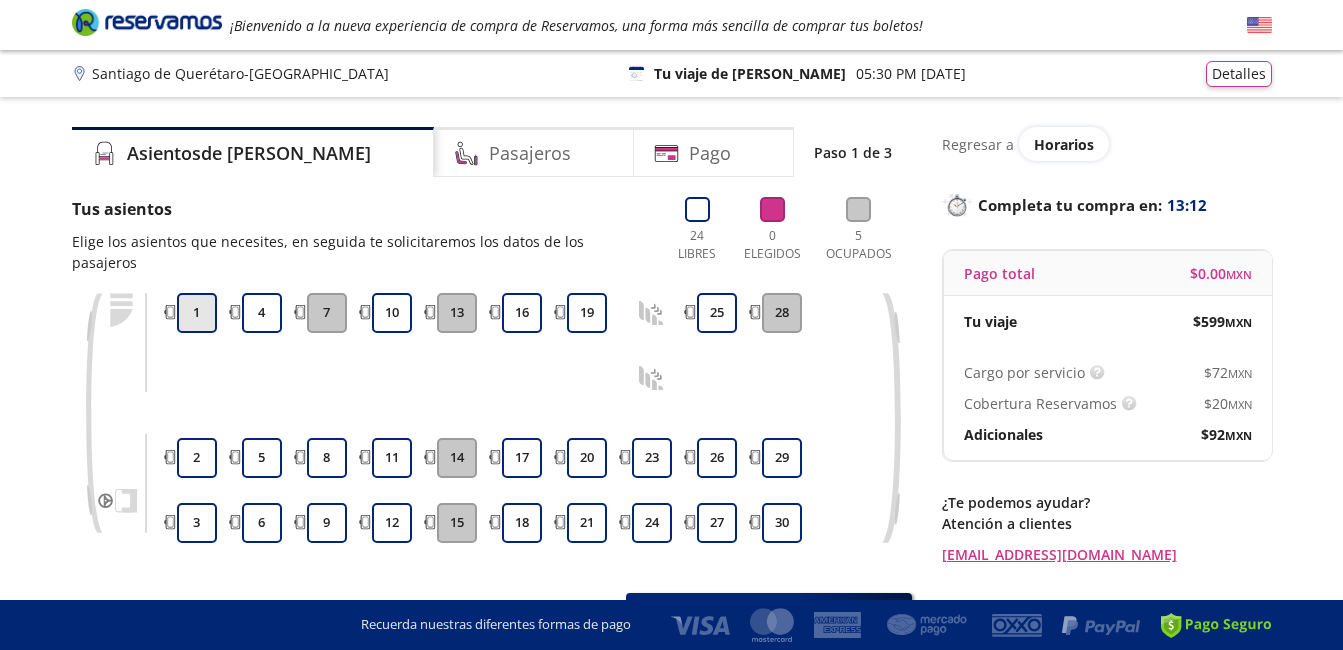 click on "1" at bounding box center [197, 313] 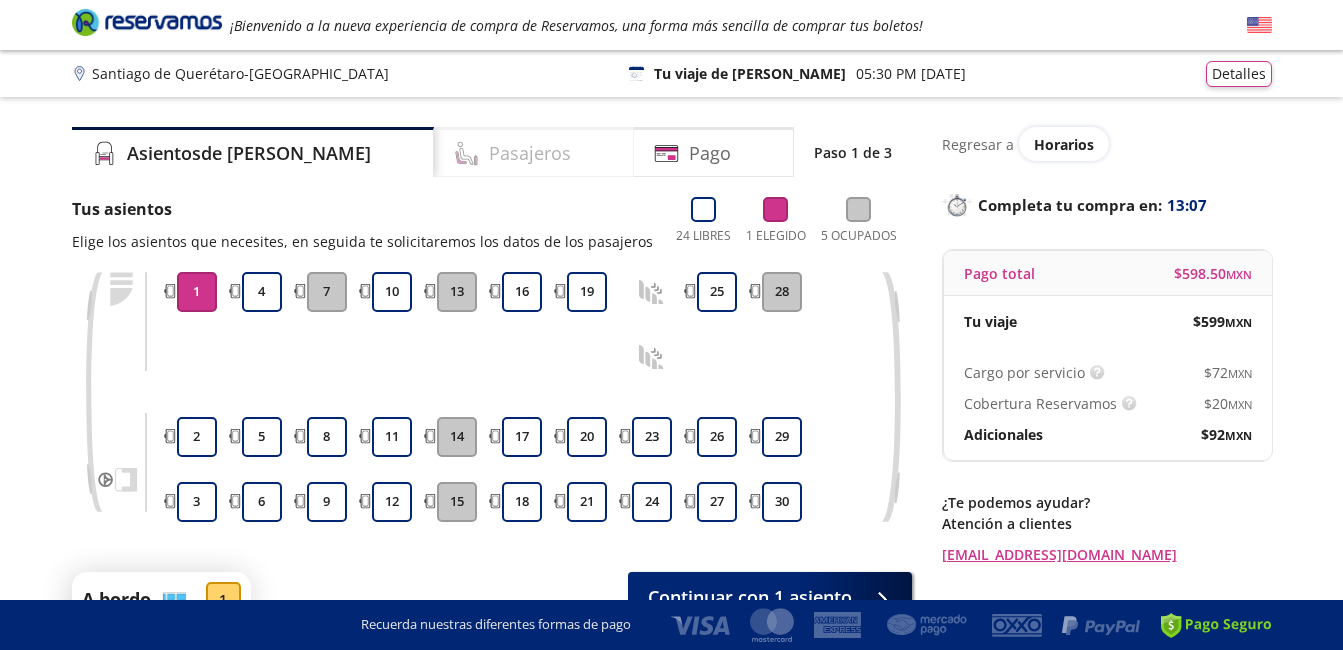 click on "Pasajeros" at bounding box center [530, 153] 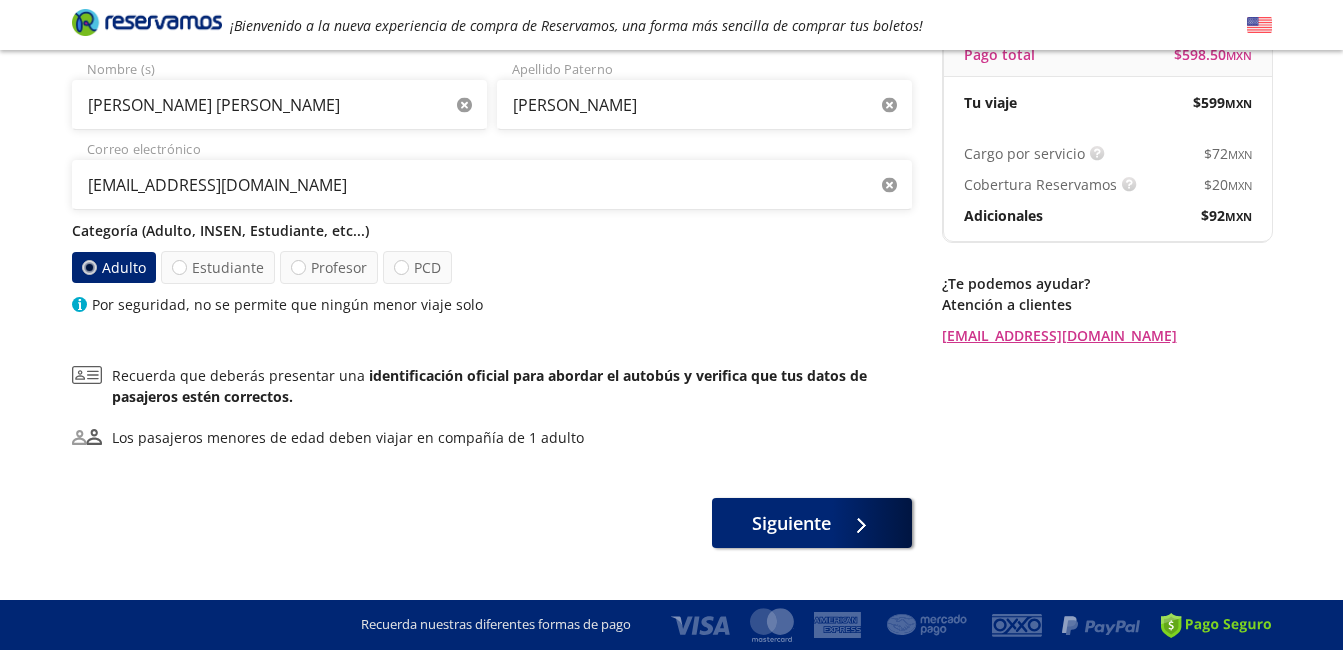 scroll, scrollTop: 258, scrollLeft: 0, axis: vertical 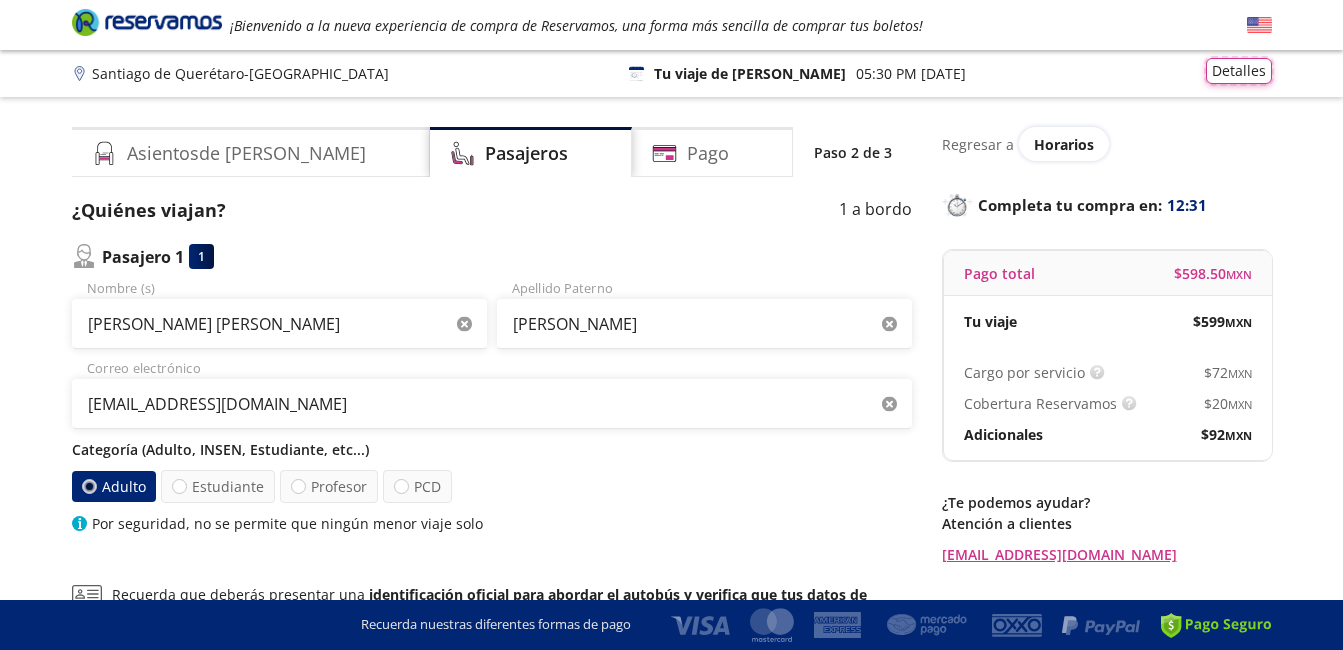 click on "Detalles" at bounding box center (1239, 71) 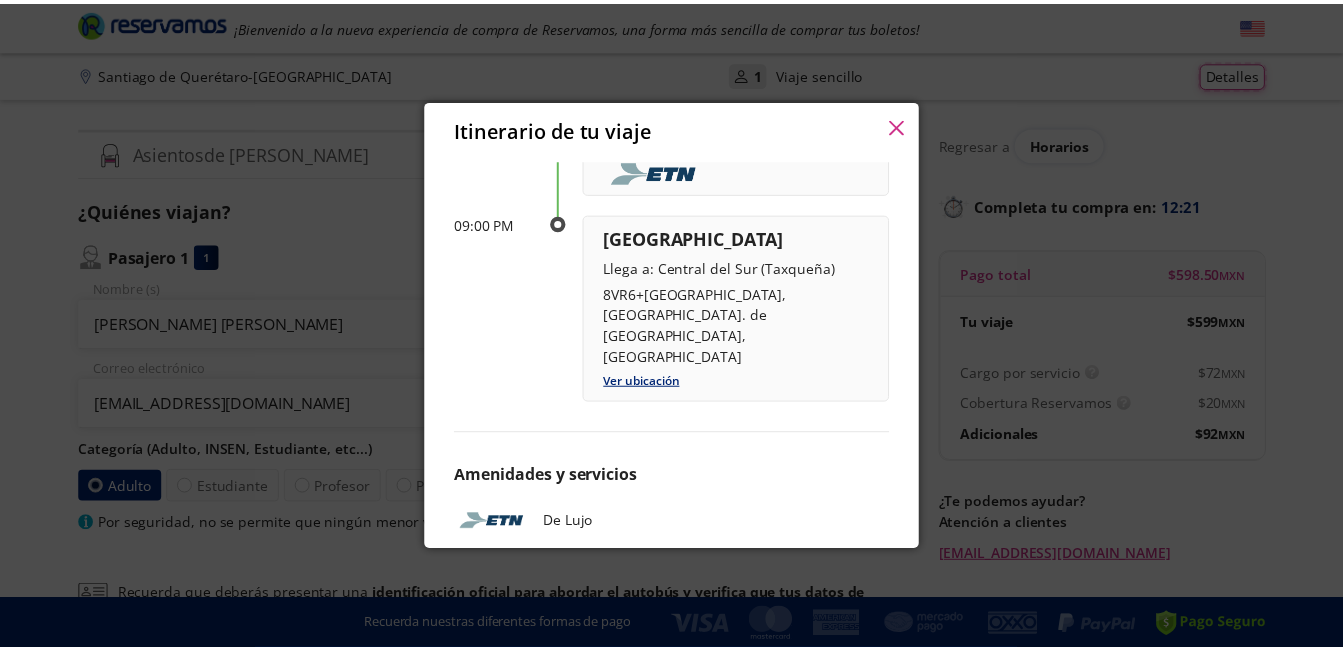 scroll, scrollTop: 280, scrollLeft: 0, axis: vertical 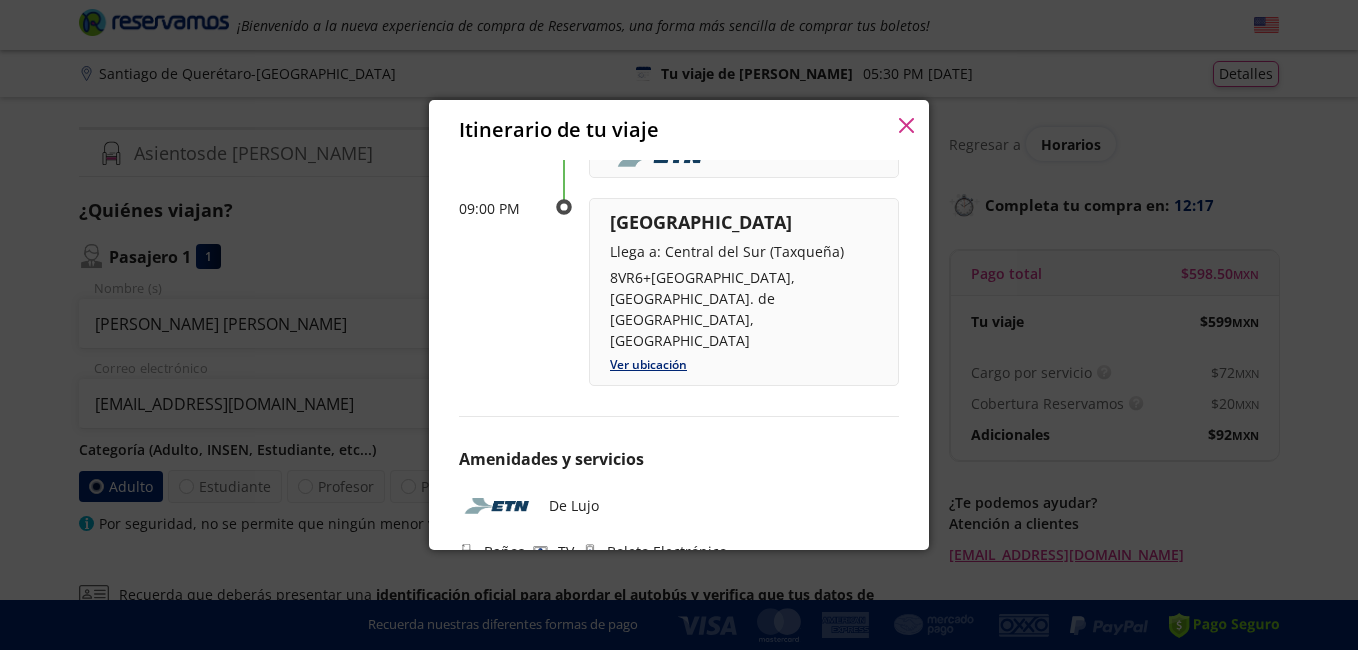 click 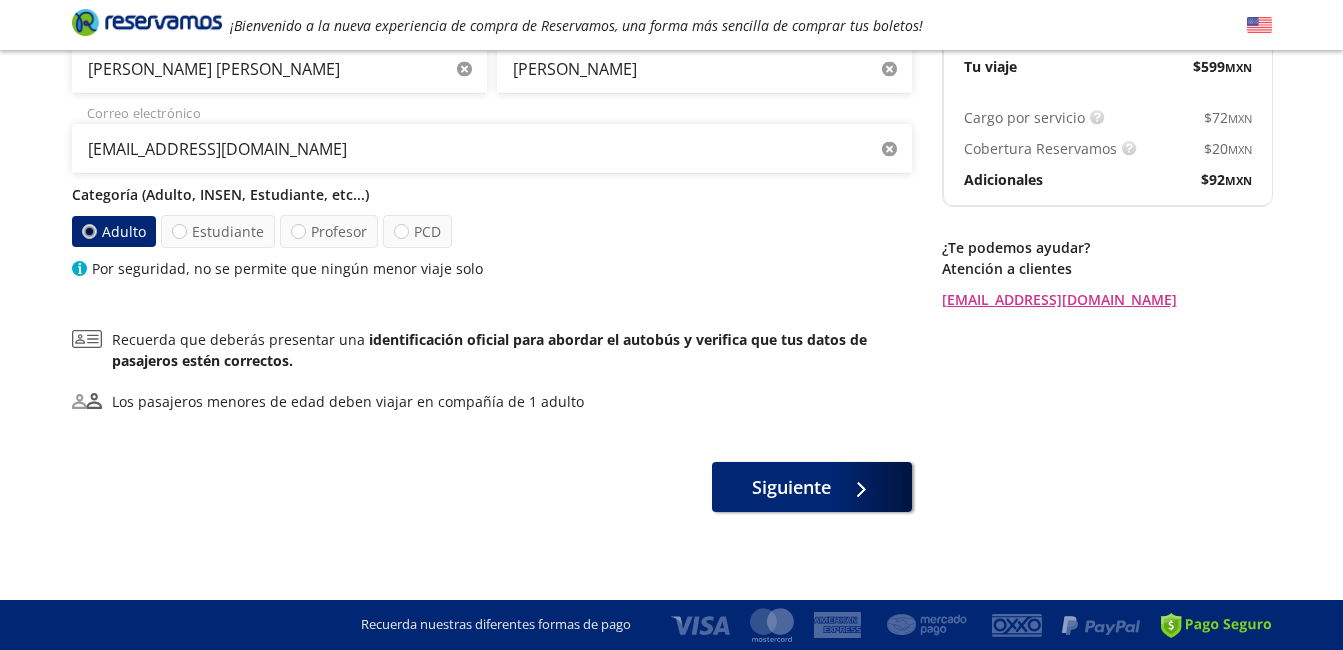 scroll, scrollTop: 257, scrollLeft: 0, axis: vertical 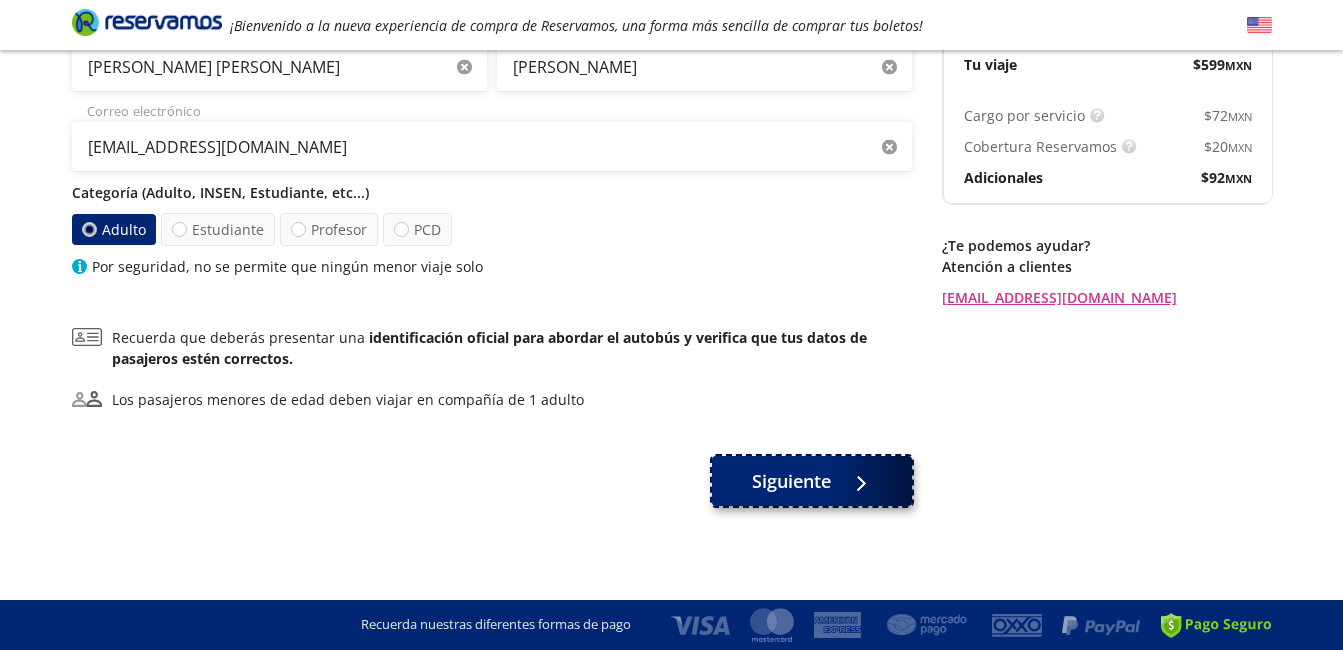 click on "Siguiente" at bounding box center [812, 481] 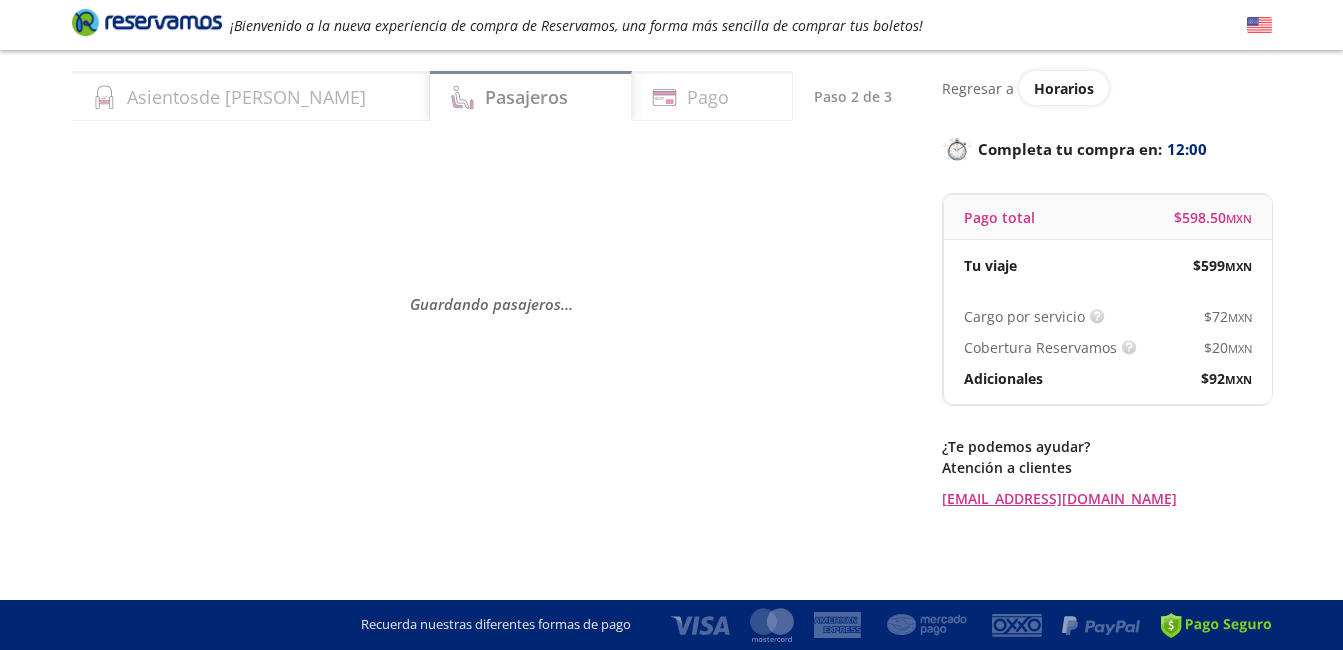 scroll, scrollTop: 0, scrollLeft: 0, axis: both 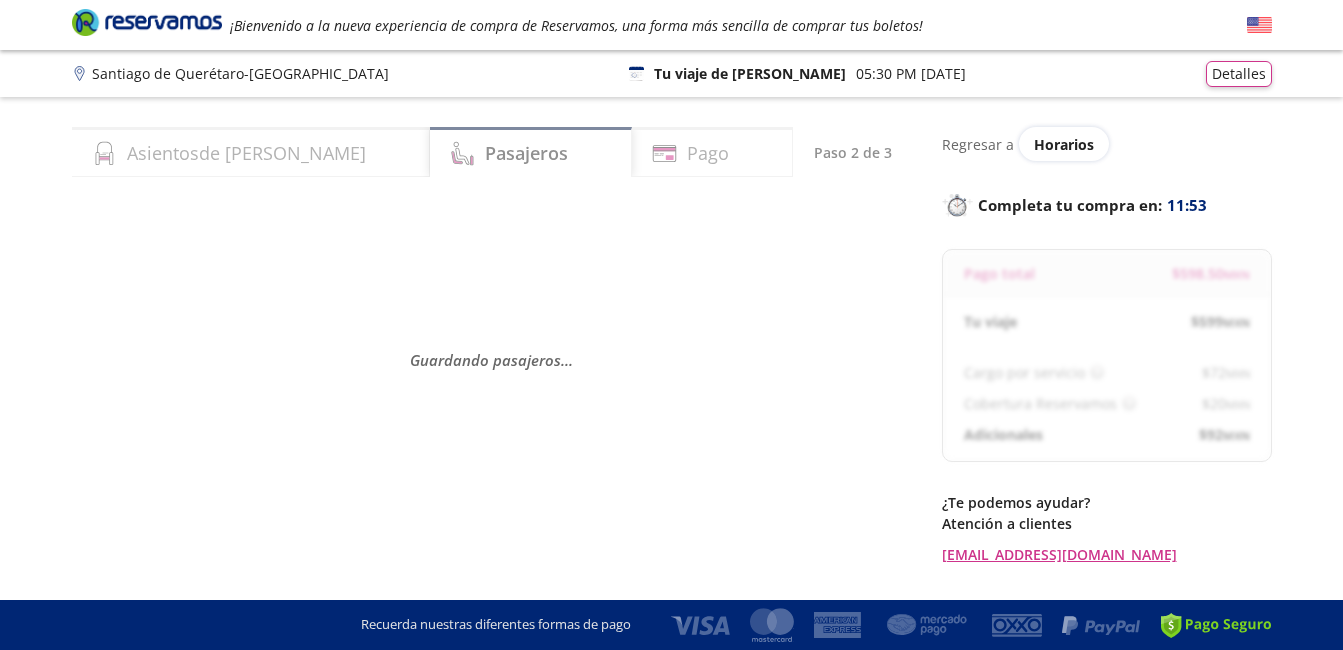 select on "MX" 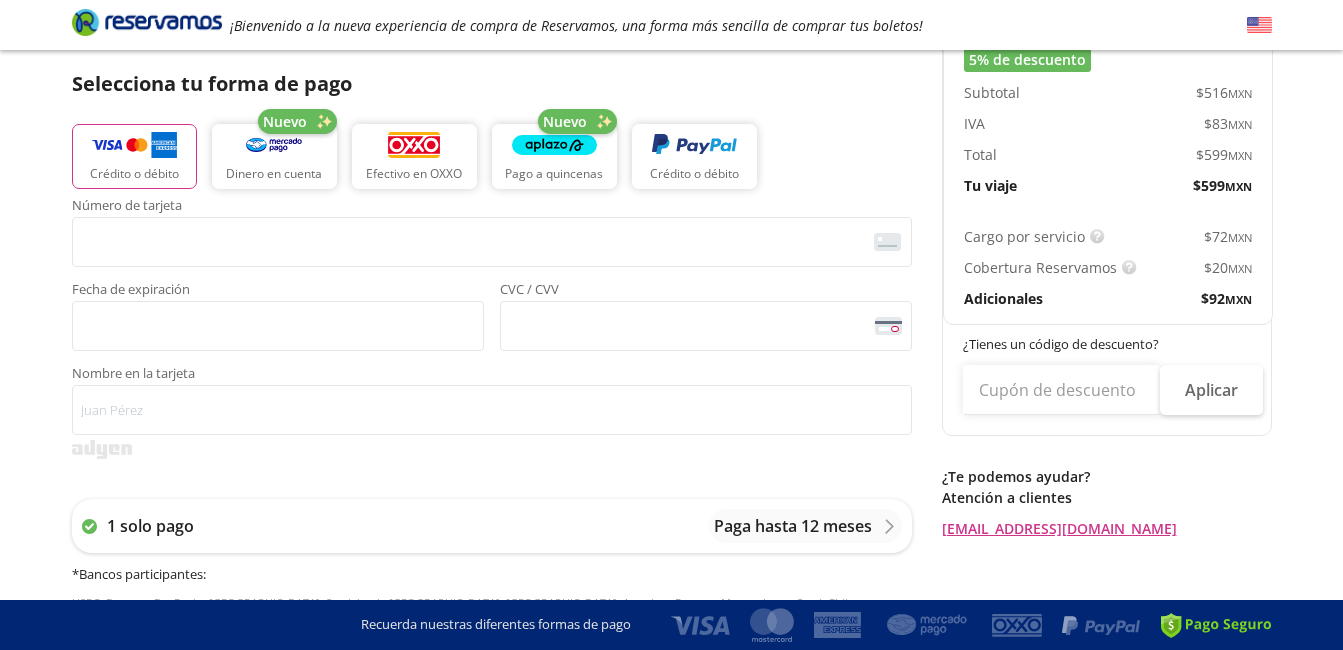 scroll, scrollTop: 400, scrollLeft: 0, axis: vertical 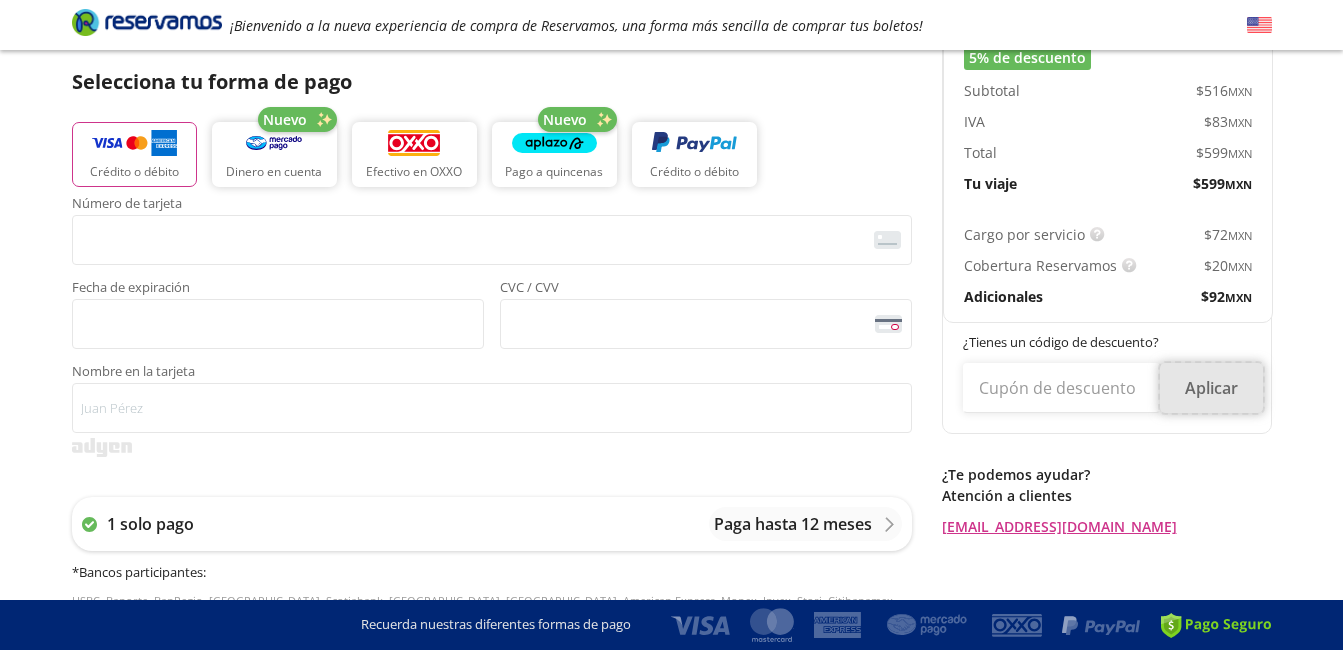 click on "Aplicar" at bounding box center [1211, 388] 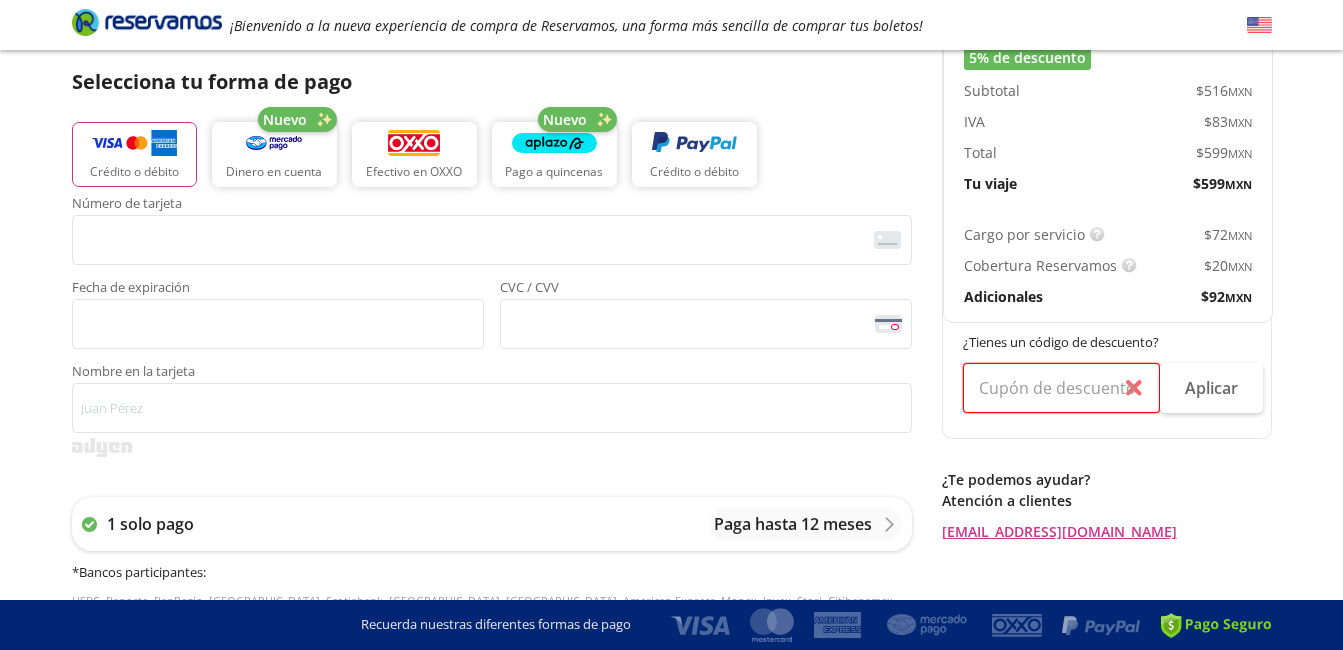 click at bounding box center (1061, 388) 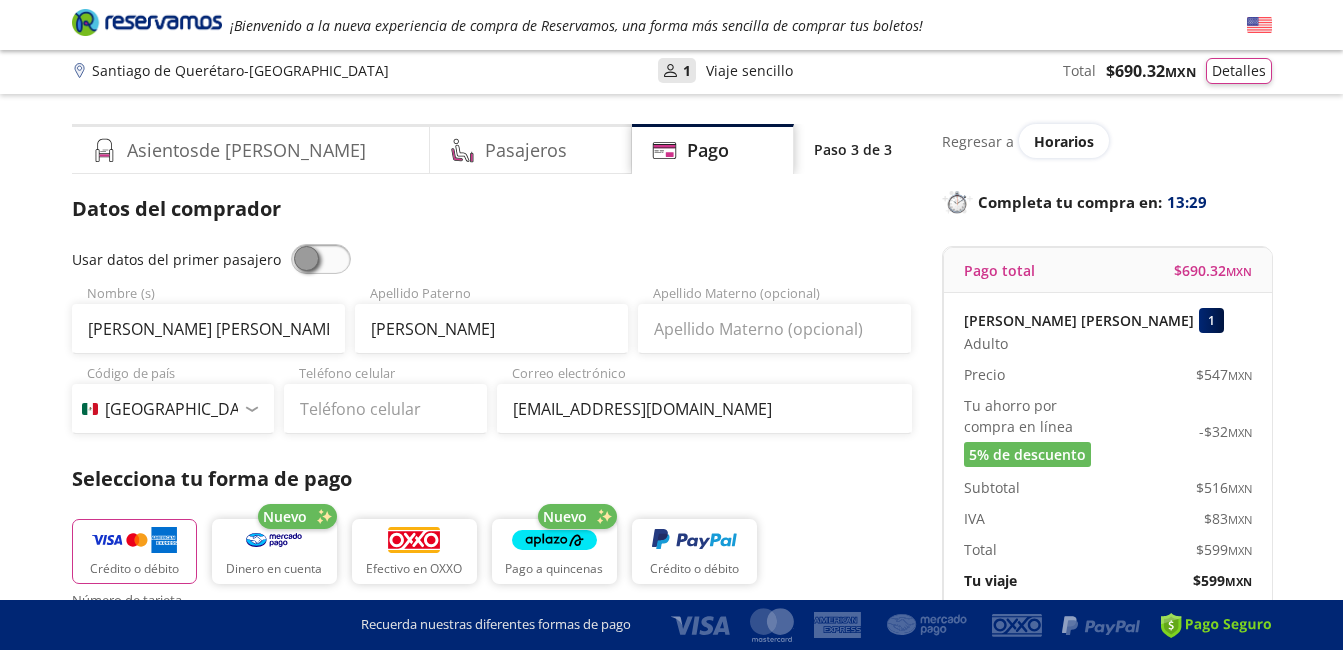 scroll, scrollTop: 0, scrollLeft: 0, axis: both 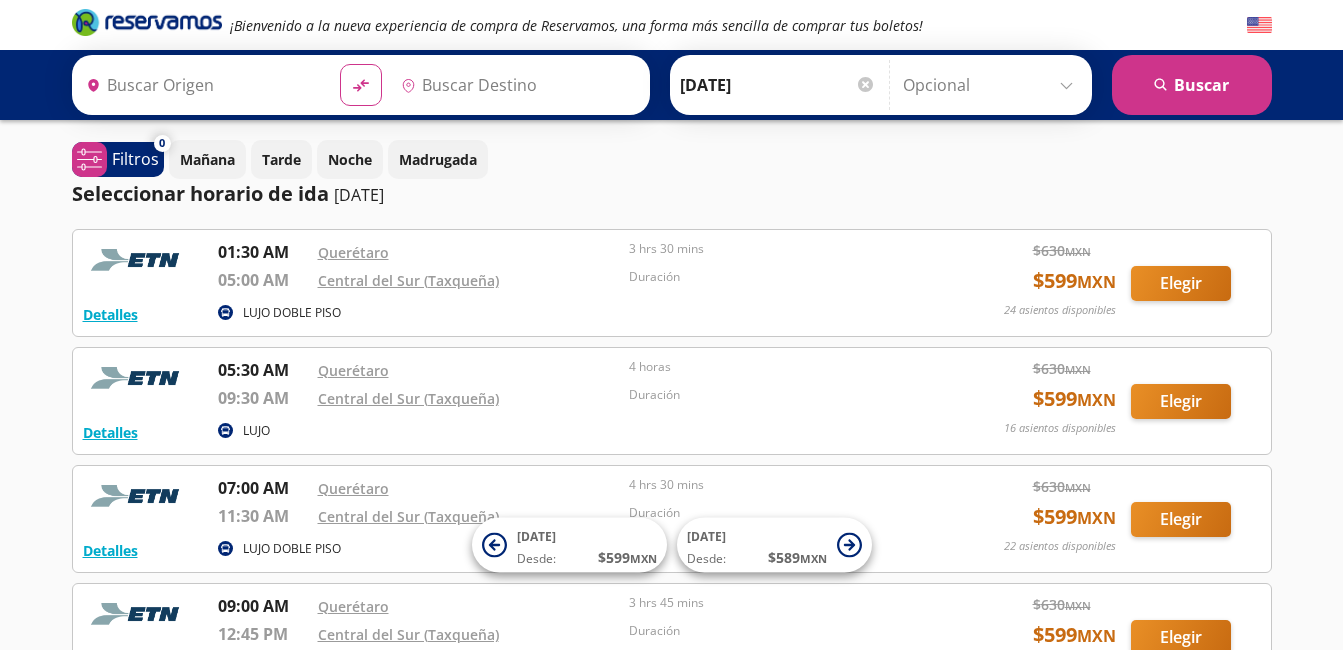type on "Central del Sur (taxqueña), [GEOGRAPHIC_DATA]" 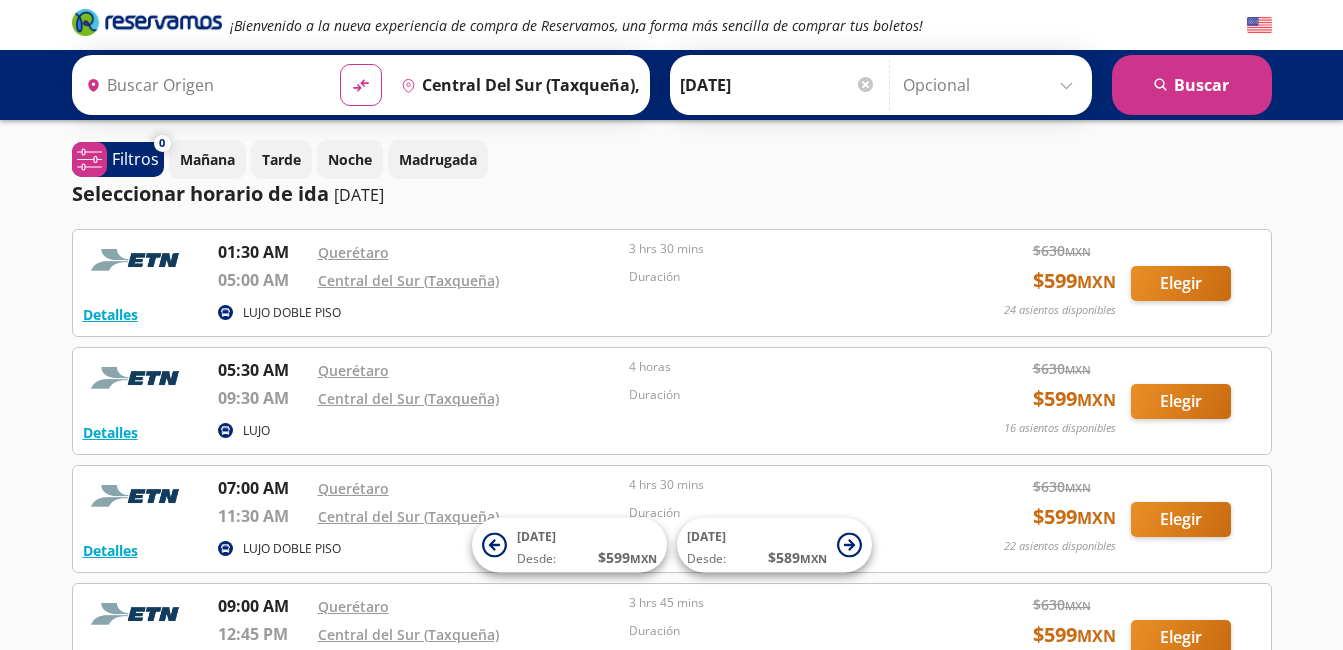 type on "[PERSON_NAME] de Querétaro, [GEOGRAPHIC_DATA]" 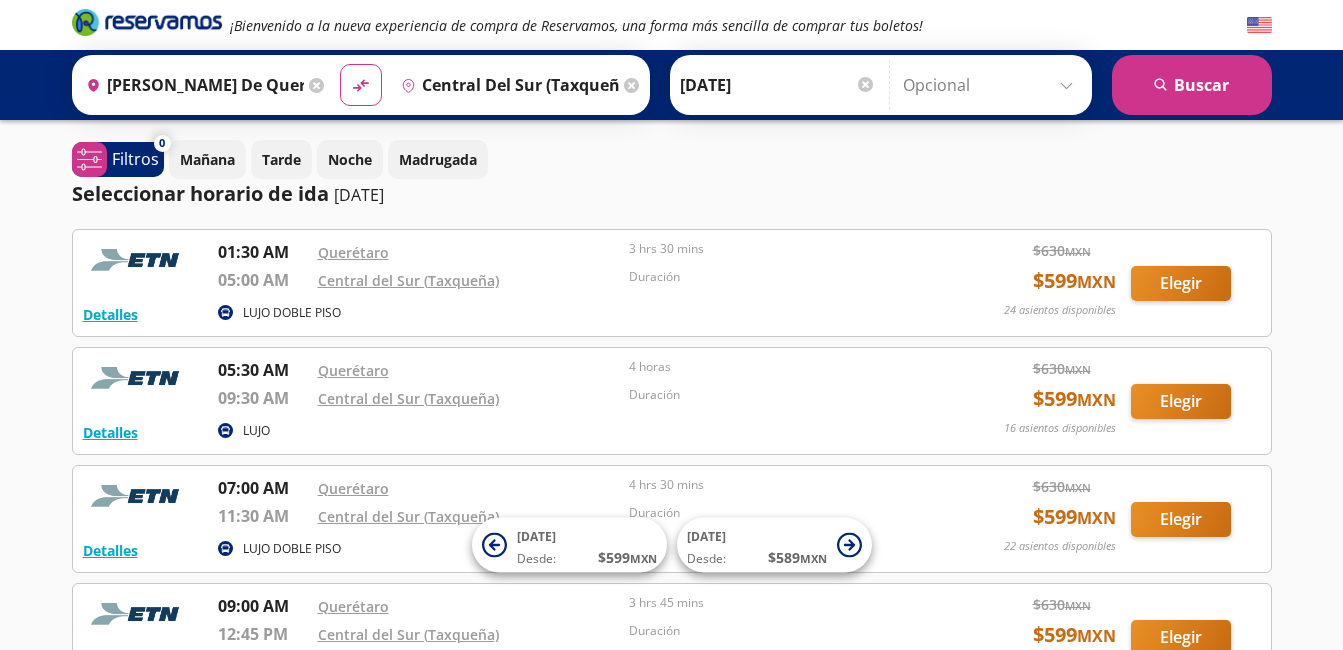 click at bounding box center (992, 85) 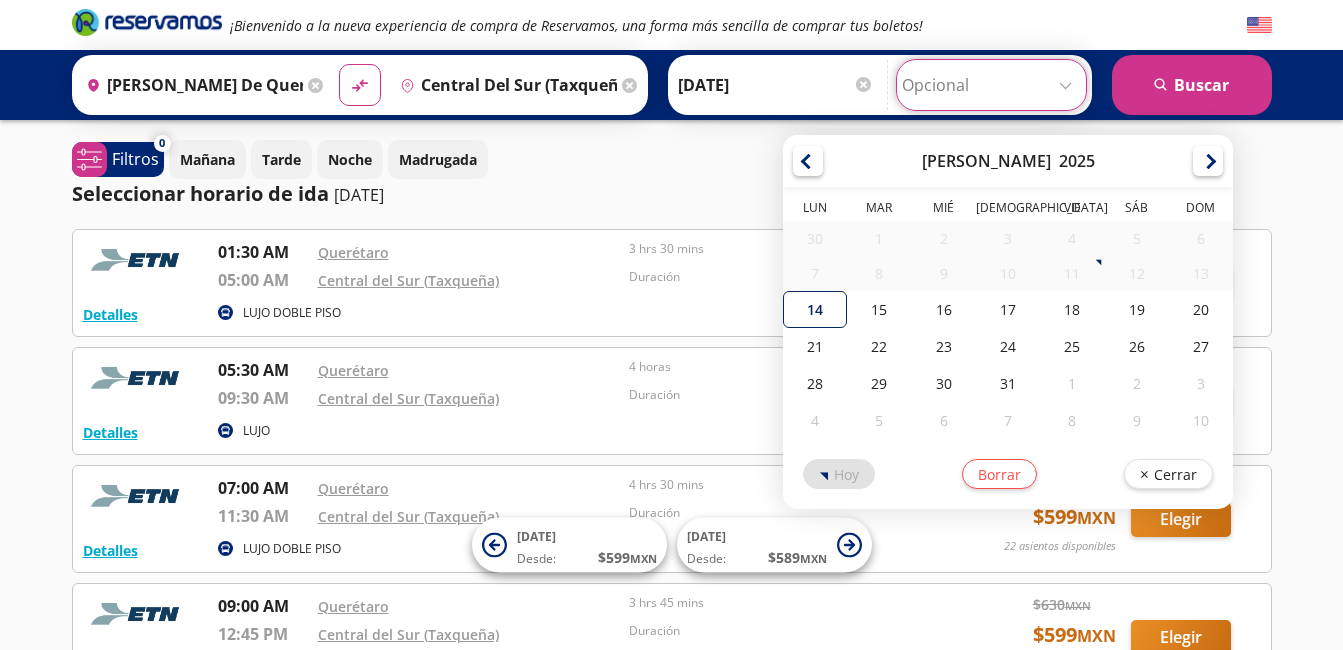 click on "14" at bounding box center [815, 309] 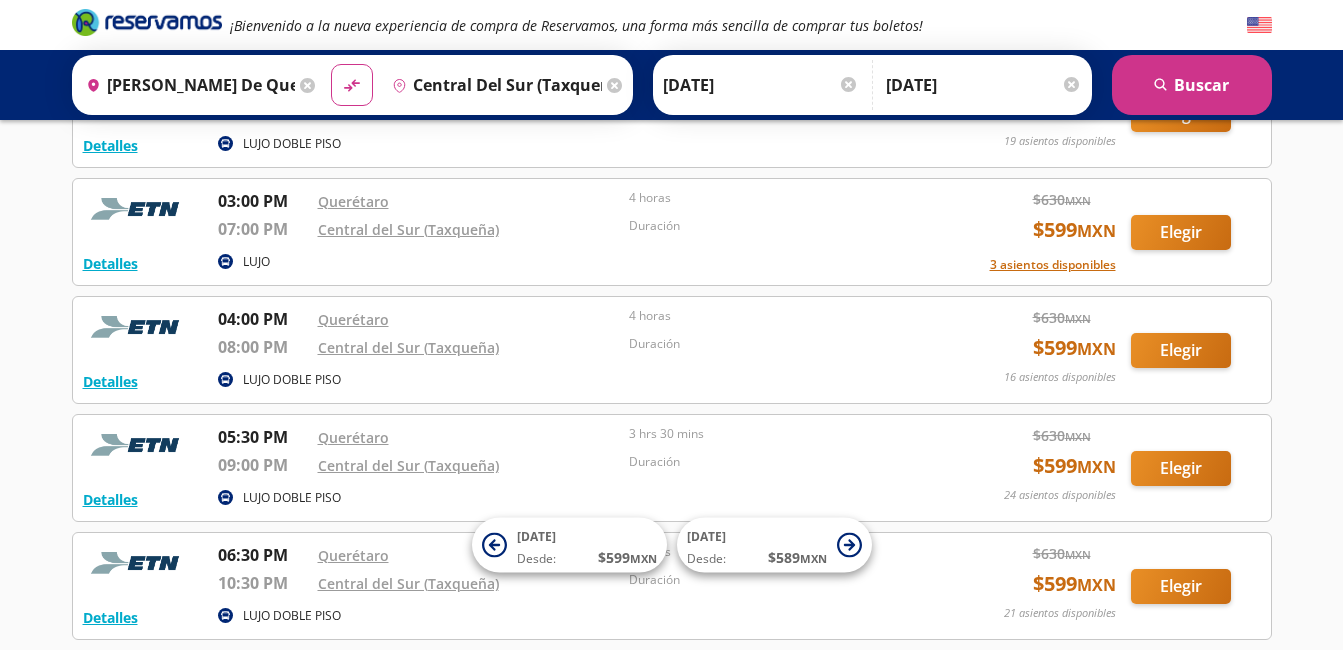 scroll, scrollTop: 1002, scrollLeft: 0, axis: vertical 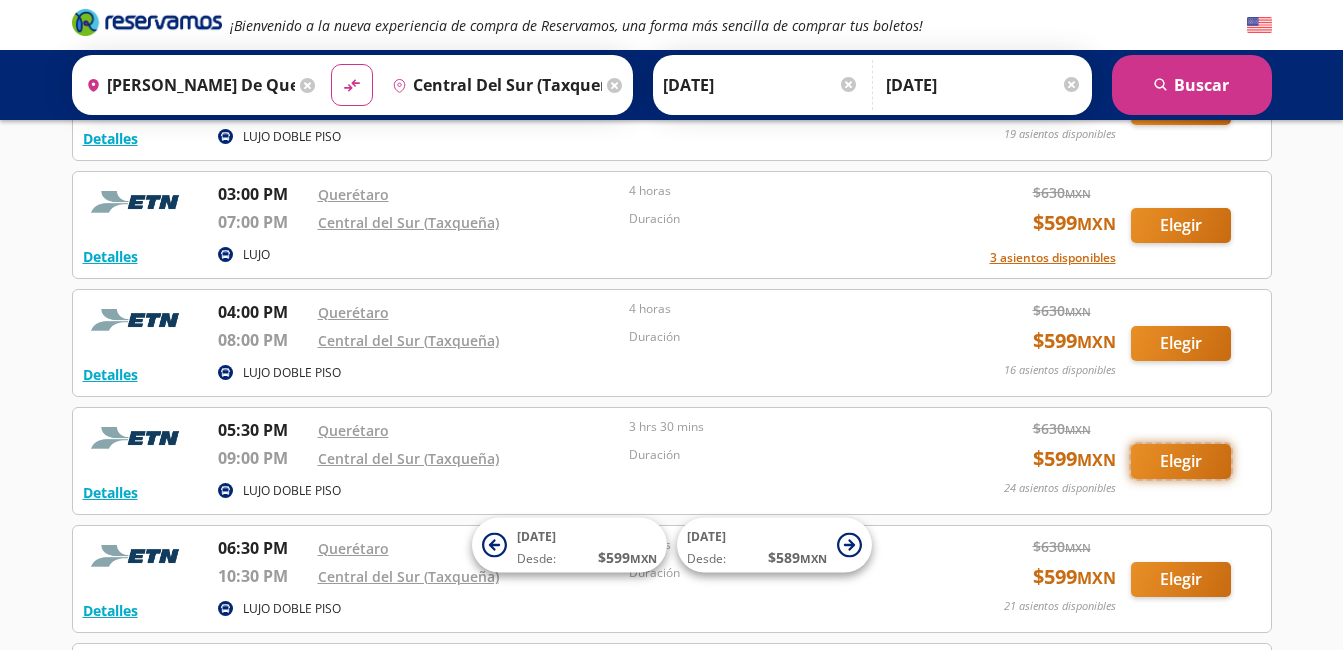 click on "Elegir" at bounding box center (1181, 461) 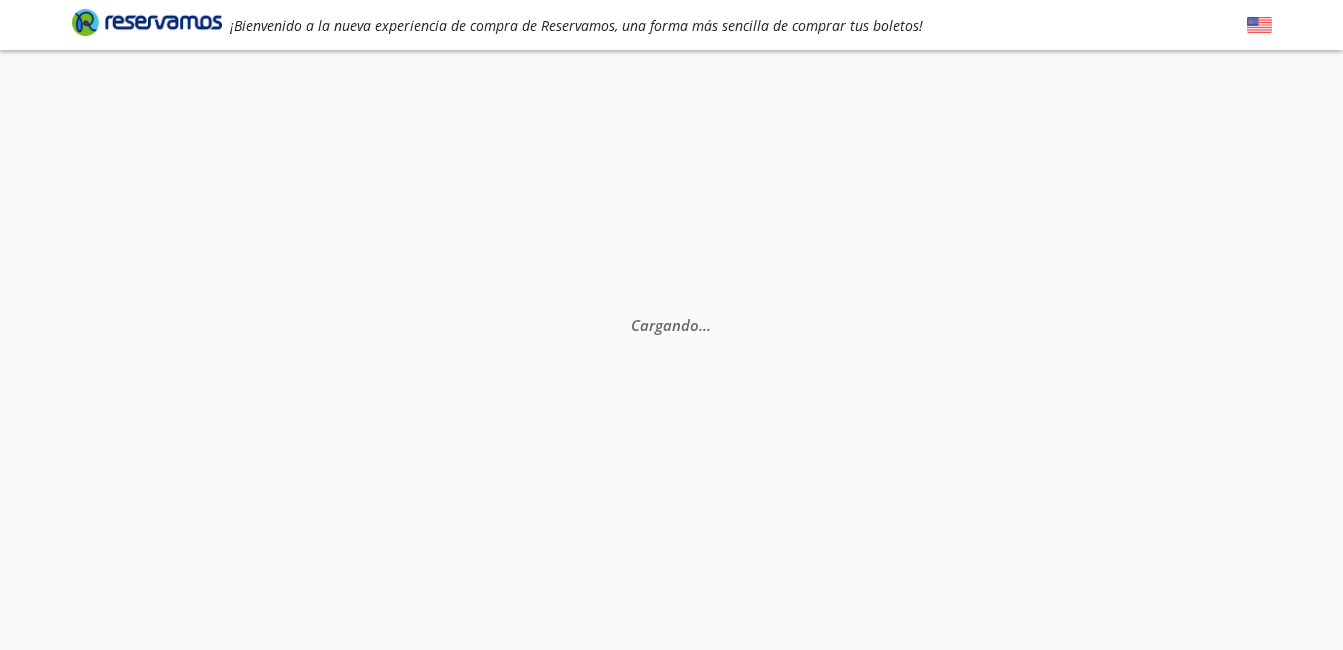 scroll, scrollTop: 0, scrollLeft: 0, axis: both 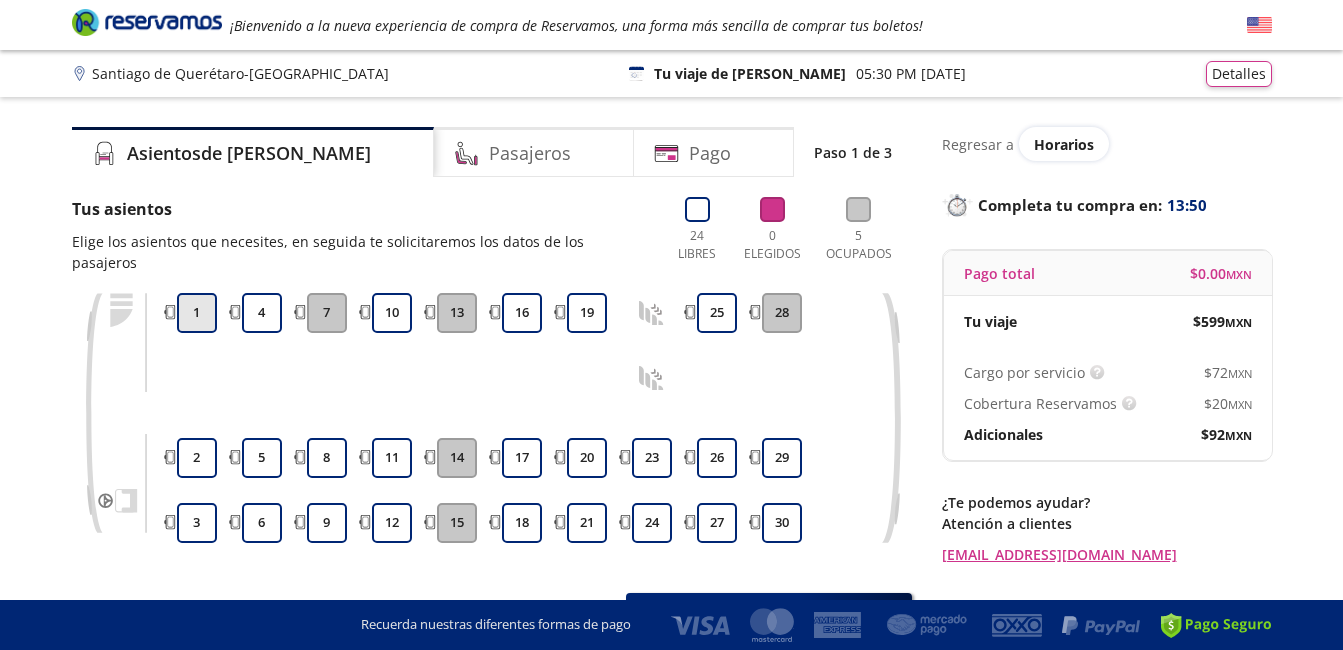 click on "1" at bounding box center [197, 313] 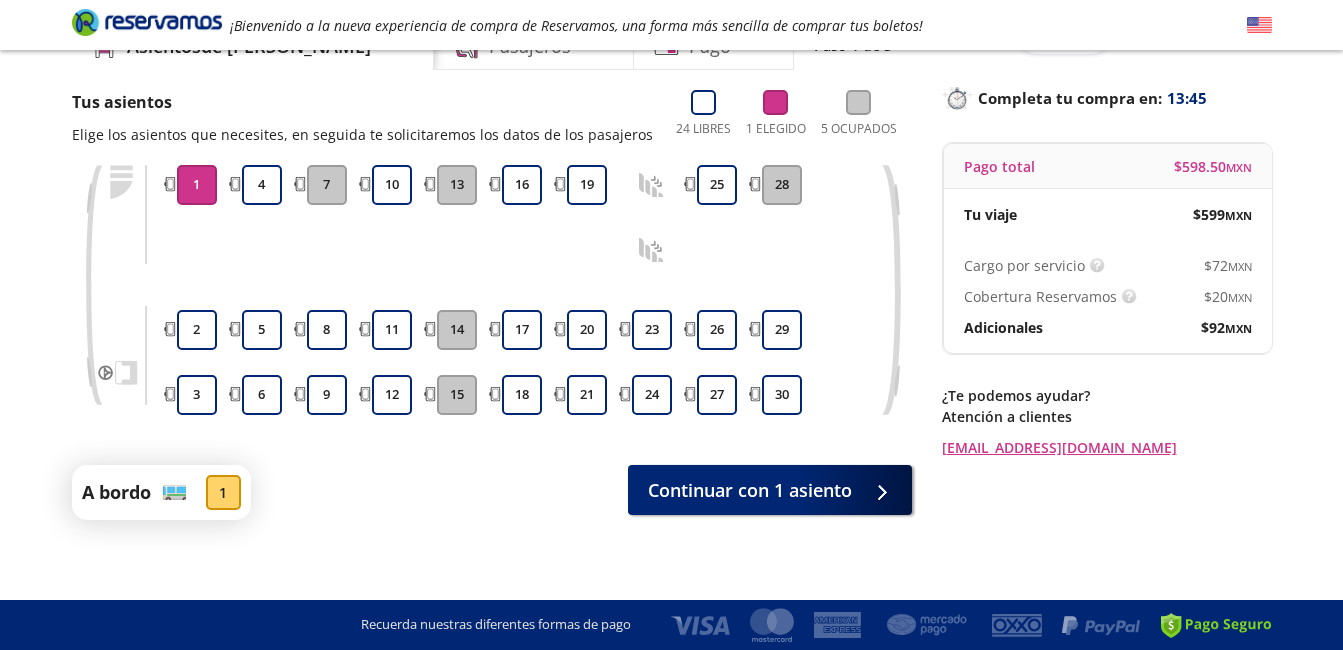 scroll, scrollTop: 118, scrollLeft: 0, axis: vertical 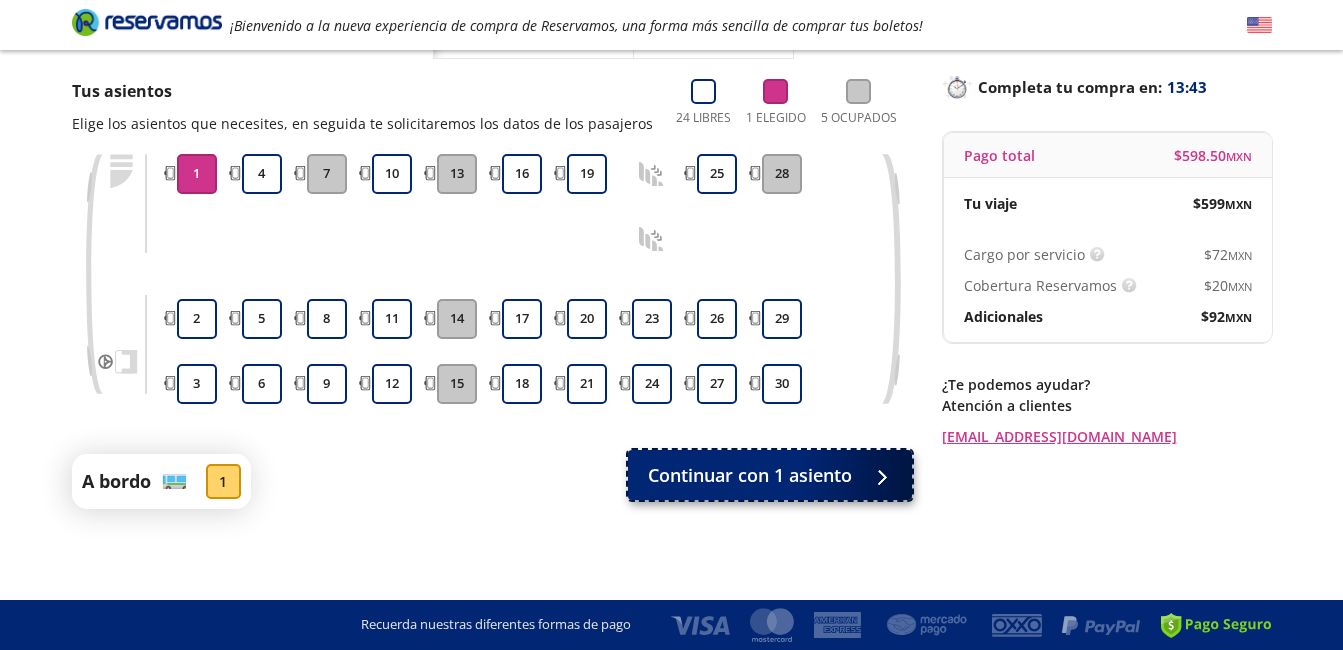click on "Continuar con 1 asiento" at bounding box center (750, 475) 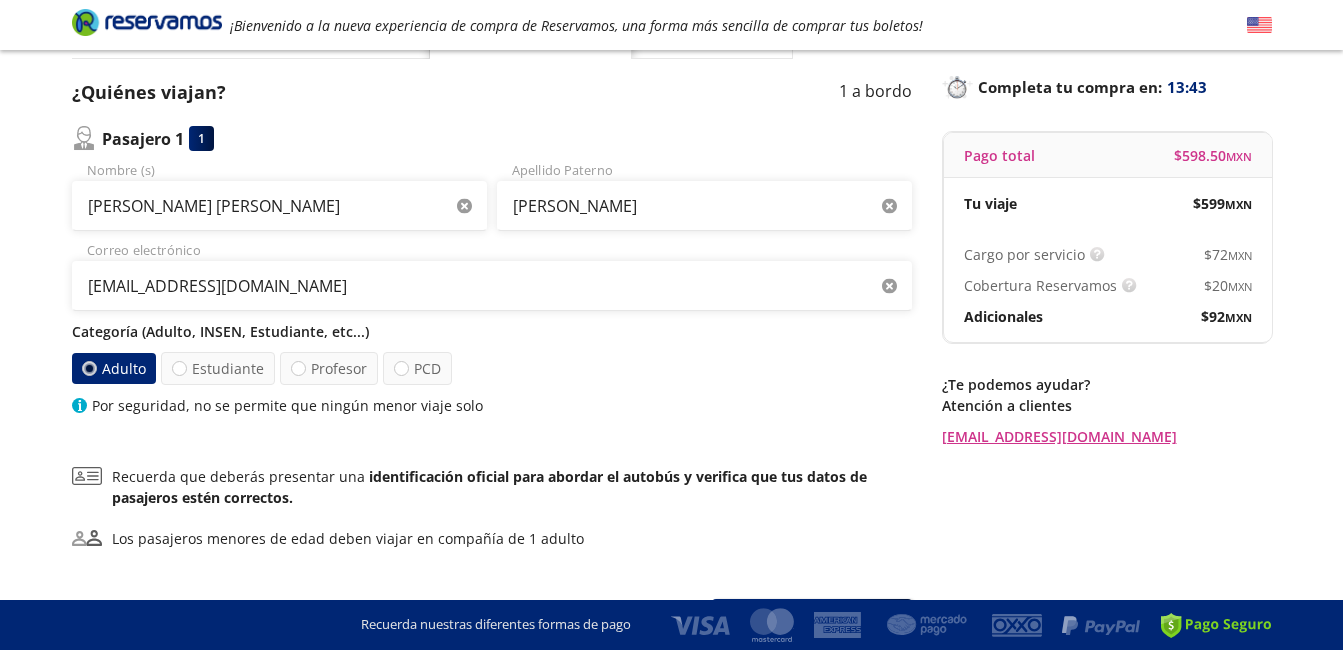 scroll, scrollTop: 0, scrollLeft: 0, axis: both 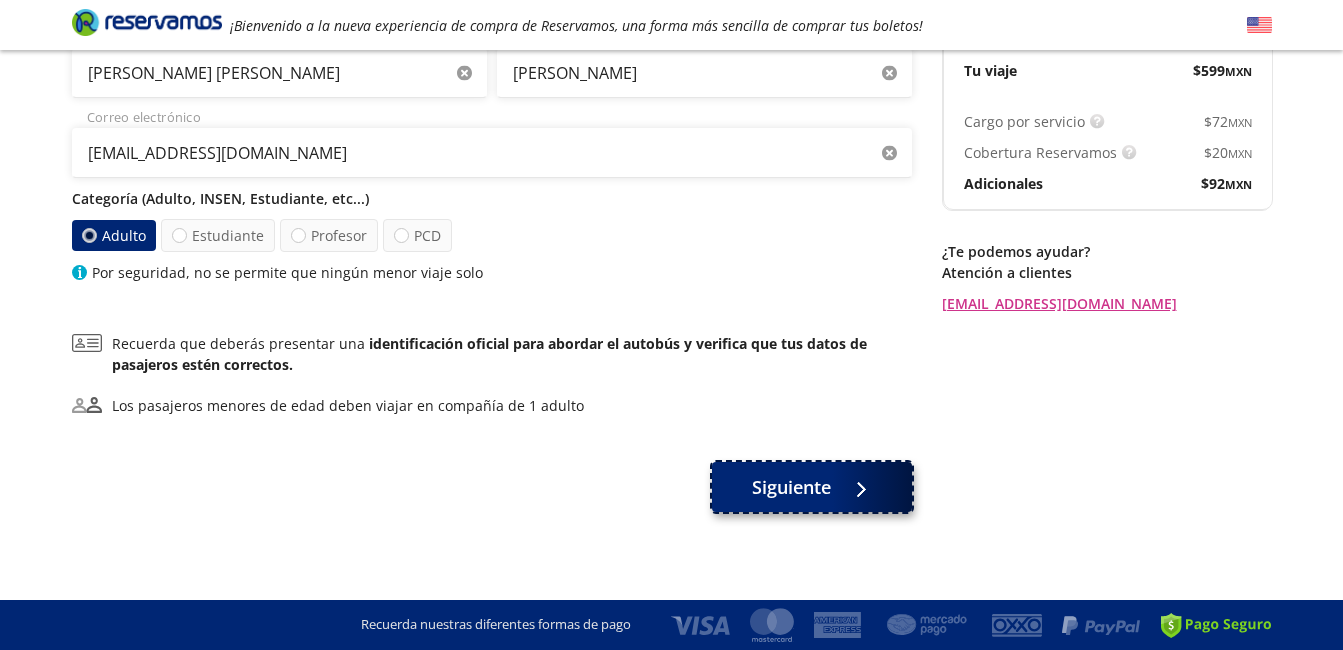 click on "Siguiente" at bounding box center (791, 487) 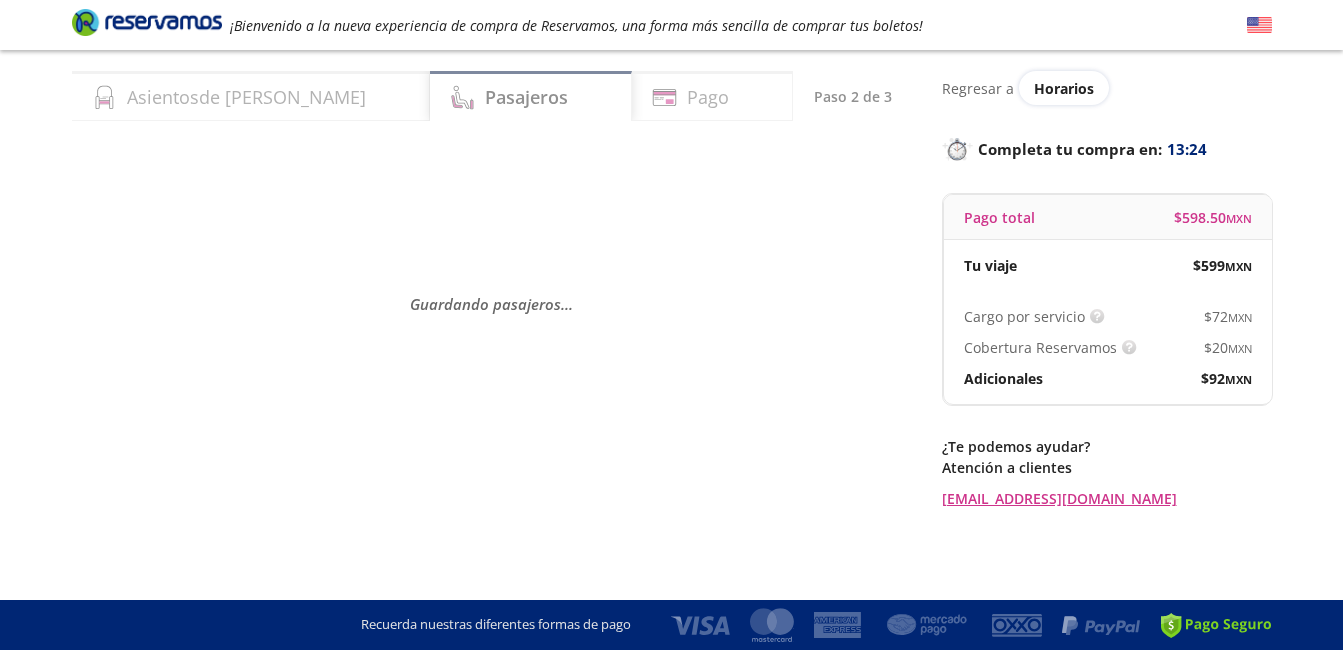 scroll, scrollTop: 0, scrollLeft: 0, axis: both 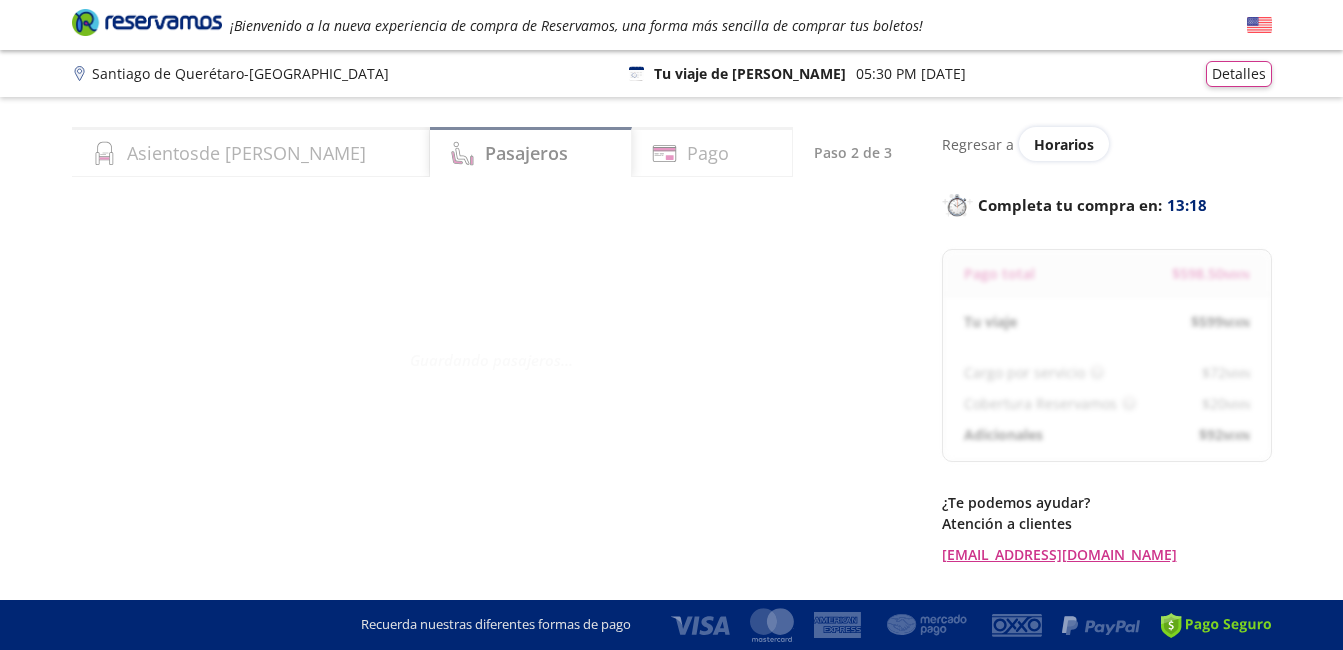select on "MX" 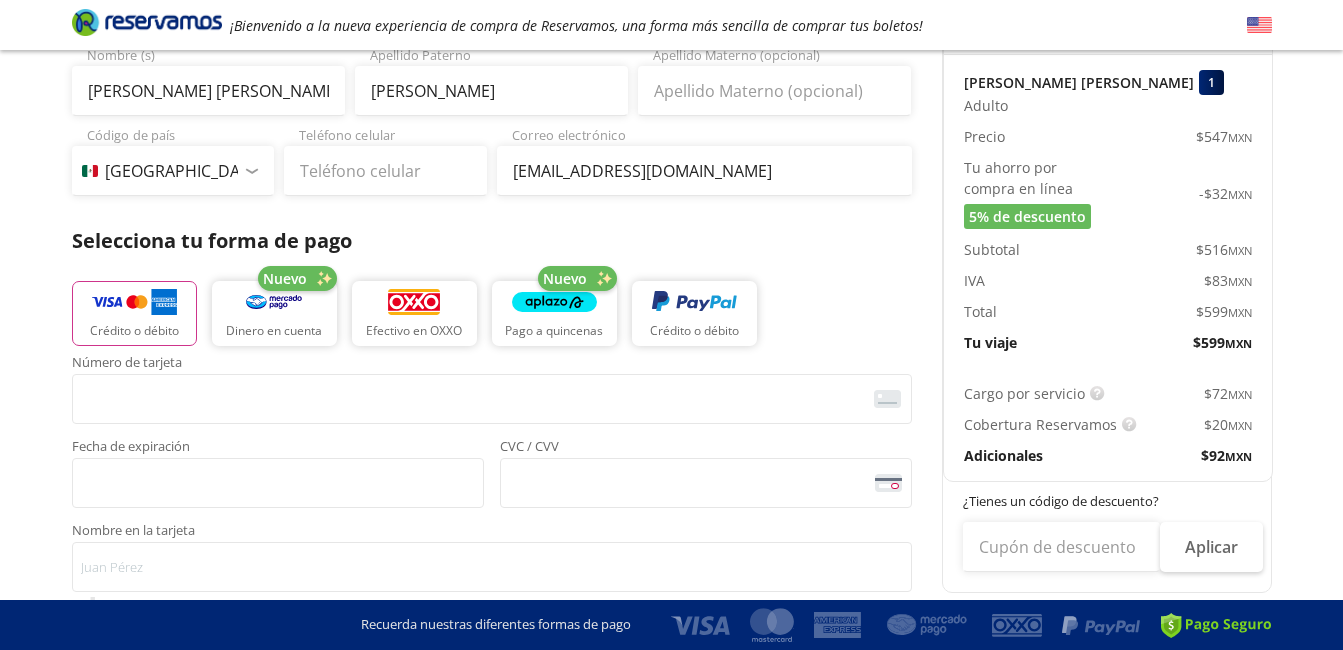 scroll, scrollTop: 0, scrollLeft: 0, axis: both 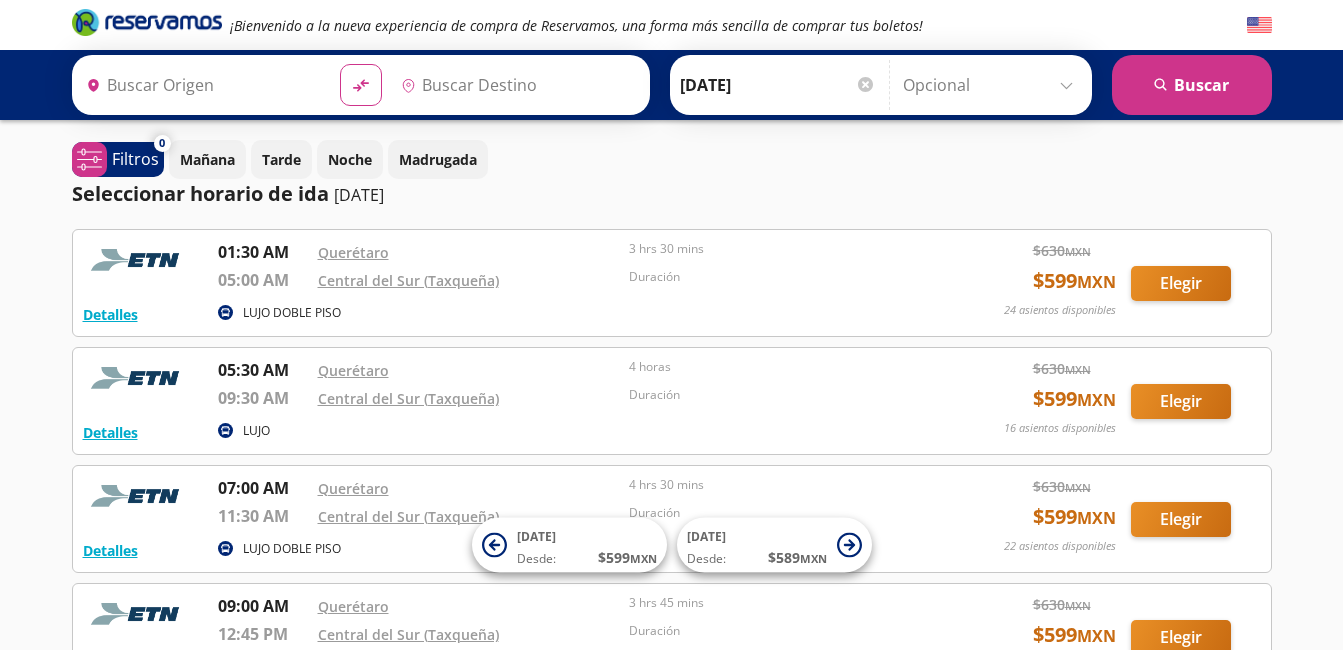 type on "[PERSON_NAME] de Querétaro, [GEOGRAPHIC_DATA]" 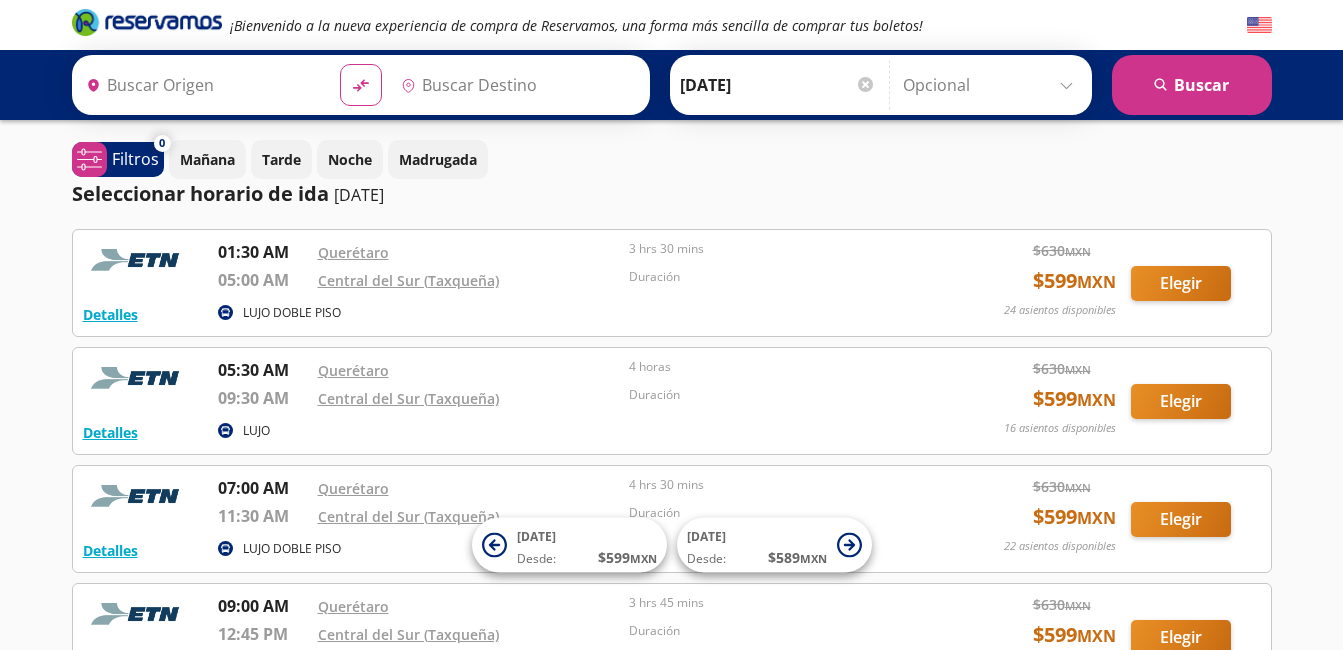type on "Central del Sur (taxqueña), [GEOGRAPHIC_DATA]" 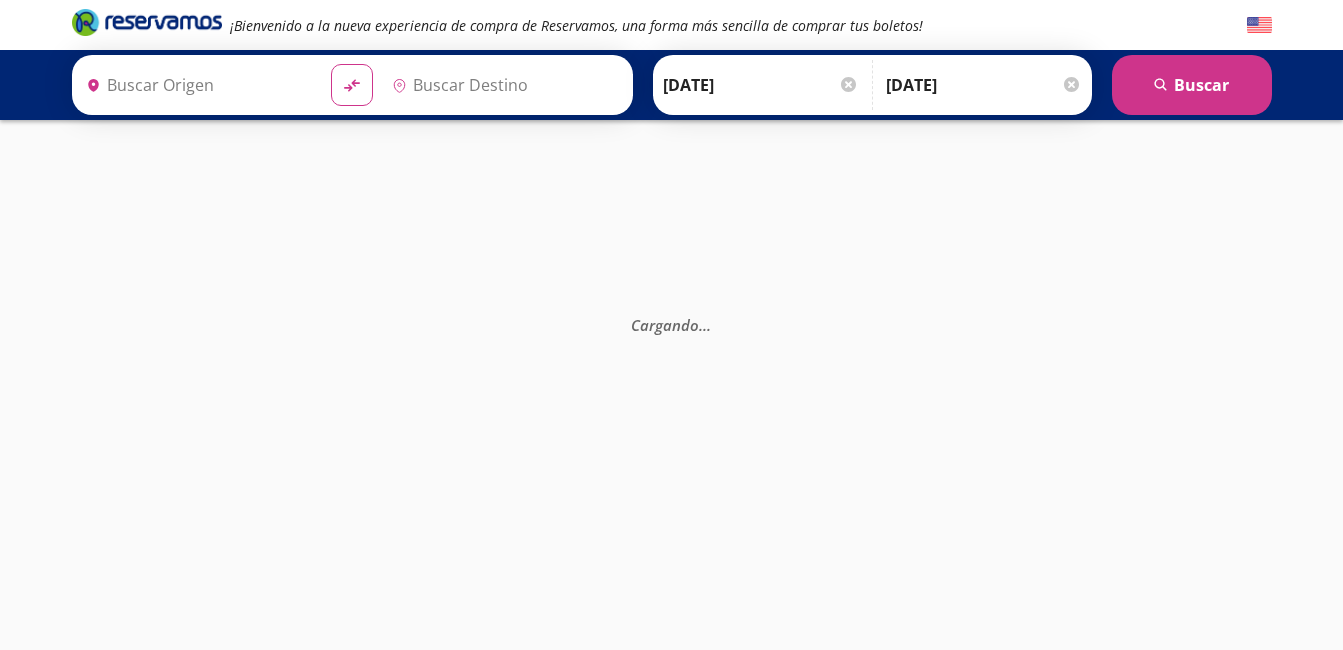 scroll, scrollTop: 0, scrollLeft: 0, axis: both 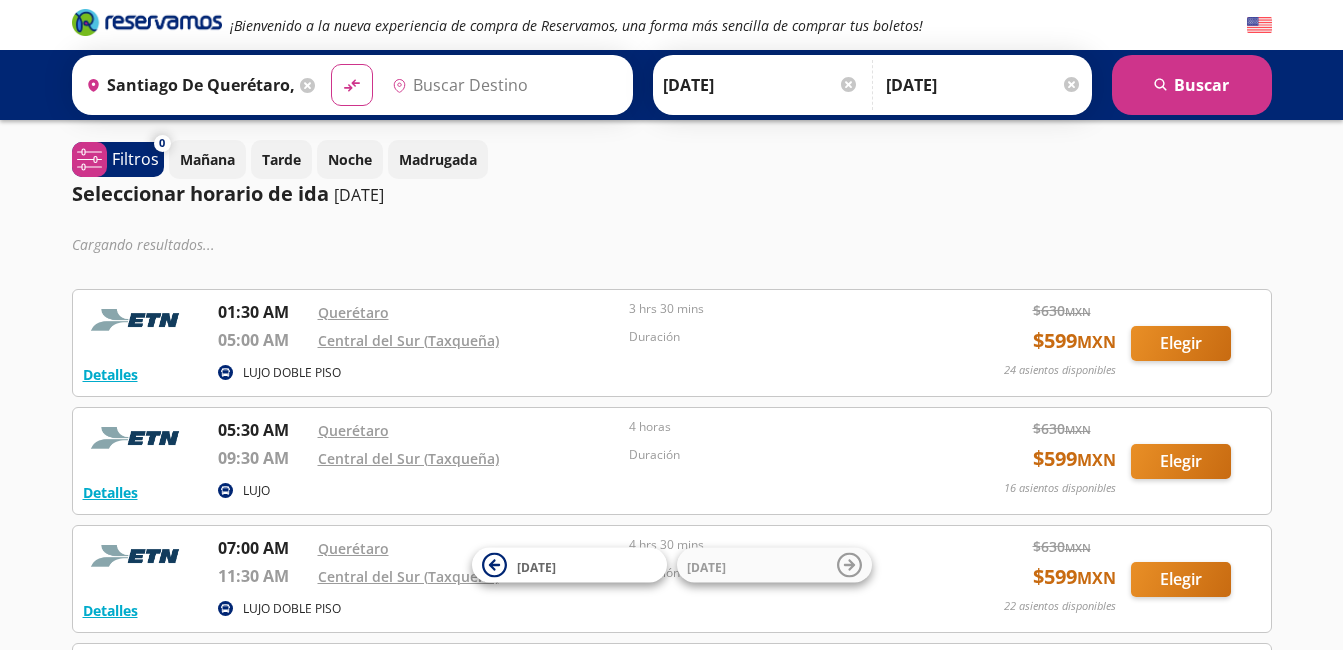 type on "Central del Sur (taxqueña), [GEOGRAPHIC_DATA]" 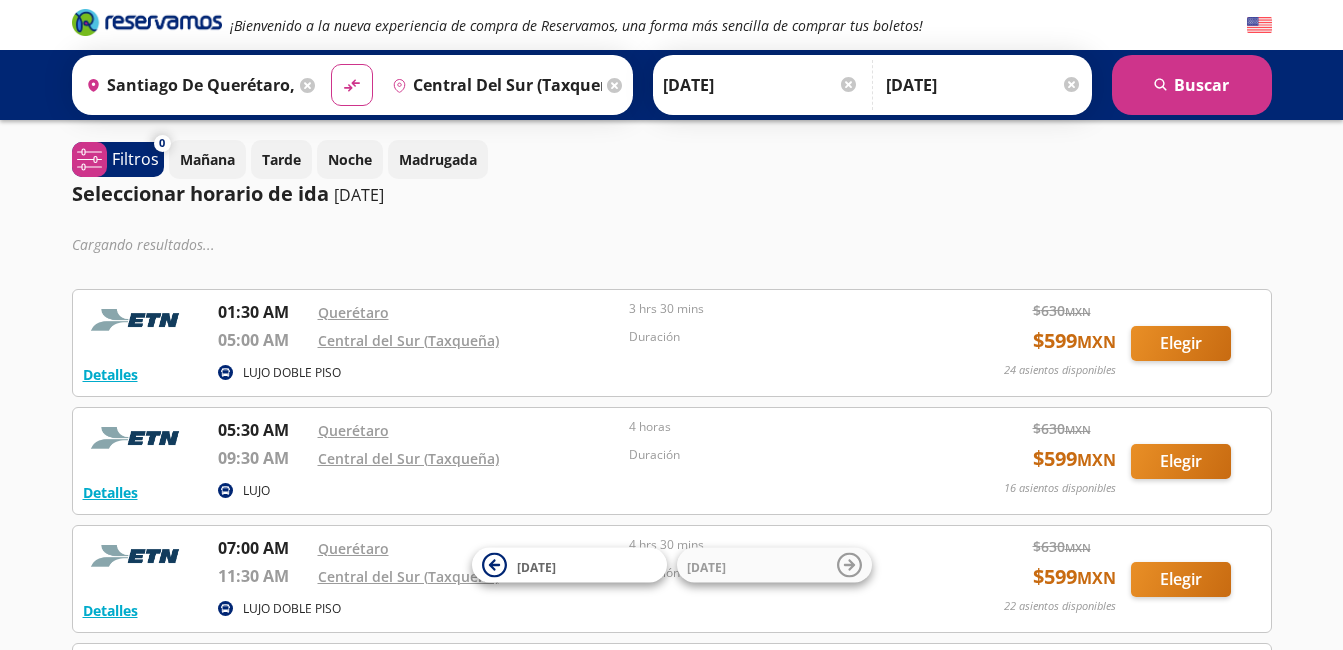 scroll, scrollTop: 0, scrollLeft: 0, axis: both 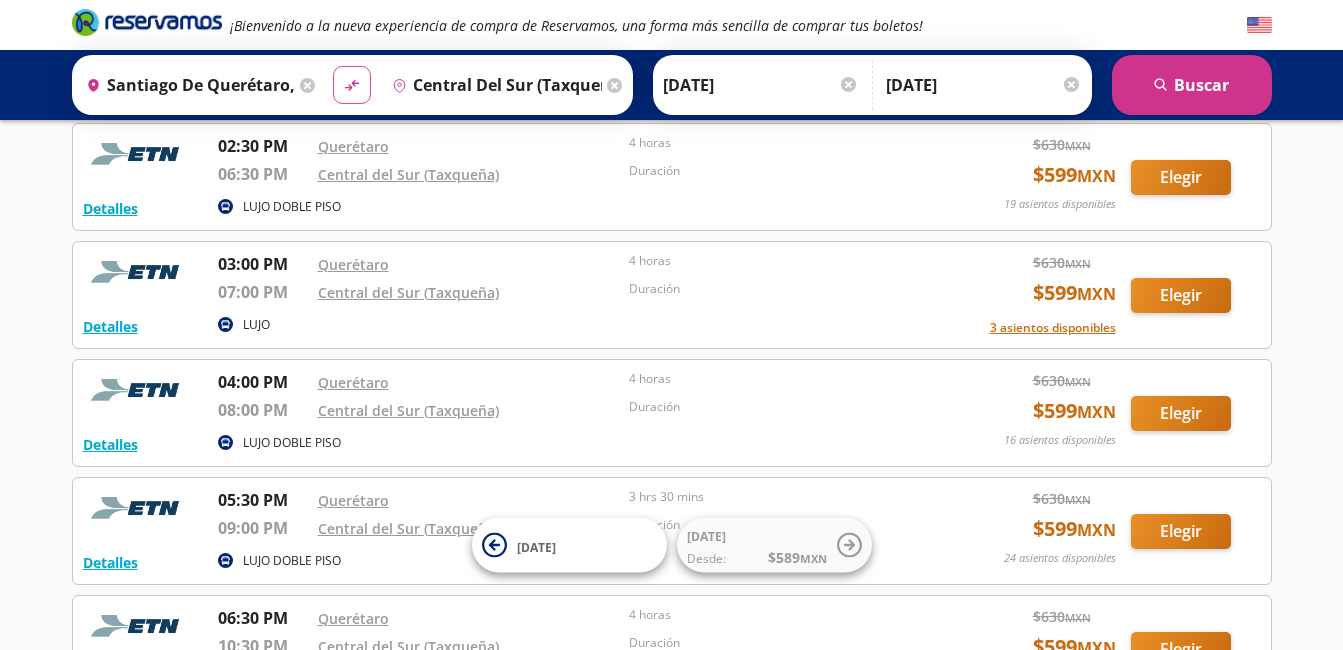 click on "material-symbols:compare-arrows-rounded" 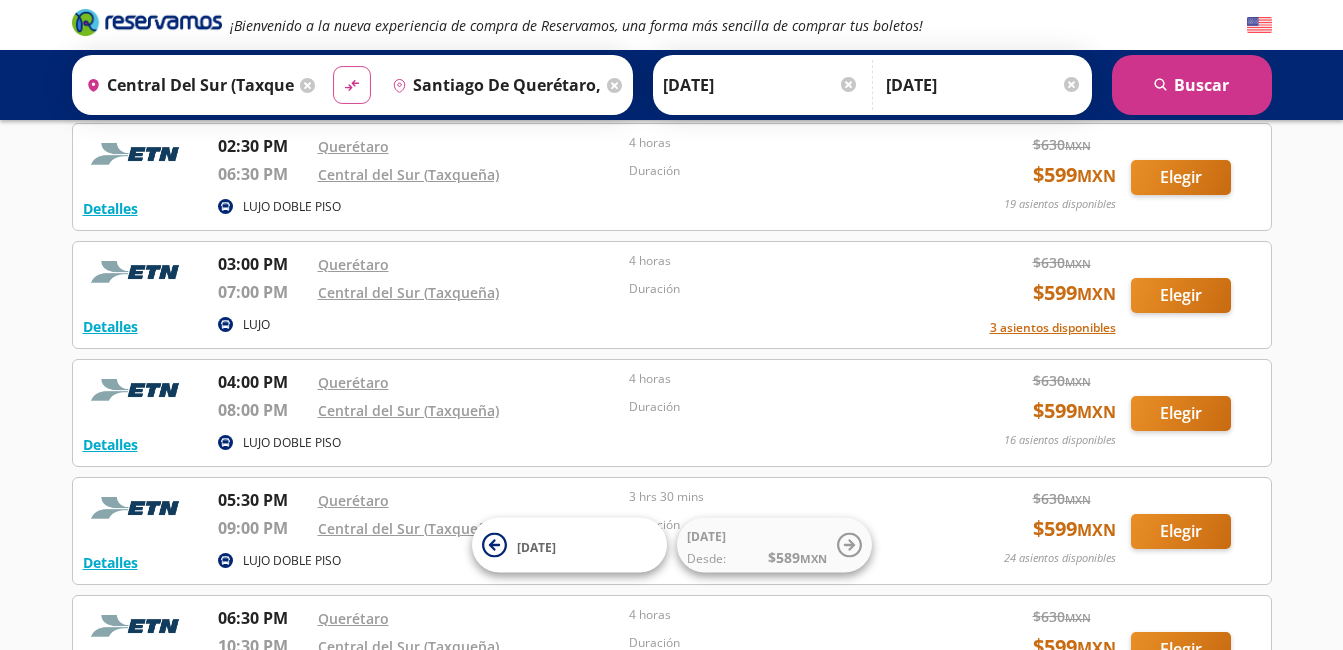 click on "material-symbols:compare-arrows-rounded" 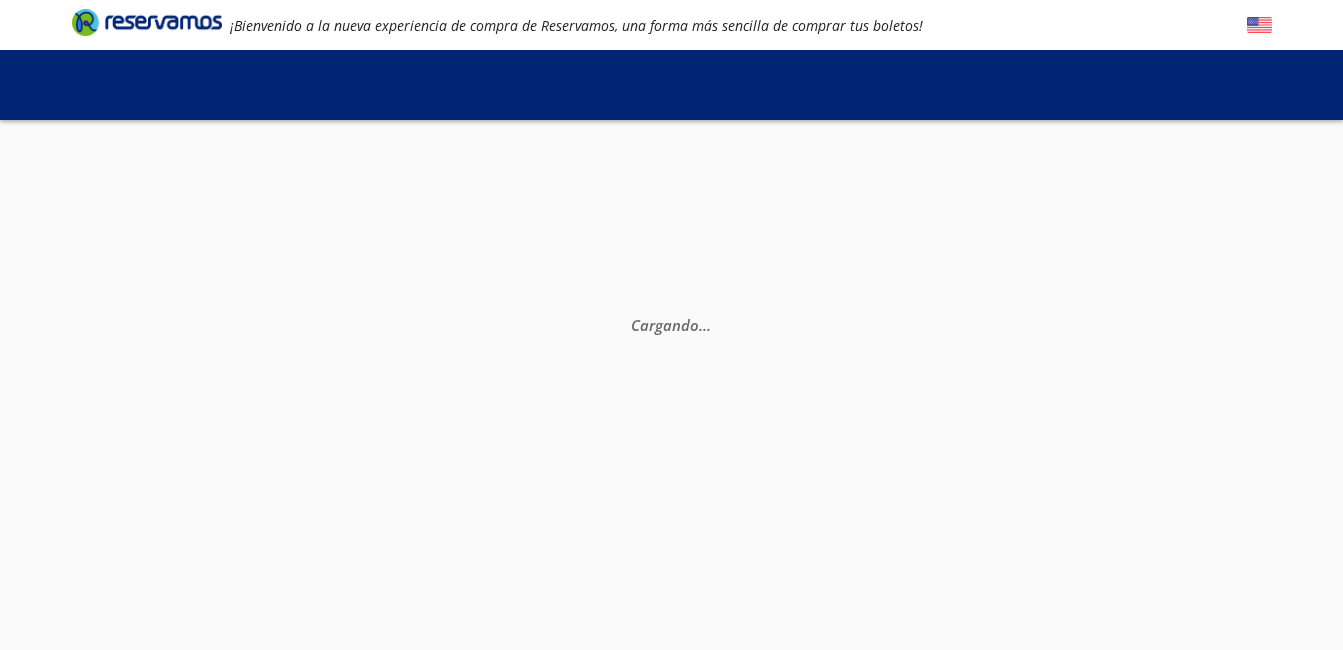 scroll, scrollTop: 0, scrollLeft: 0, axis: both 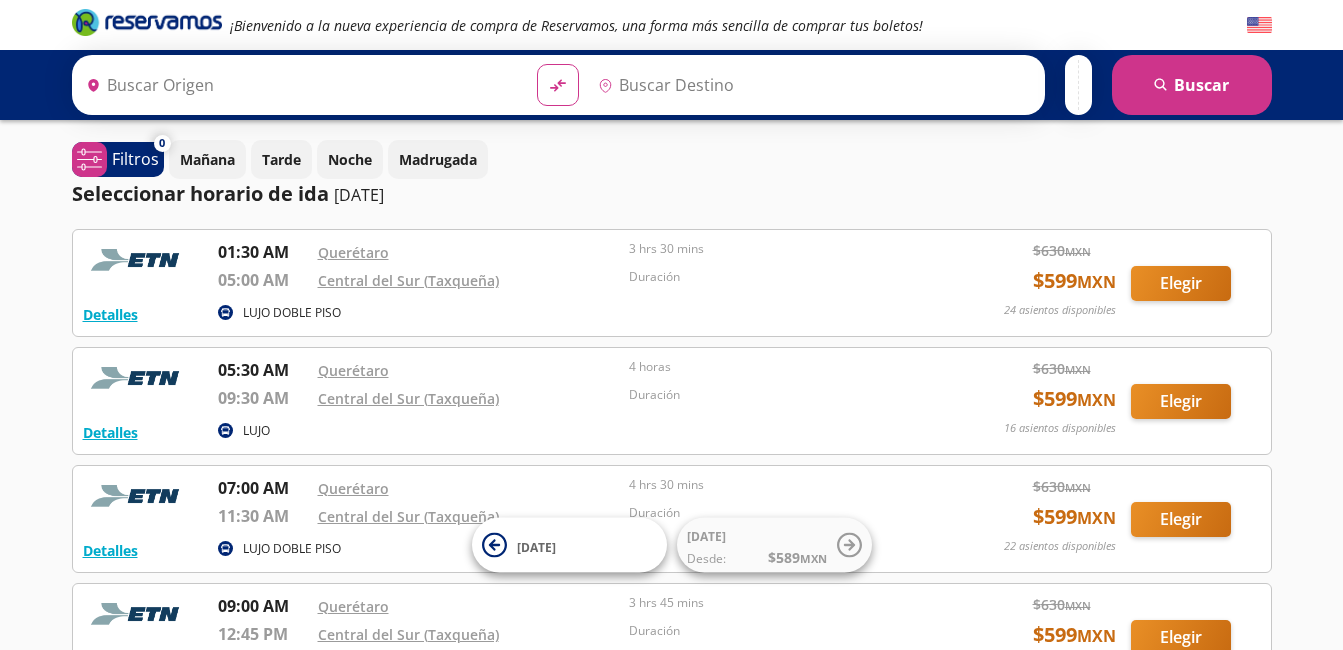 type on "[PERSON_NAME] de Querétaro, [GEOGRAPHIC_DATA]" 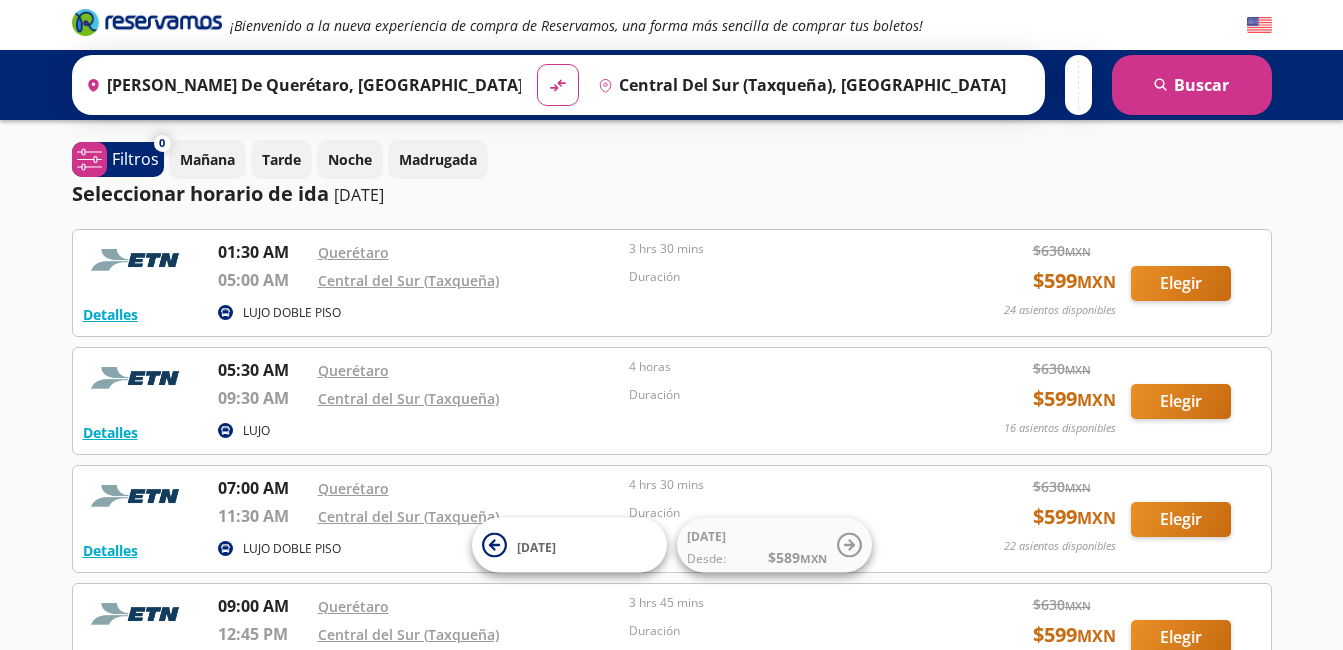 scroll, scrollTop: 0, scrollLeft: 0, axis: both 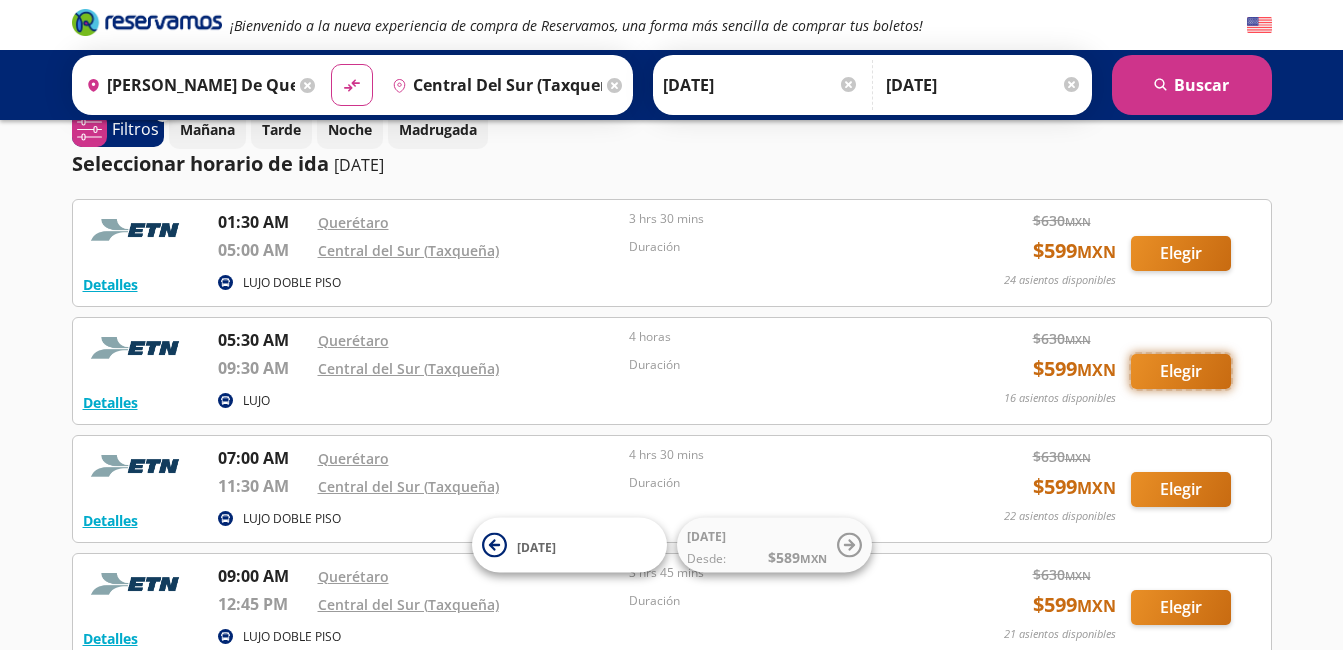 click on "Elegir" at bounding box center (1181, 371) 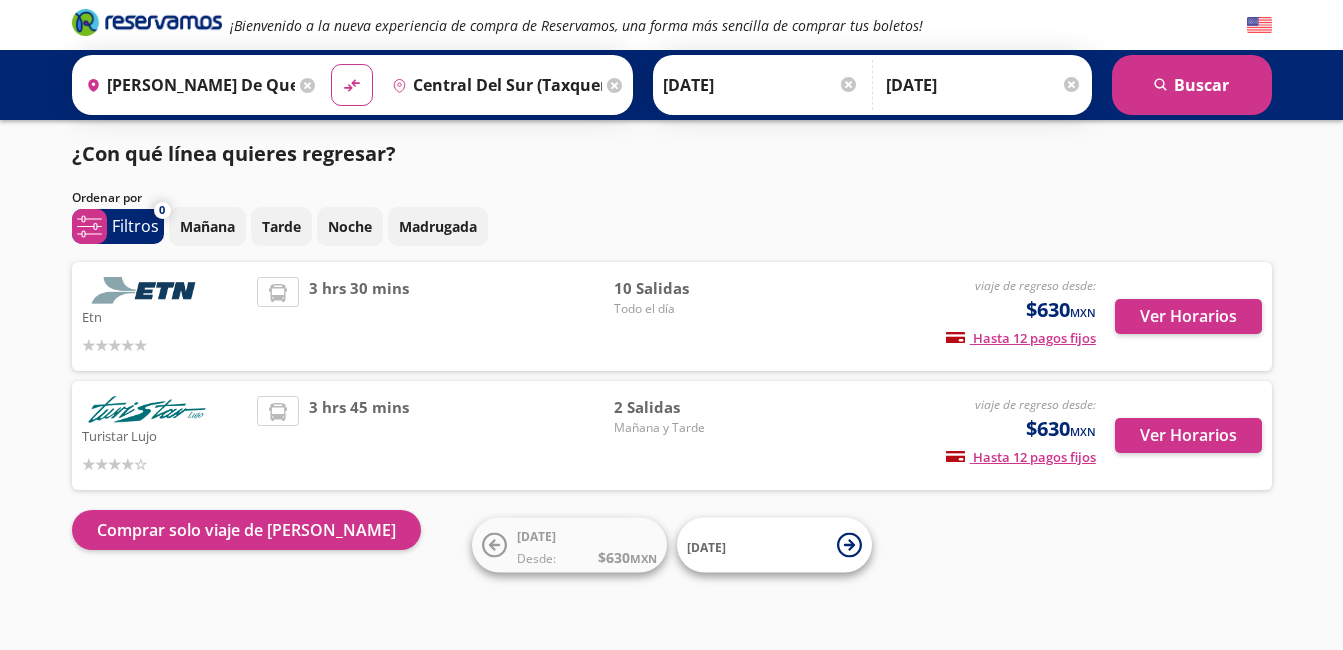 scroll, scrollTop: 0, scrollLeft: 0, axis: both 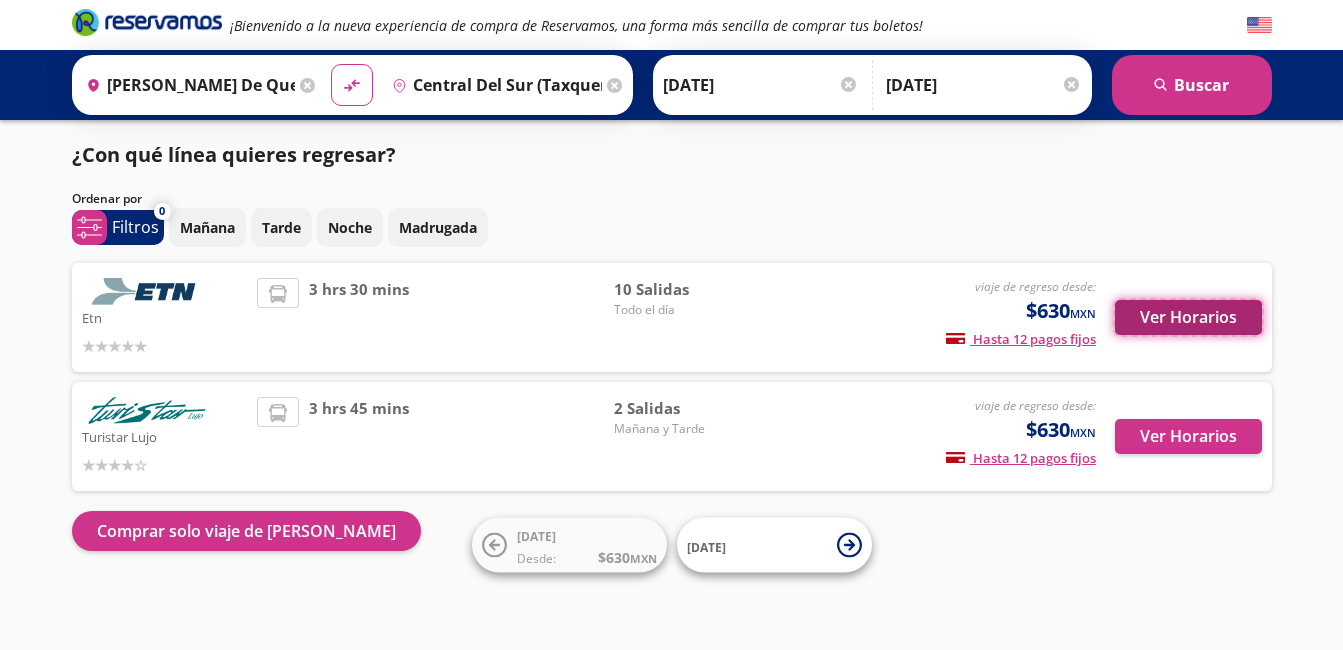 click on "Ver Horarios" at bounding box center [1188, 317] 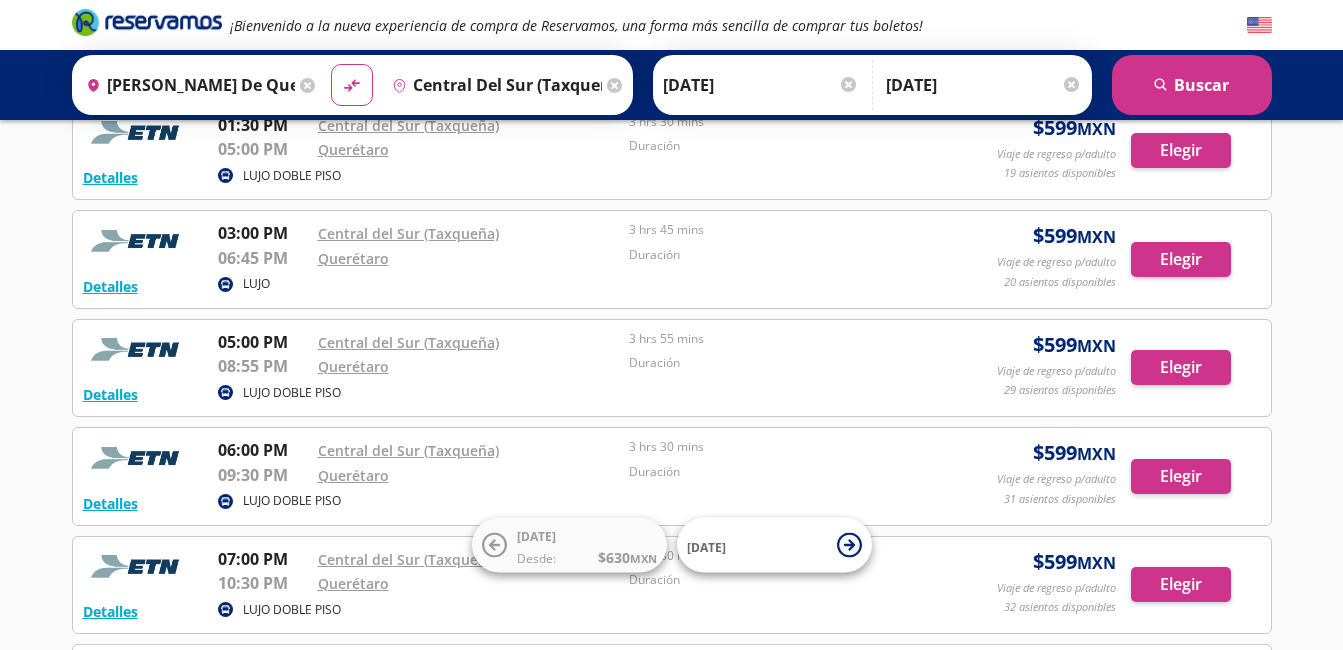 scroll, scrollTop: 364, scrollLeft: 0, axis: vertical 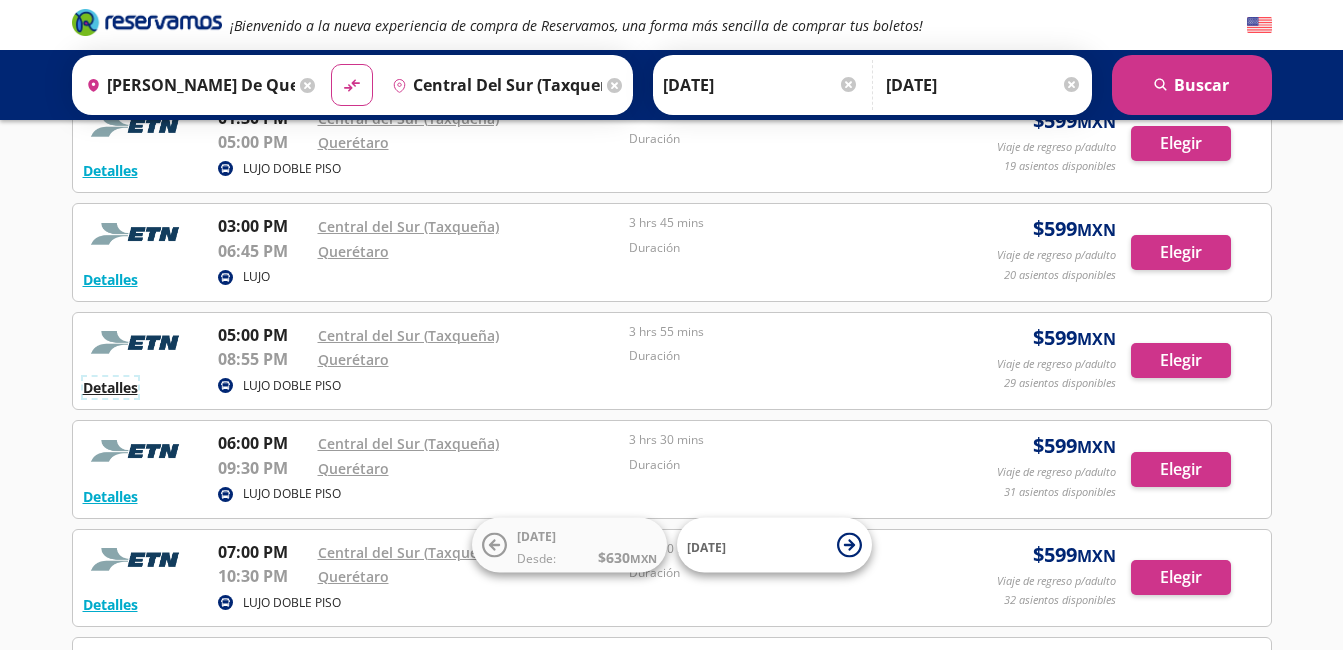 click on "Detalles" at bounding box center [110, 387] 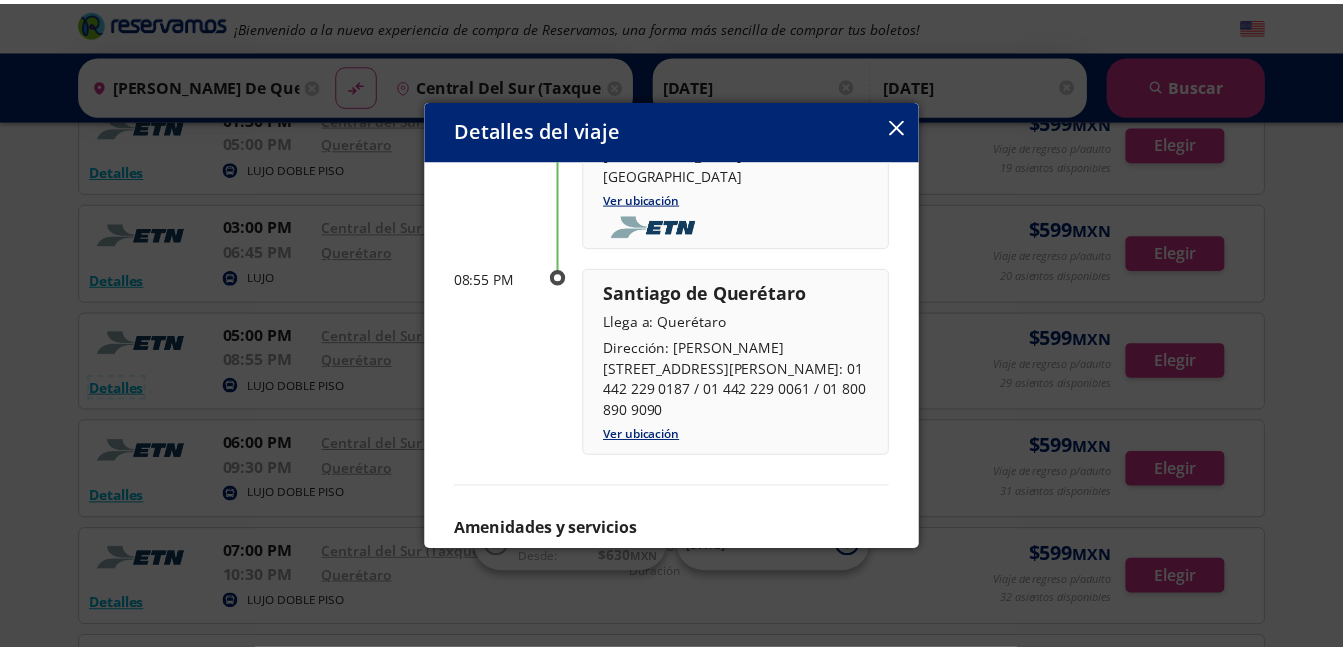 scroll, scrollTop: 257, scrollLeft: 0, axis: vertical 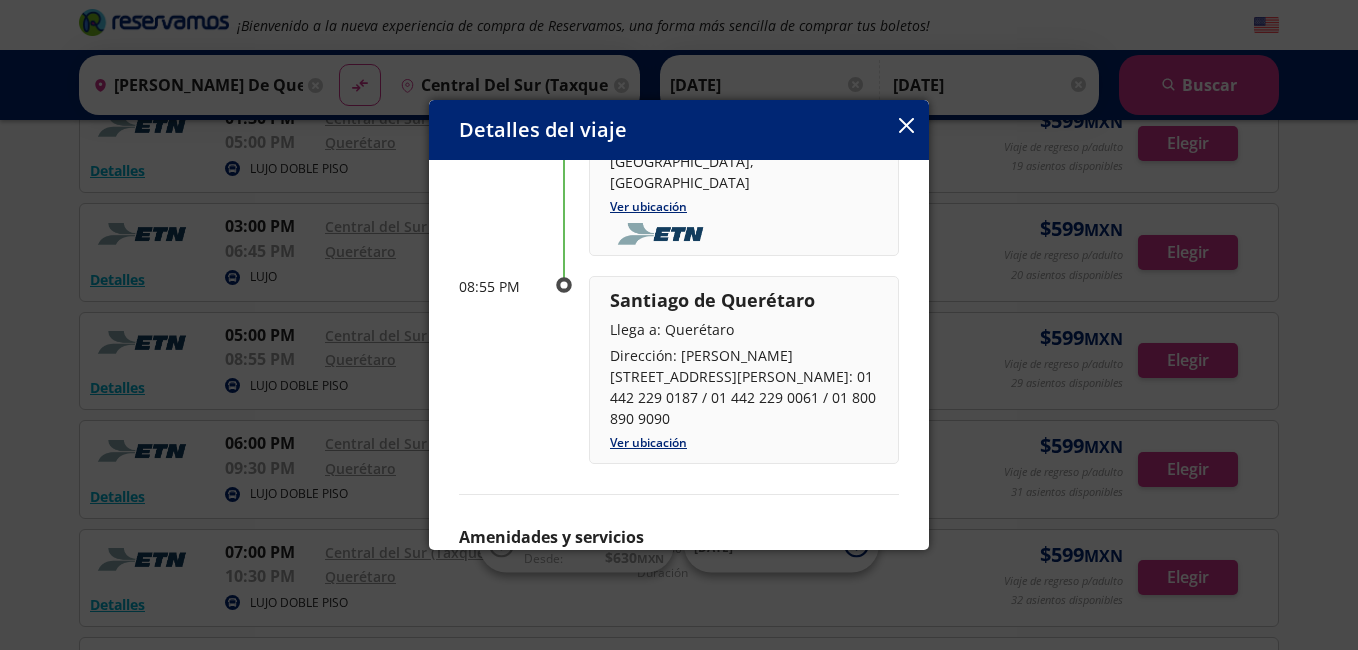 click 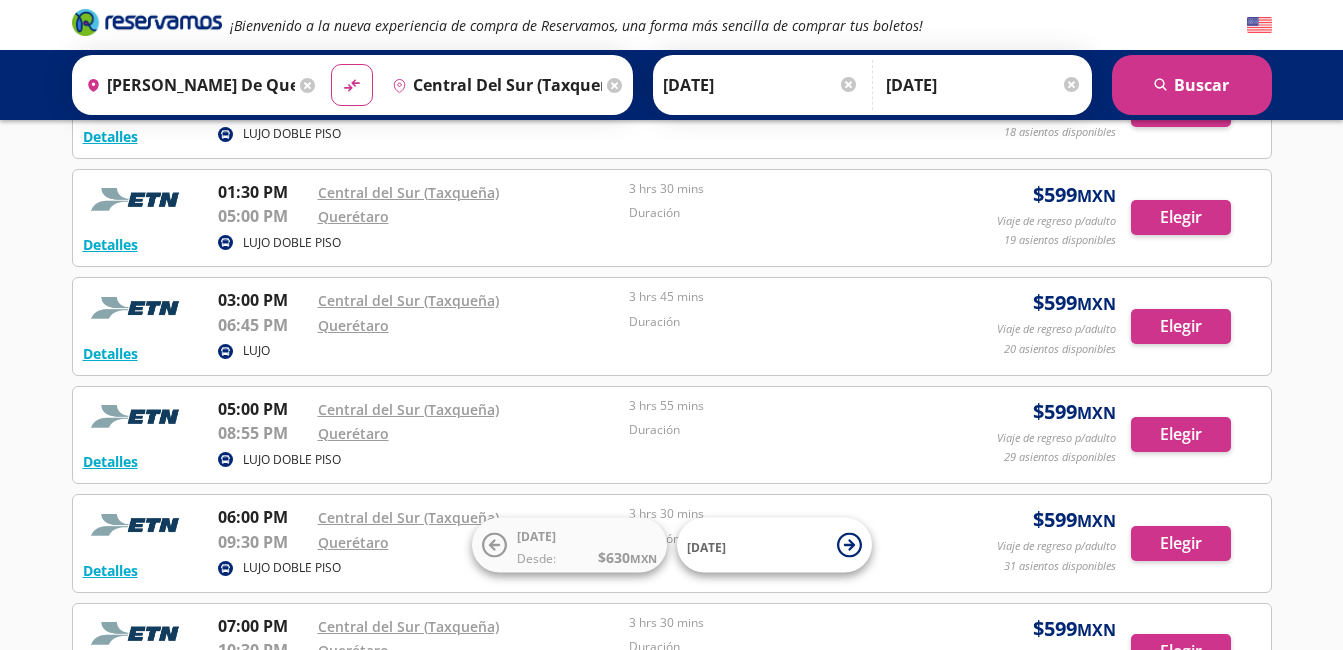 scroll, scrollTop: 290, scrollLeft: 0, axis: vertical 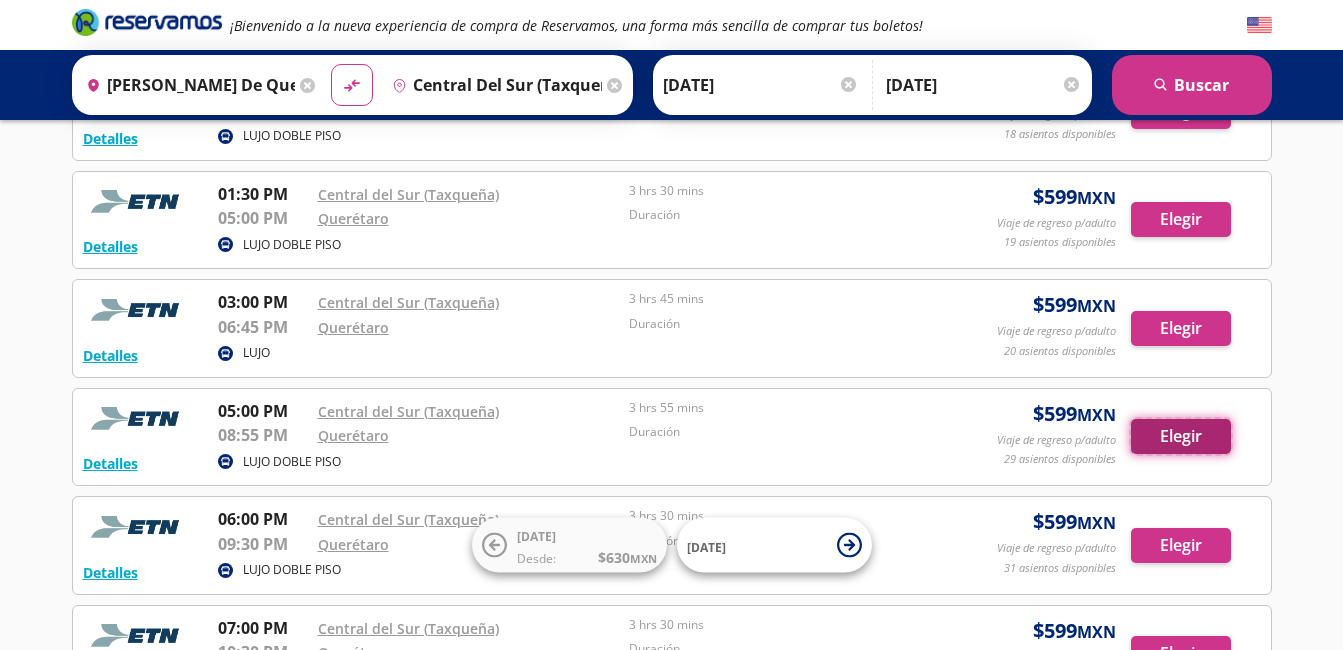 click on "Elegir" at bounding box center [1181, 436] 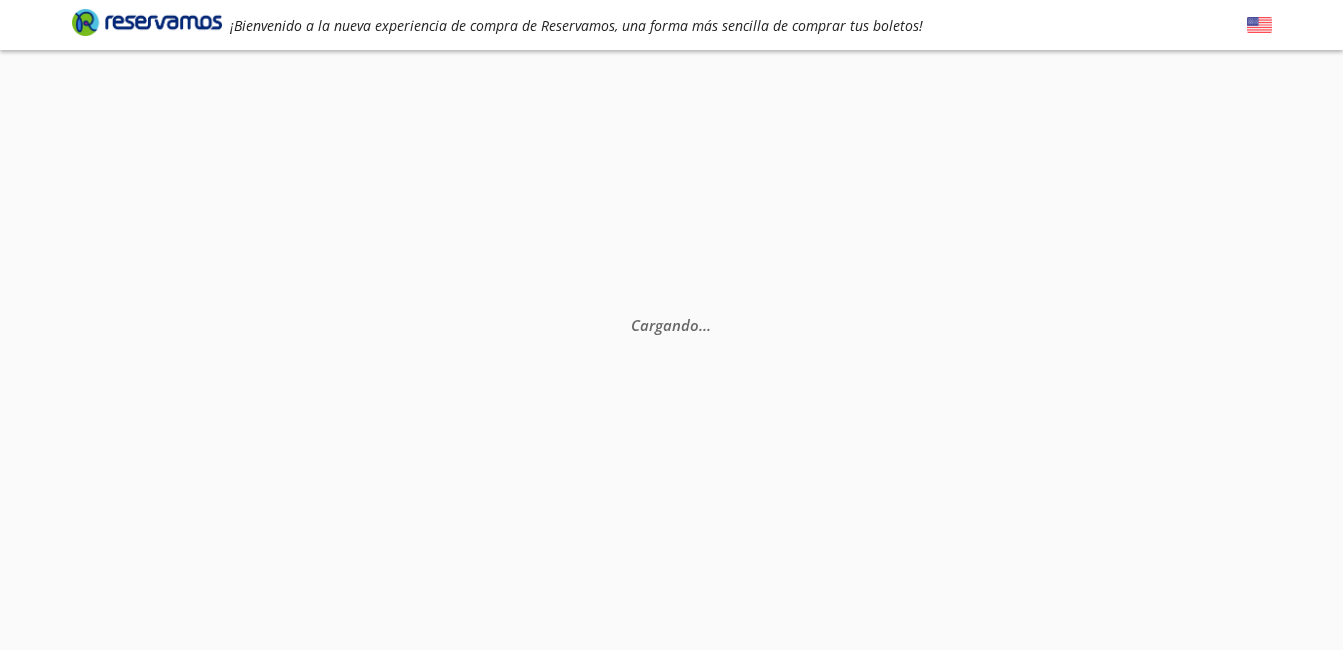 scroll, scrollTop: 0, scrollLeft: 0, axis: both 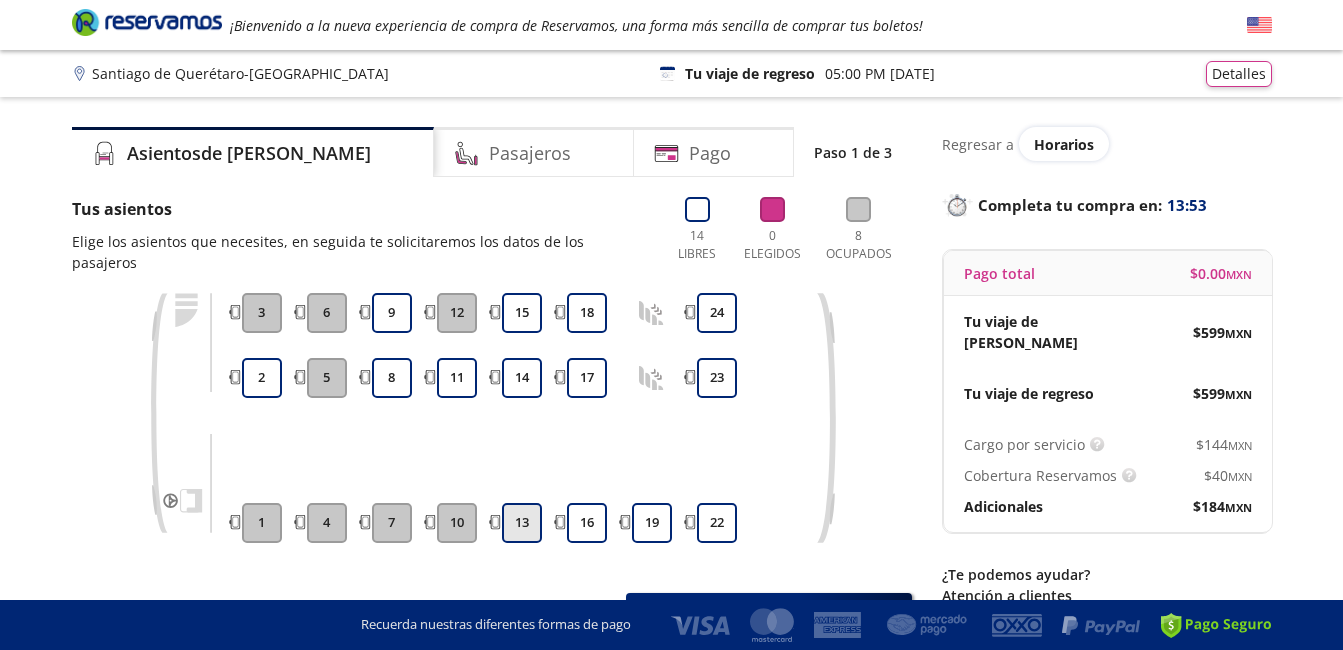 click on "13" at bounding box center [522, 523] 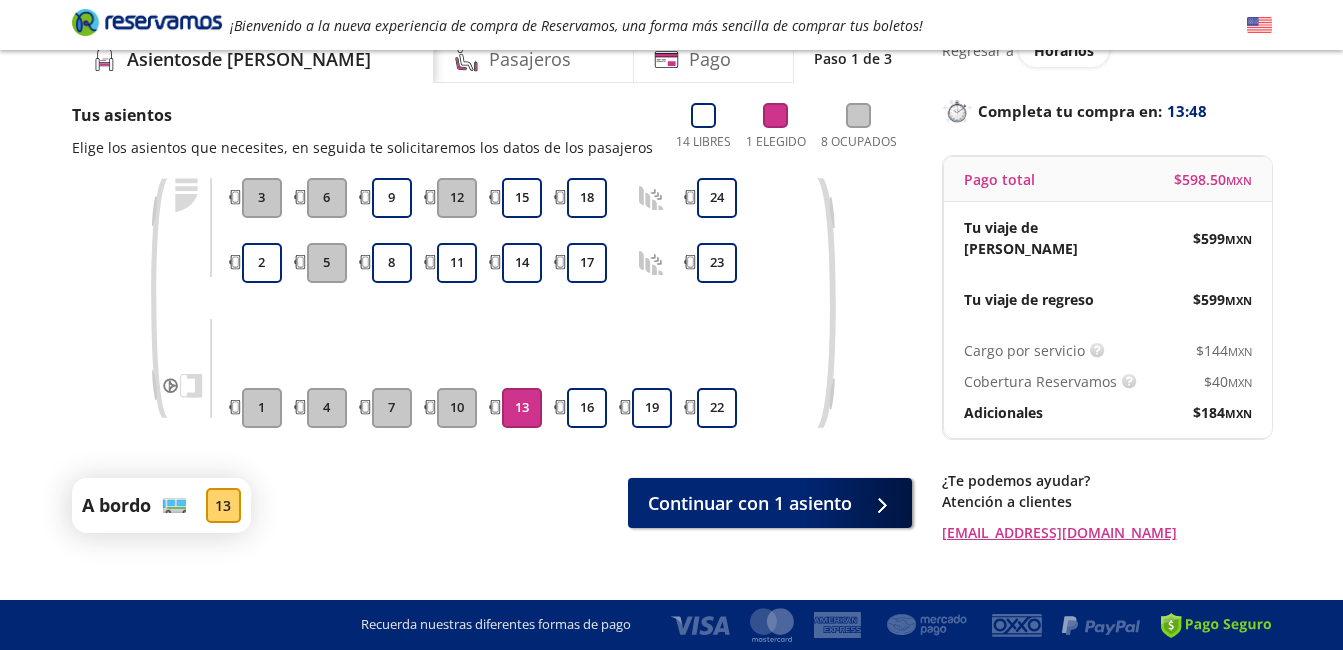 scroll, scrollTop: 117, scrollLeft: 0, axis: vertical 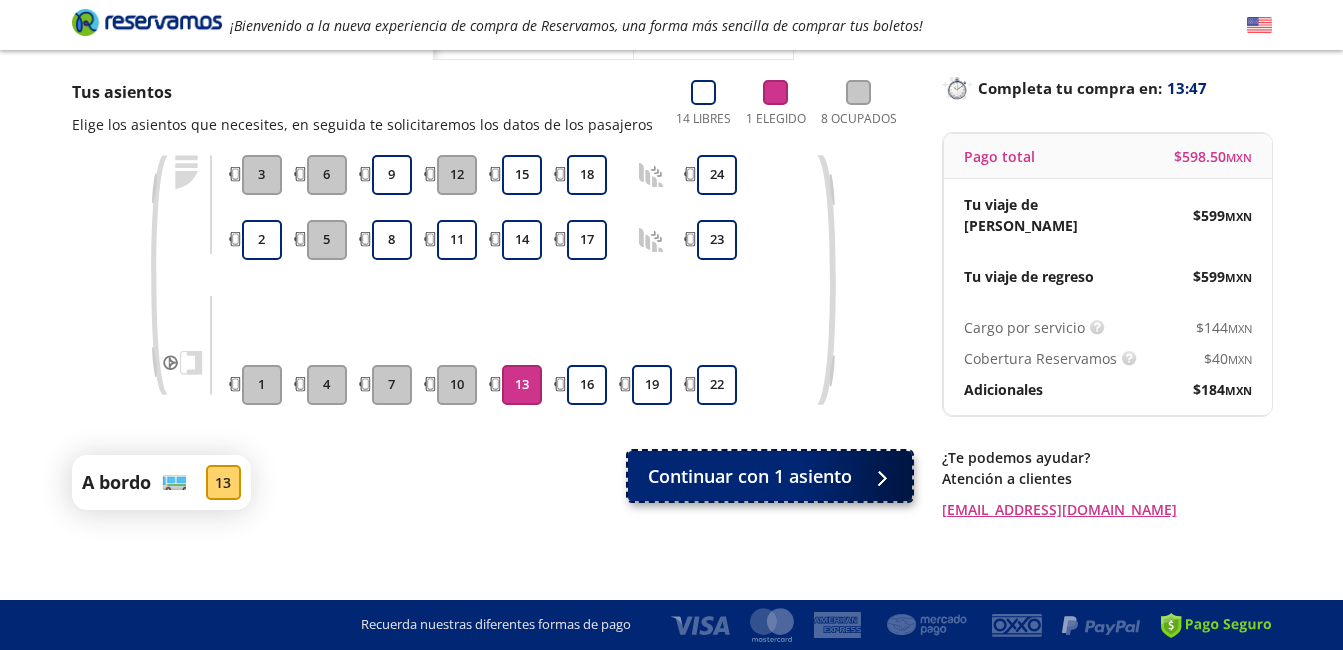 click on "Continuar con 1 asiento" at bounding box center [770, 476] 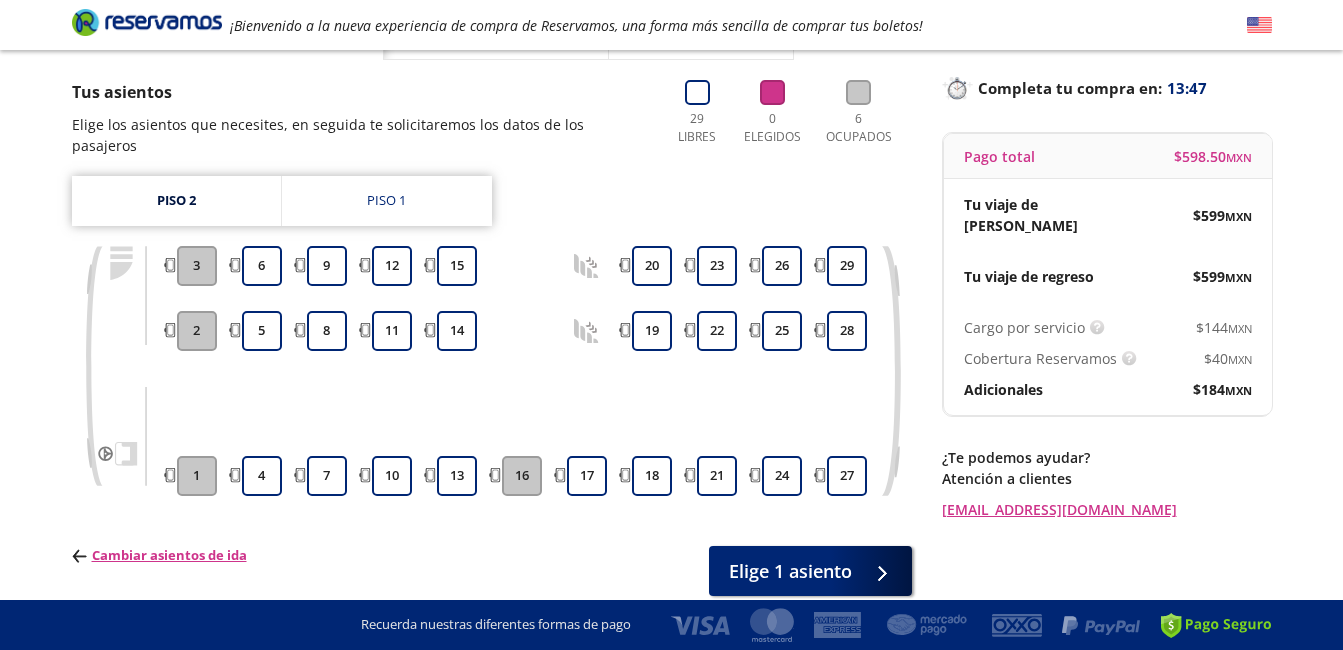 scroll, scrollTop: 0, scrollLeft: 0, axis: both 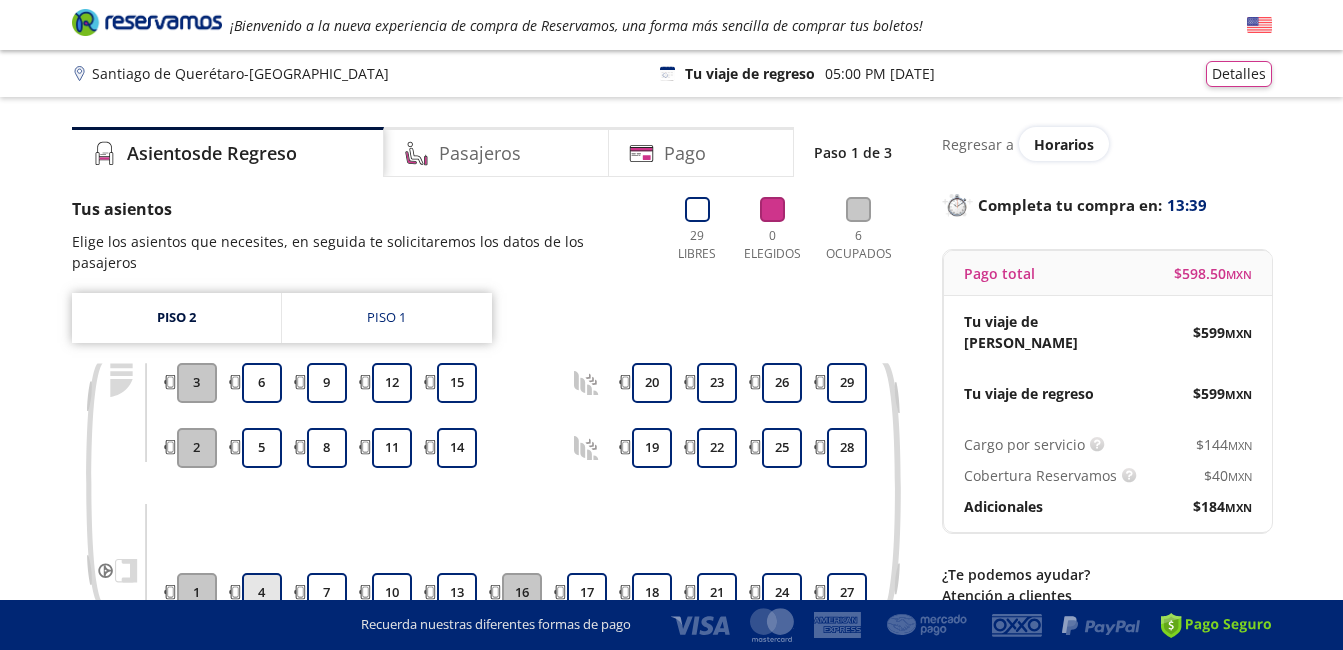 click on "4" at bounding box center [262, 593] 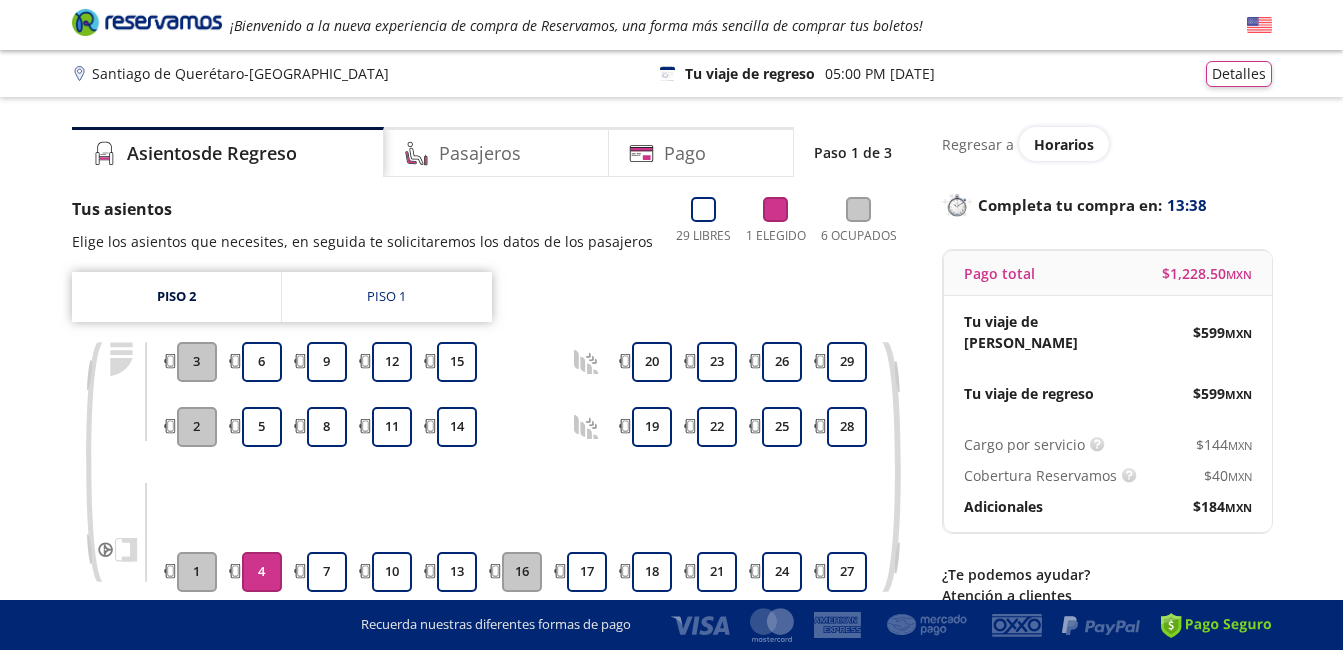 click on "16" at bounding box center (522, 572) 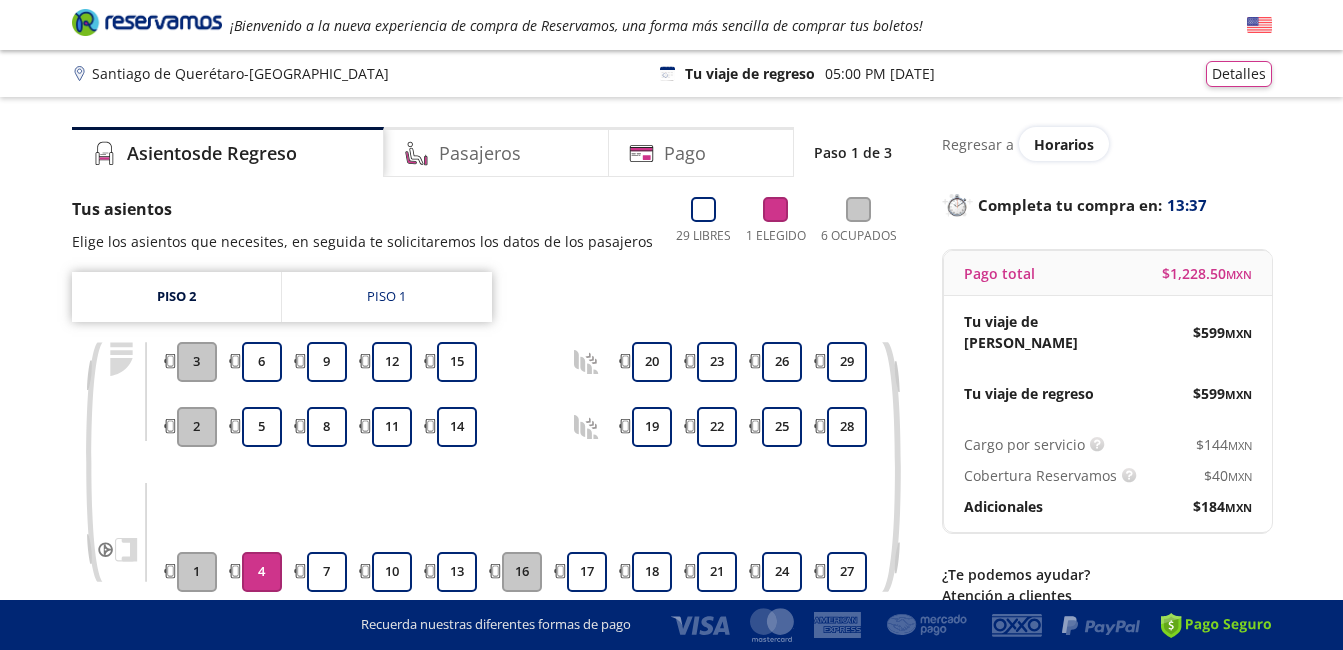 click on "16" at bounding box center [522, 572] 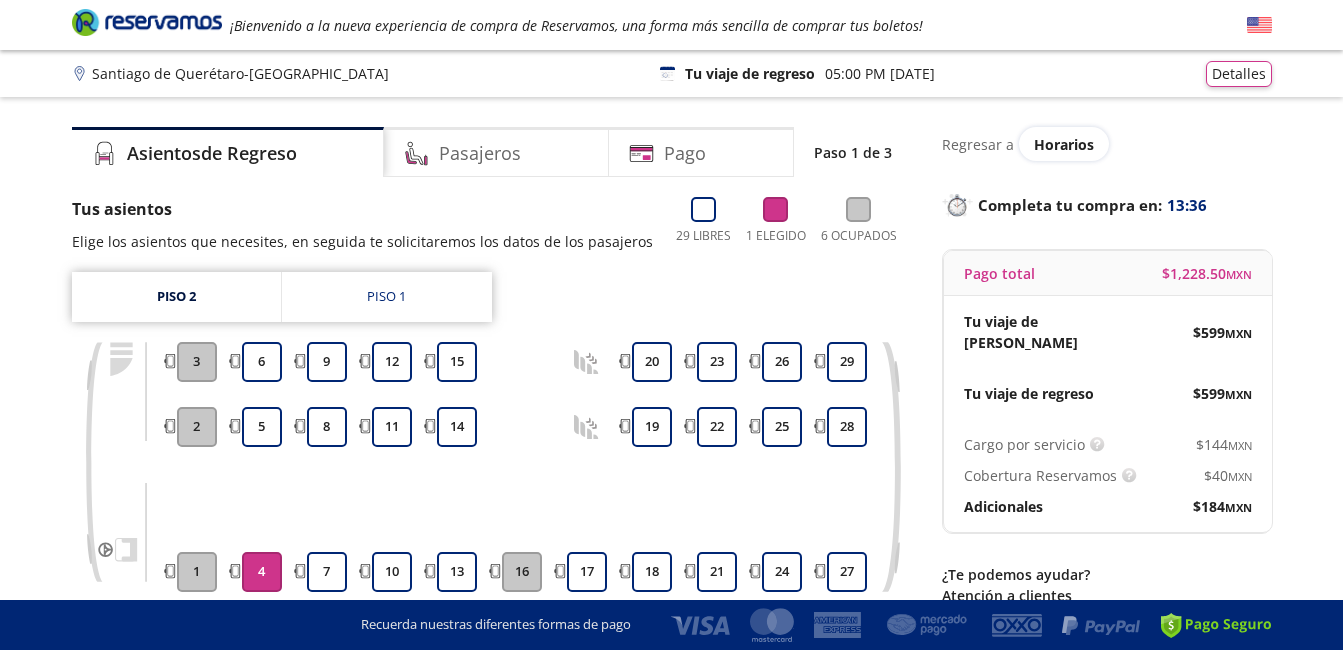 click on "4" at bounding box center [262, 572] 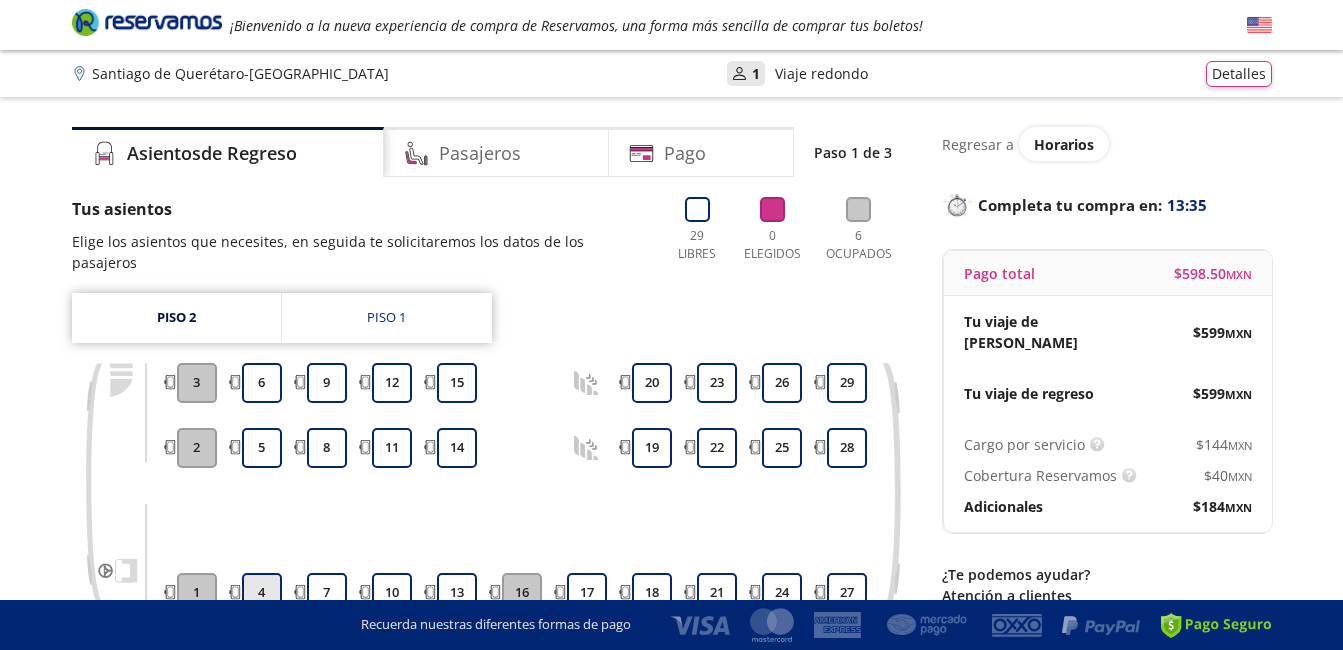 click on "4" at bounding box center [262, 593] 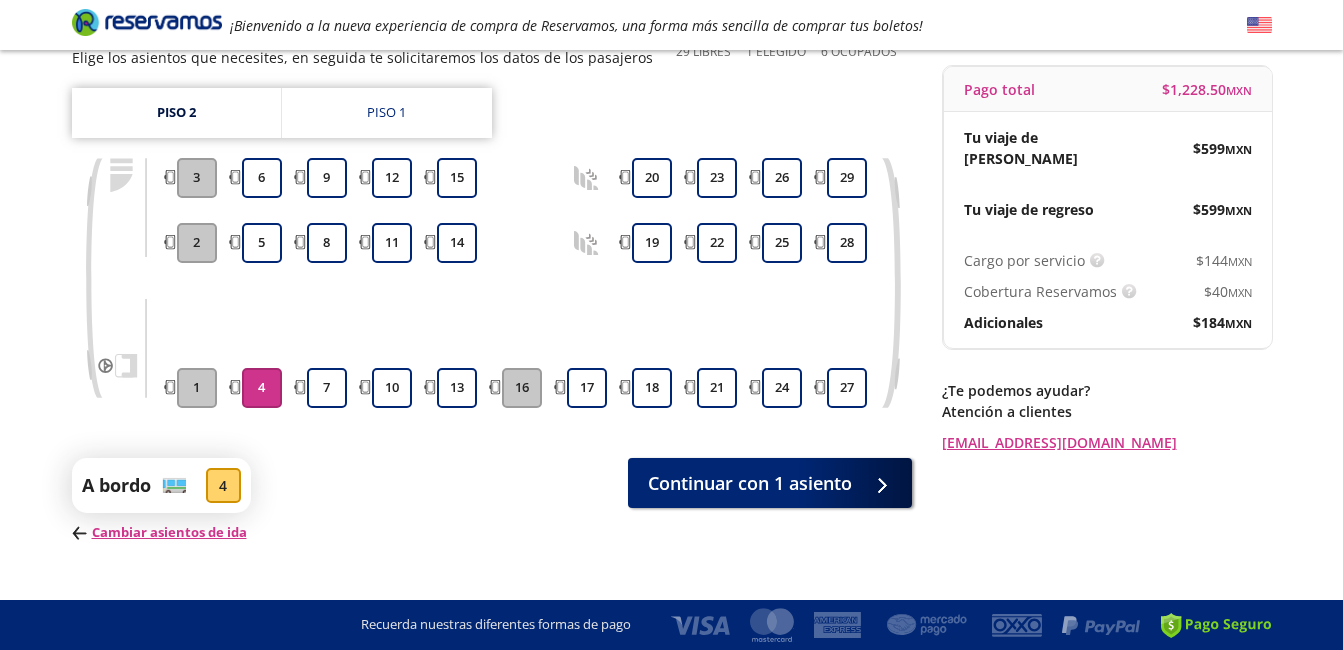 scroll, scrollTop: 217, scrollLeft: 0, axis: vertical 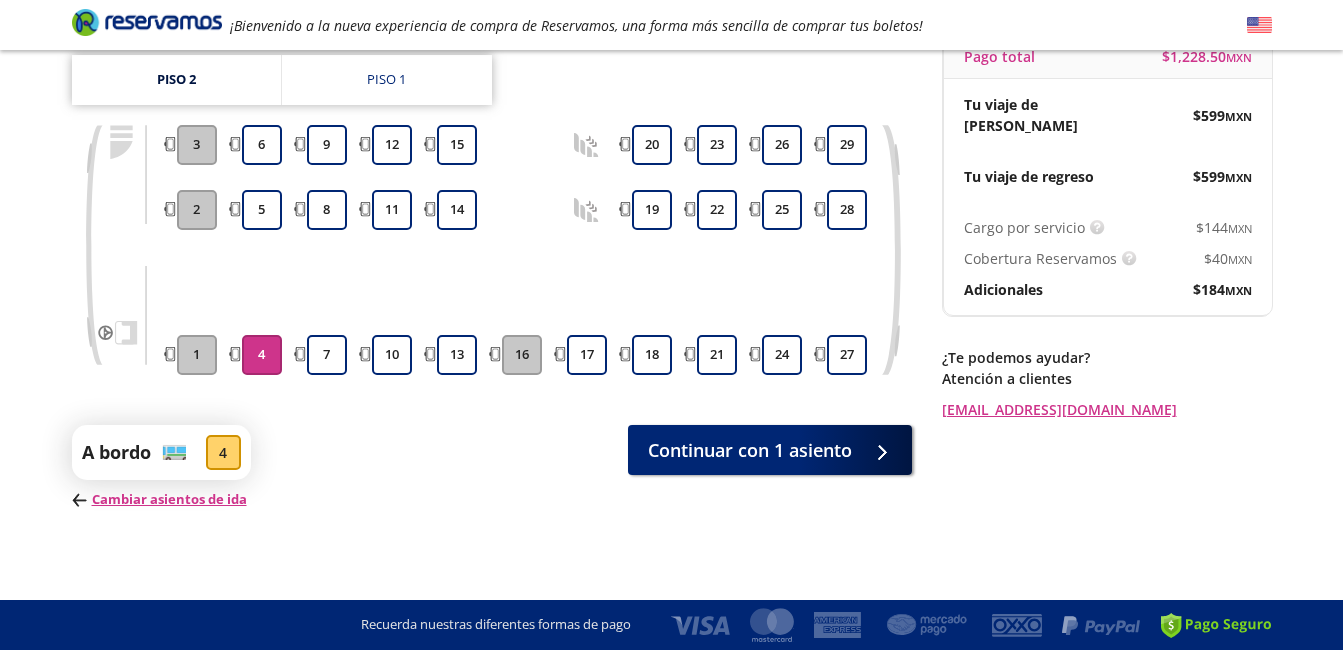 click on "4" at bounding box center (223, 452) 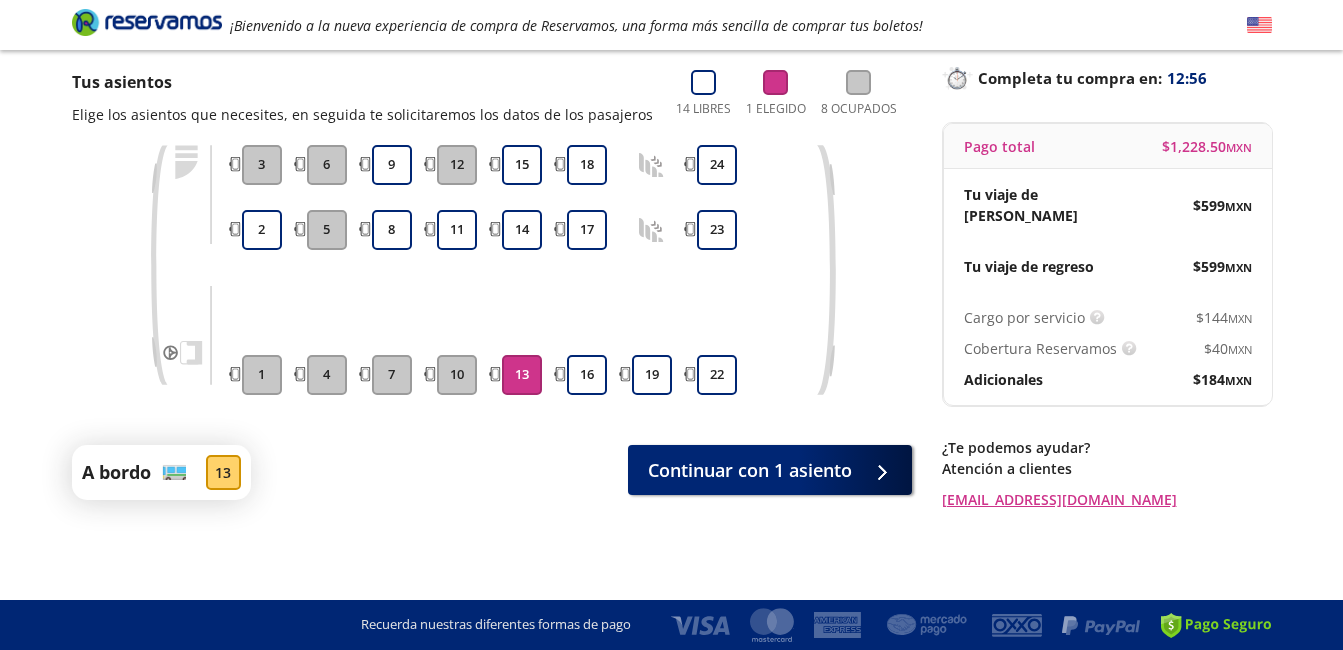 scroll, scrollTop: 0, scrollLeft: 0, axis: both 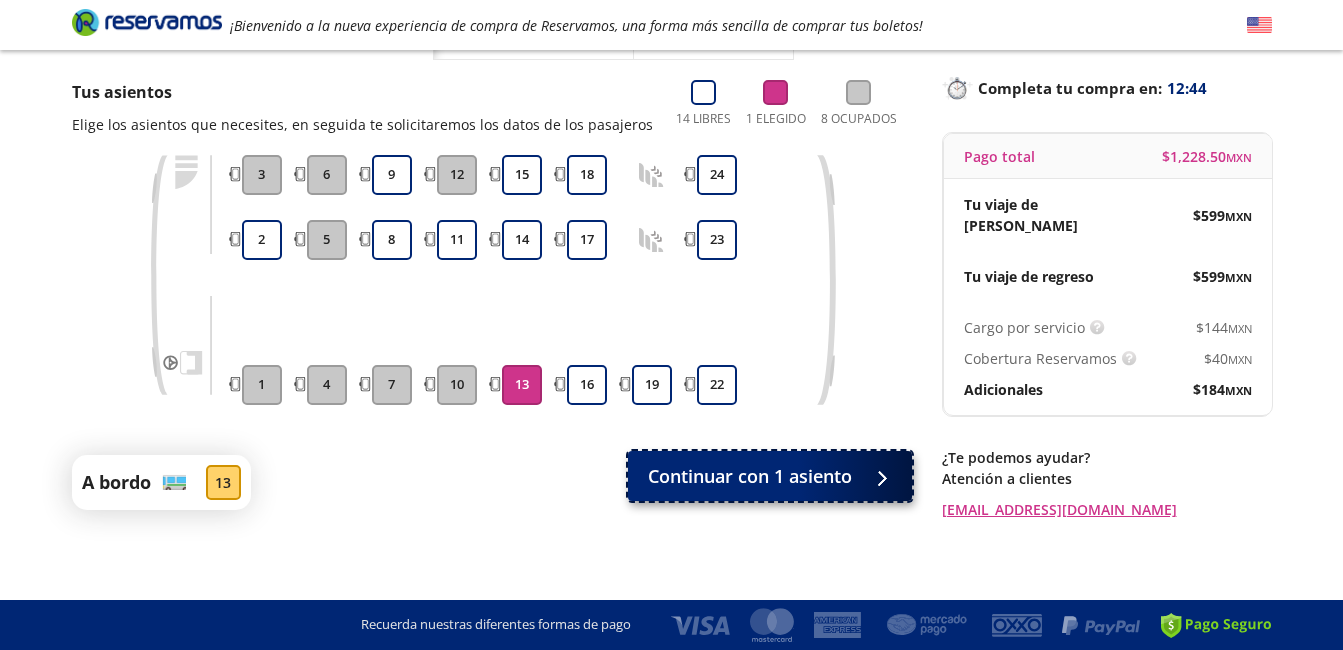 click on "Continuar con 1 asiento" at bounding box center (770, 476) 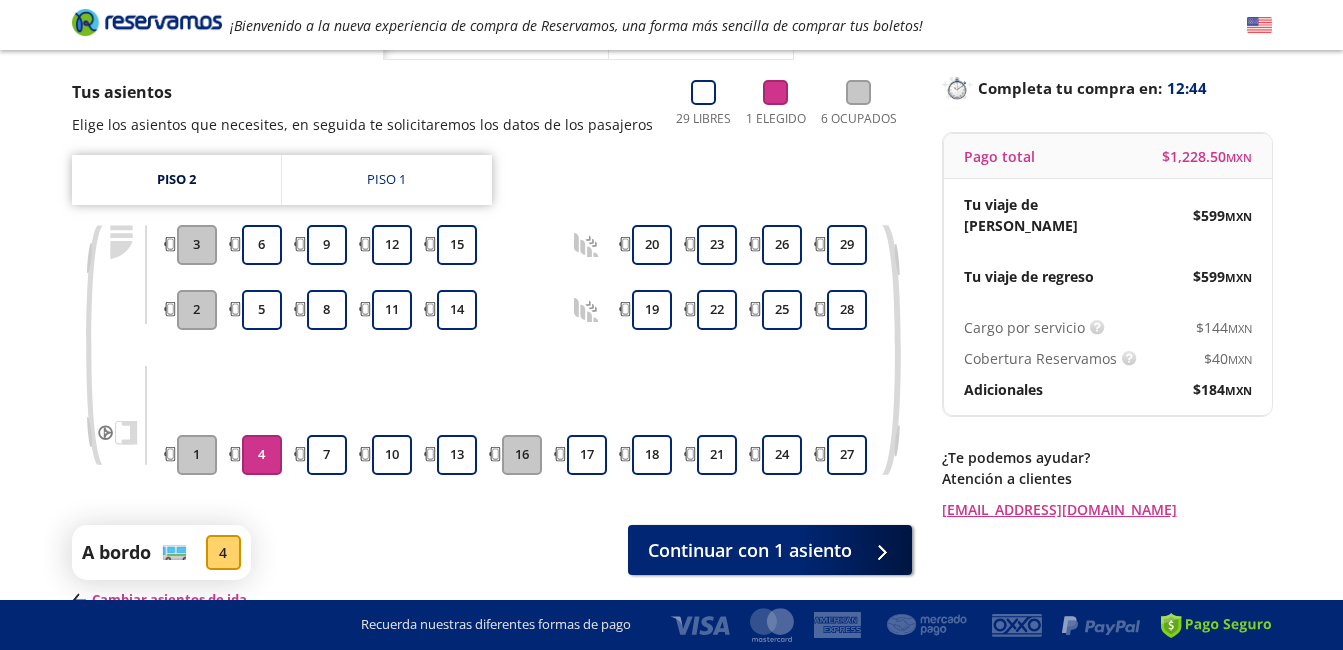 scroll, scrollTop: 0, scrollLeft: 0, axis: both 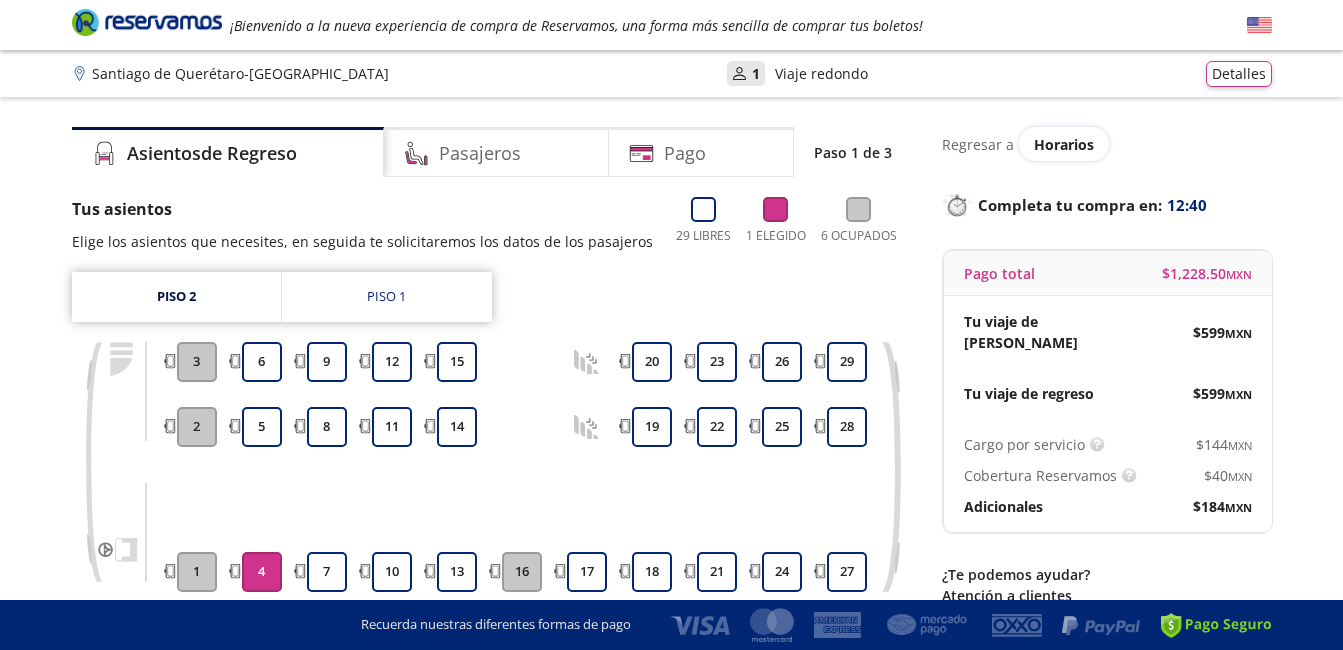 click on "4" at bounding box center [262, 572] 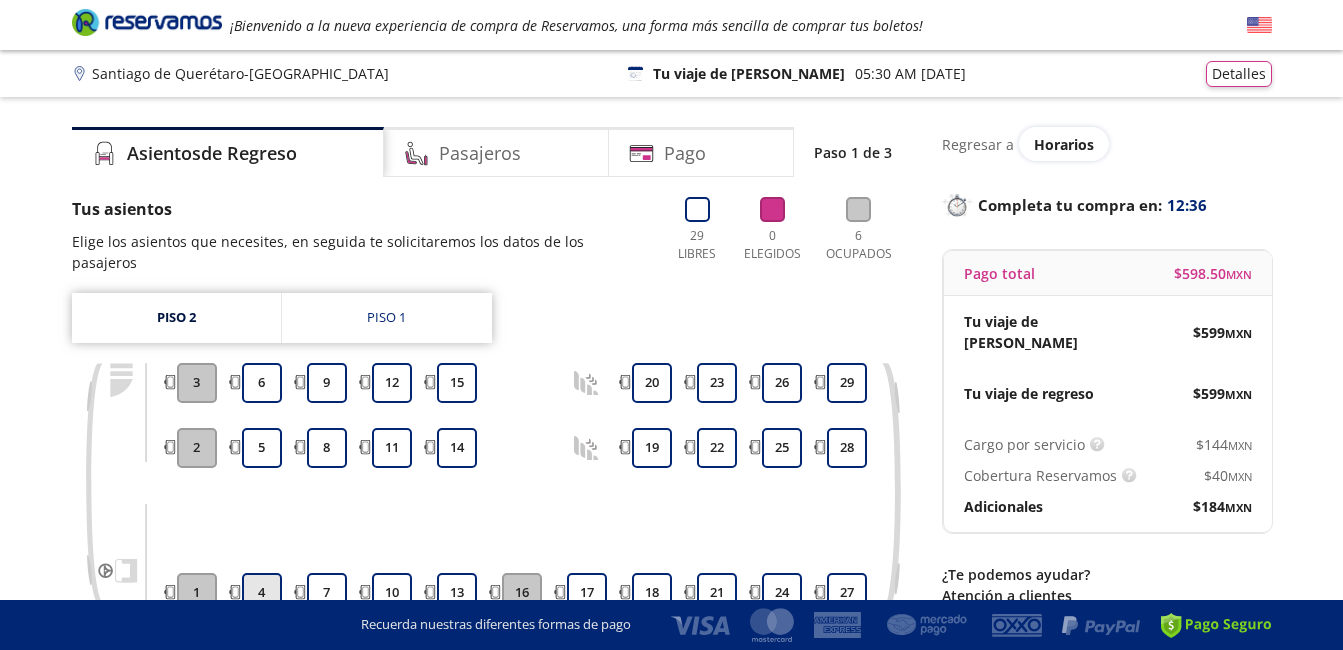 click on "4" at bounding box center [262, 593] 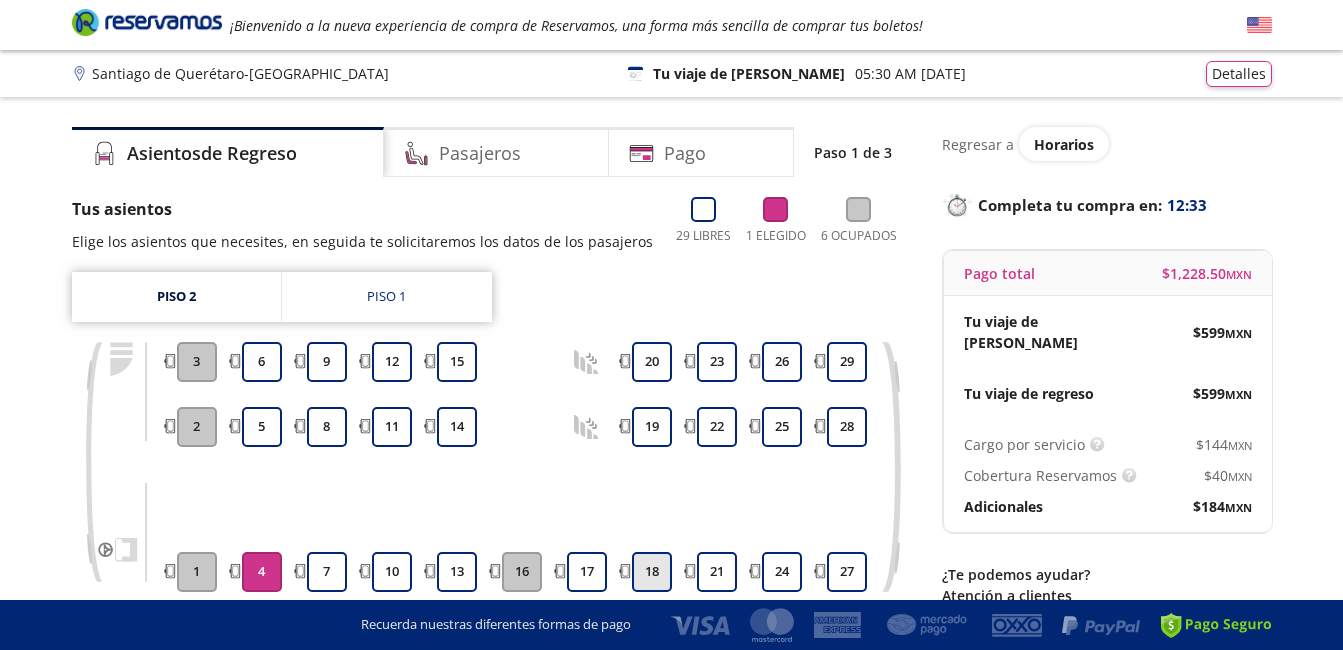 click on "18" at bounding box center (652, 572) 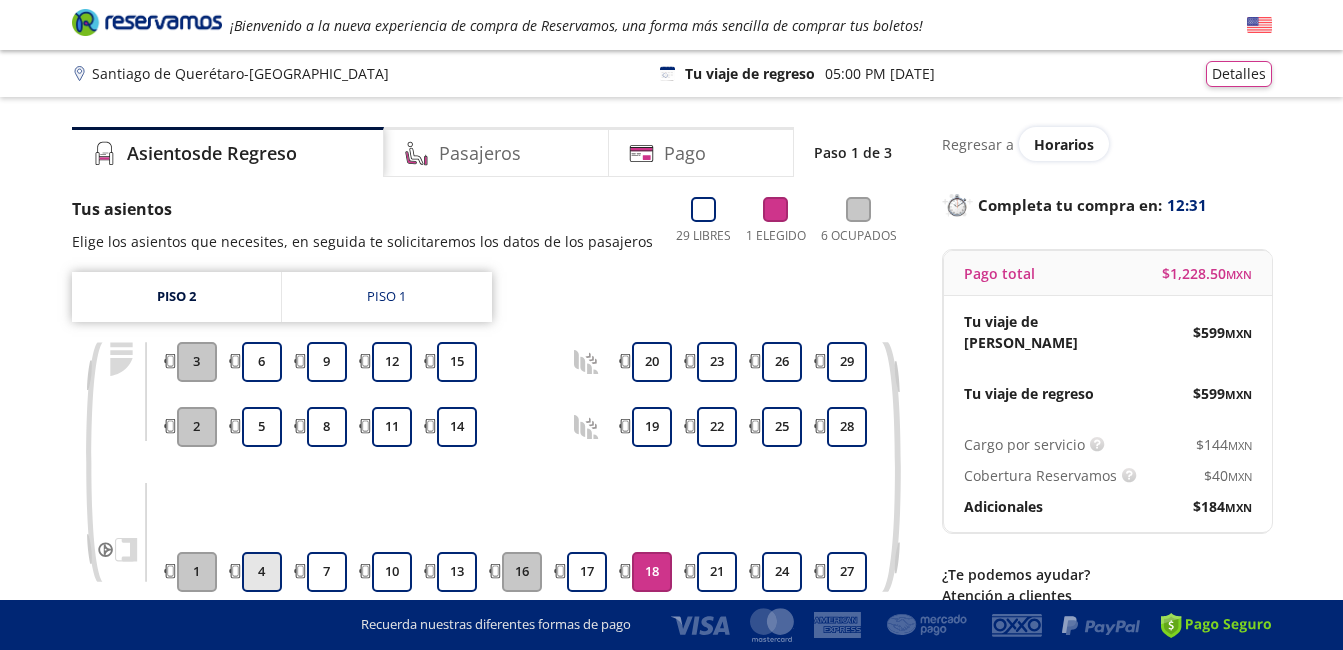click on "4" at bounding box center (262, 572) 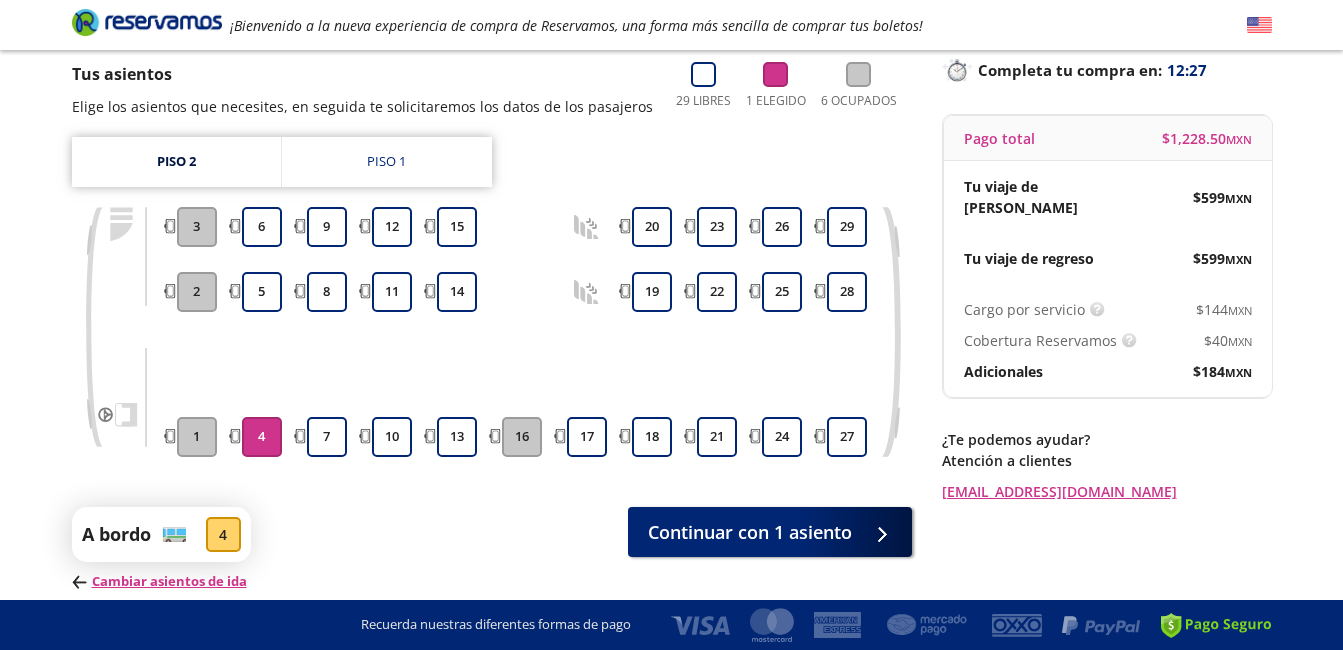 scroll, scrollTop: 217, scrollLeft: 0, axis: vertical 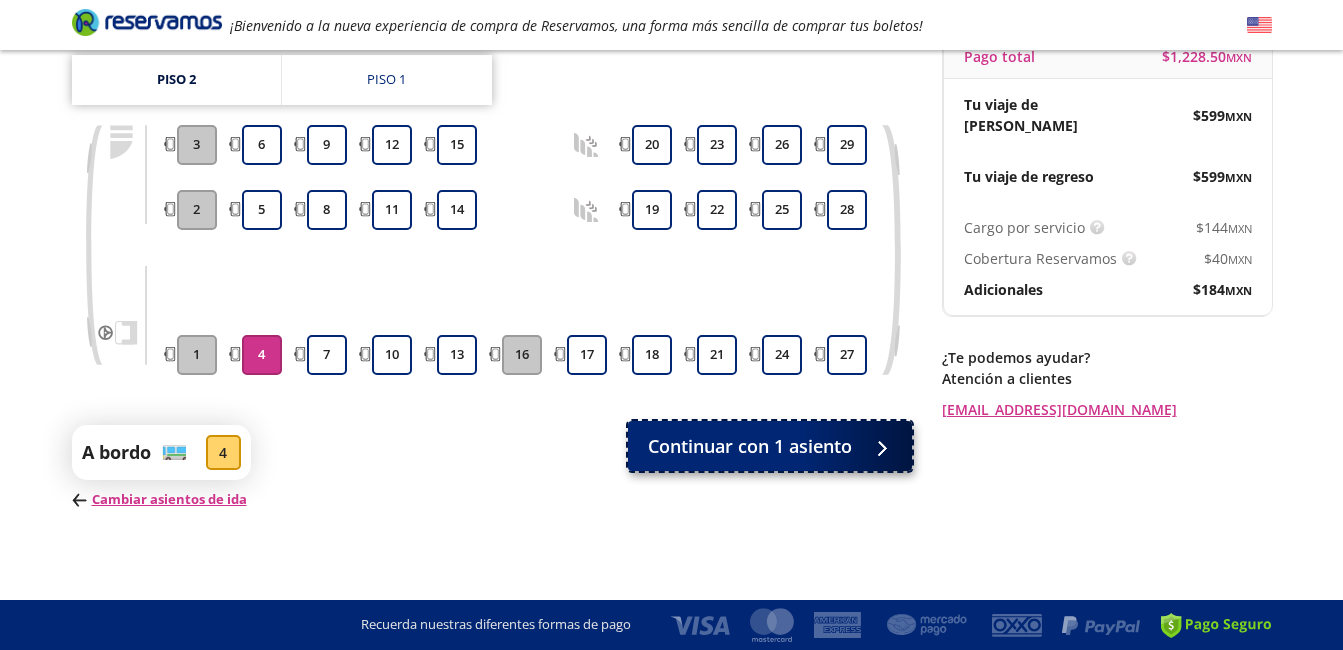click on "Continuar con 1 asiento" at bounding box center (750, 446) 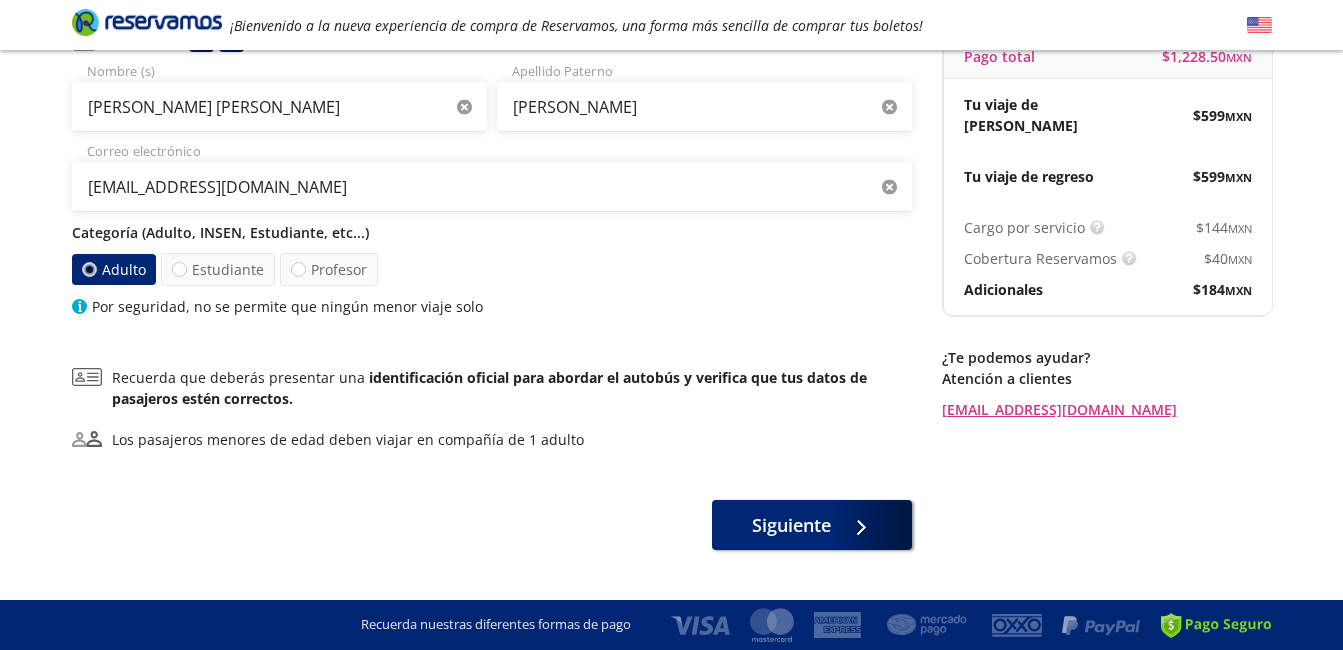 scroll, scrollTop: 0, scrollLeft: 0, axis: both 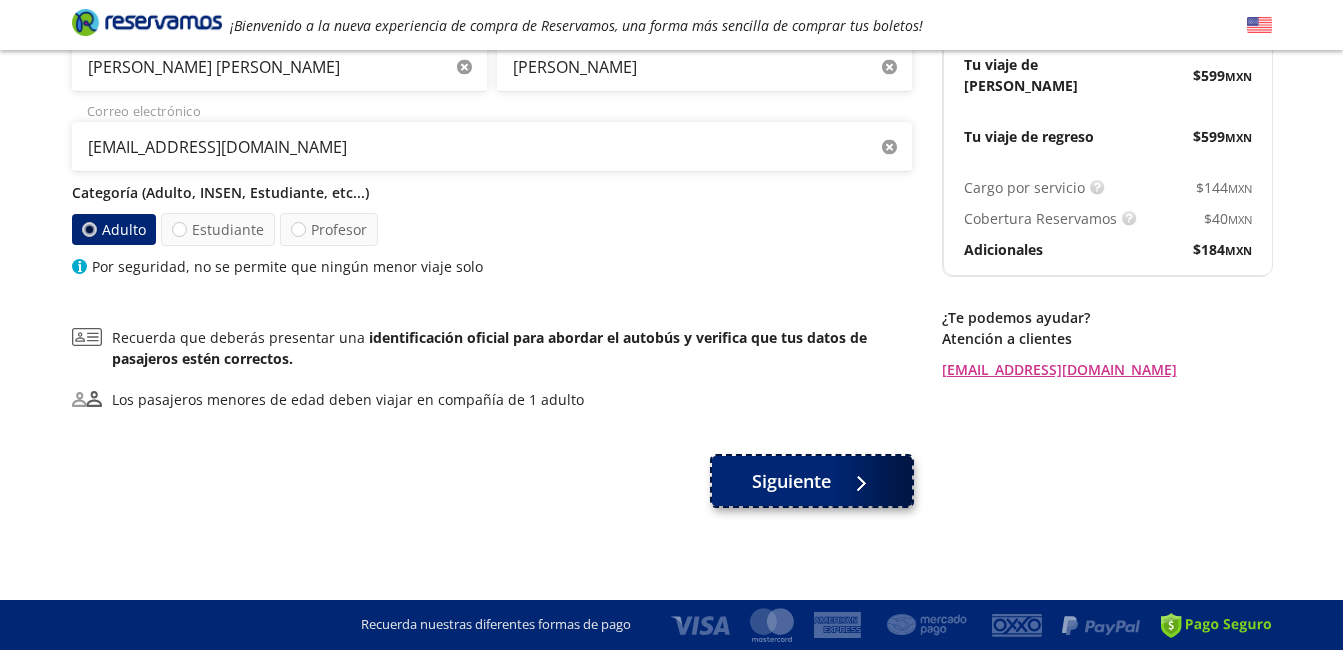 click on "Siguiente" at bounding box center [791, 481] 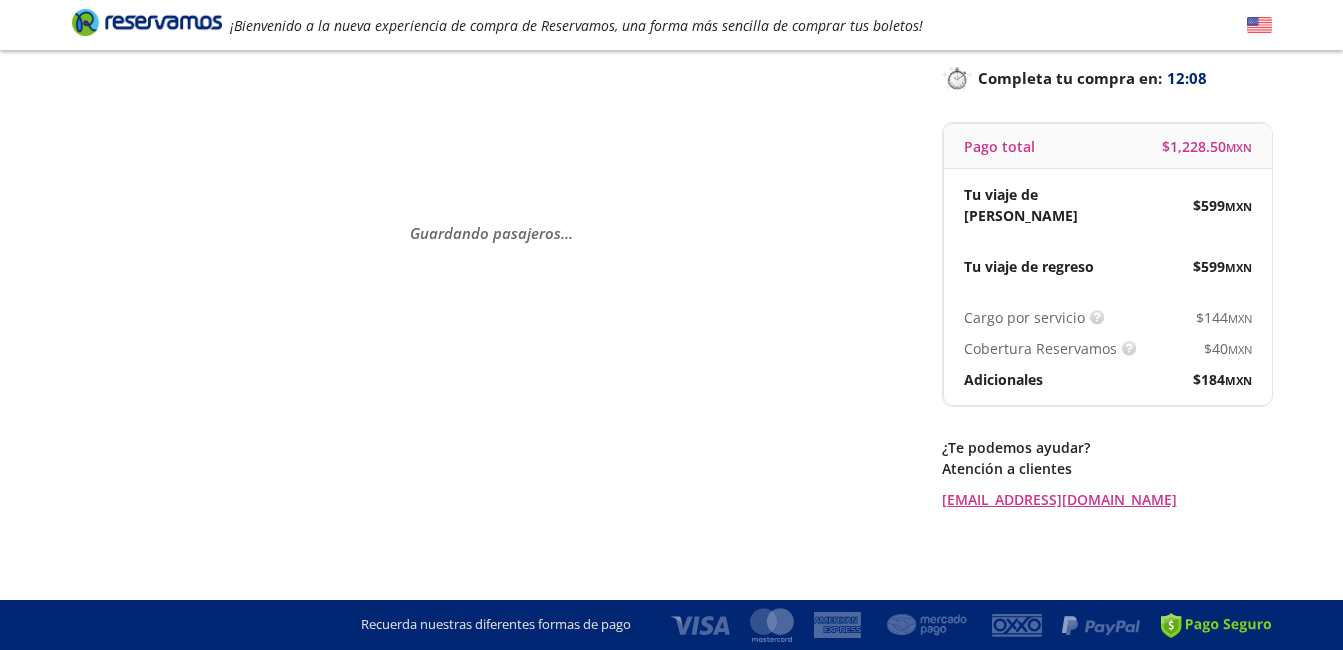 scroll, scrollTop: 0, scrollLeft: 0, axis: both 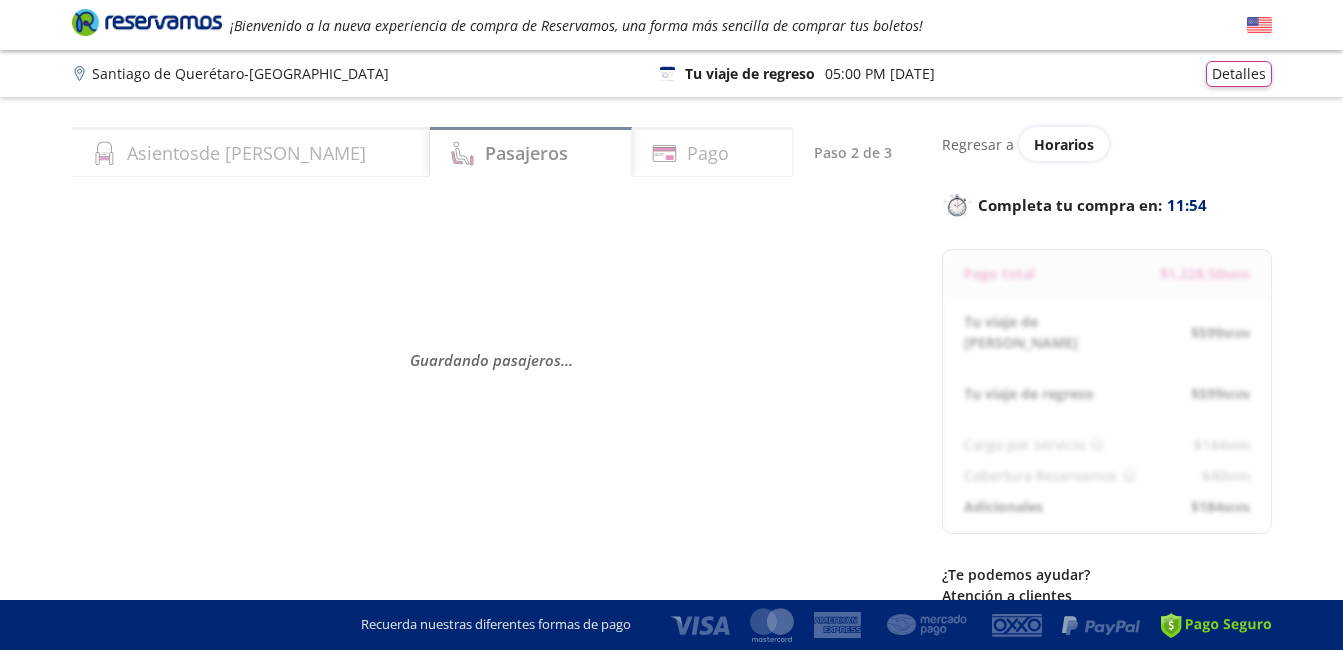 select on "MX" 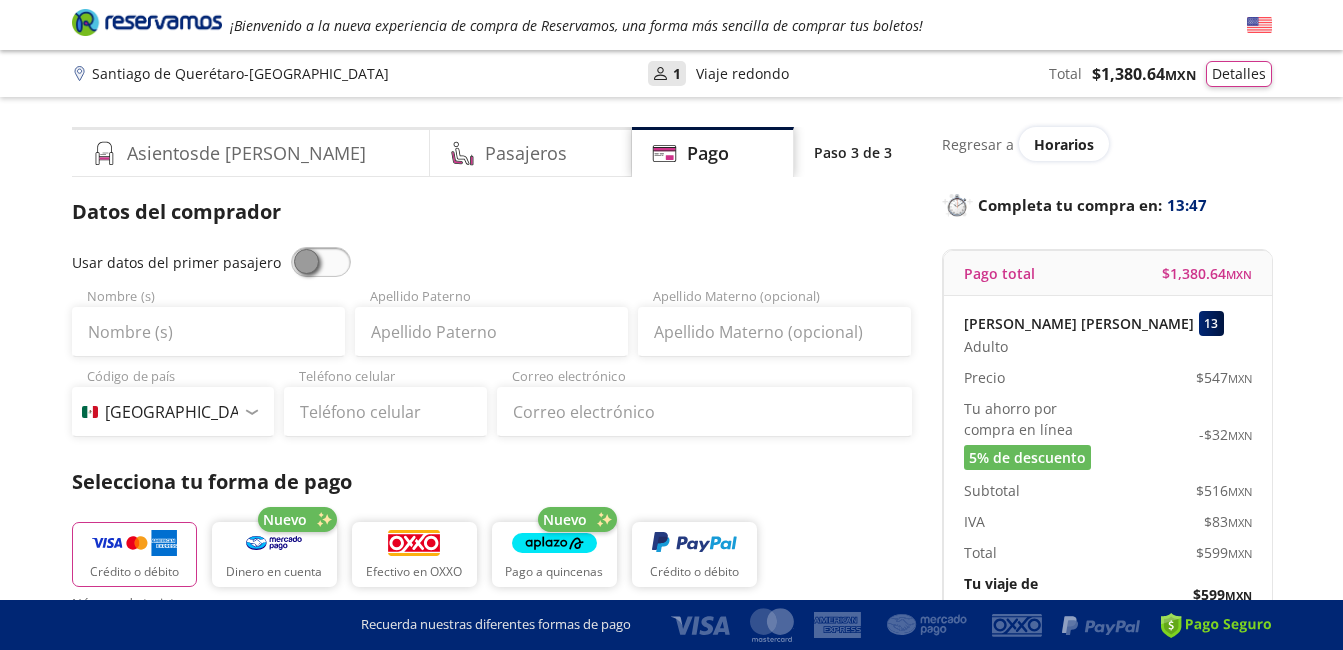 click at bounding box center [321, 262] 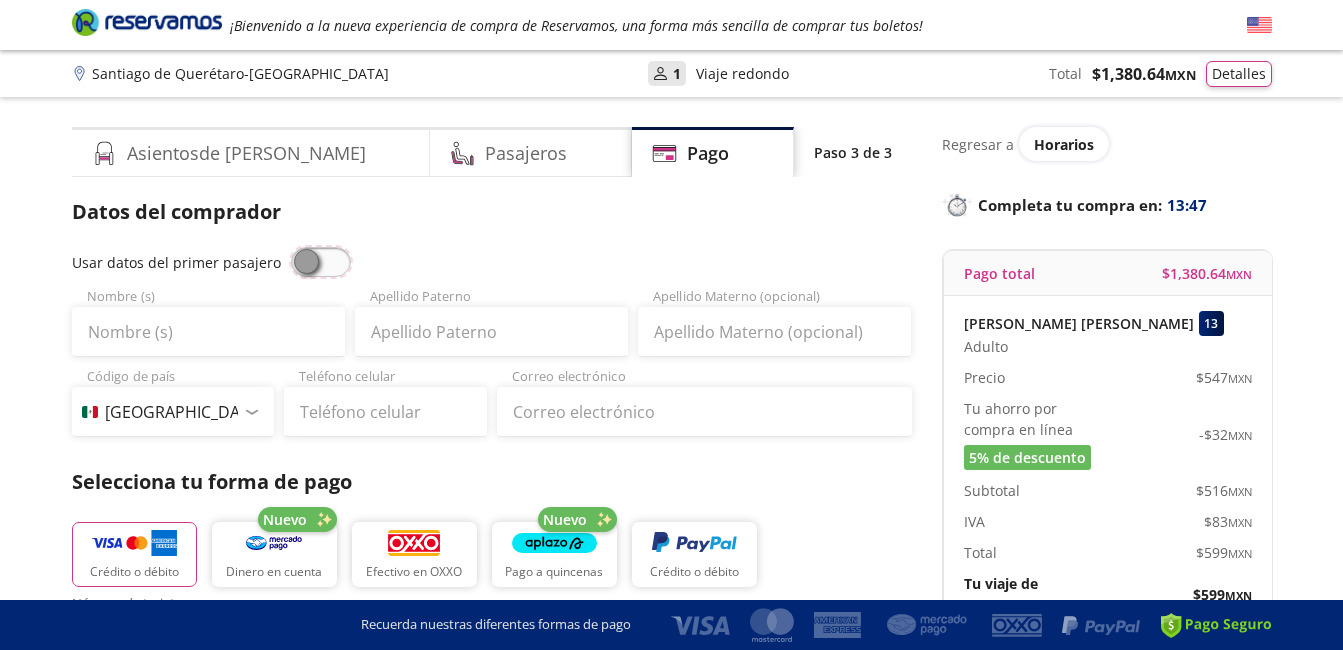 click at bounding box center [291, 247] 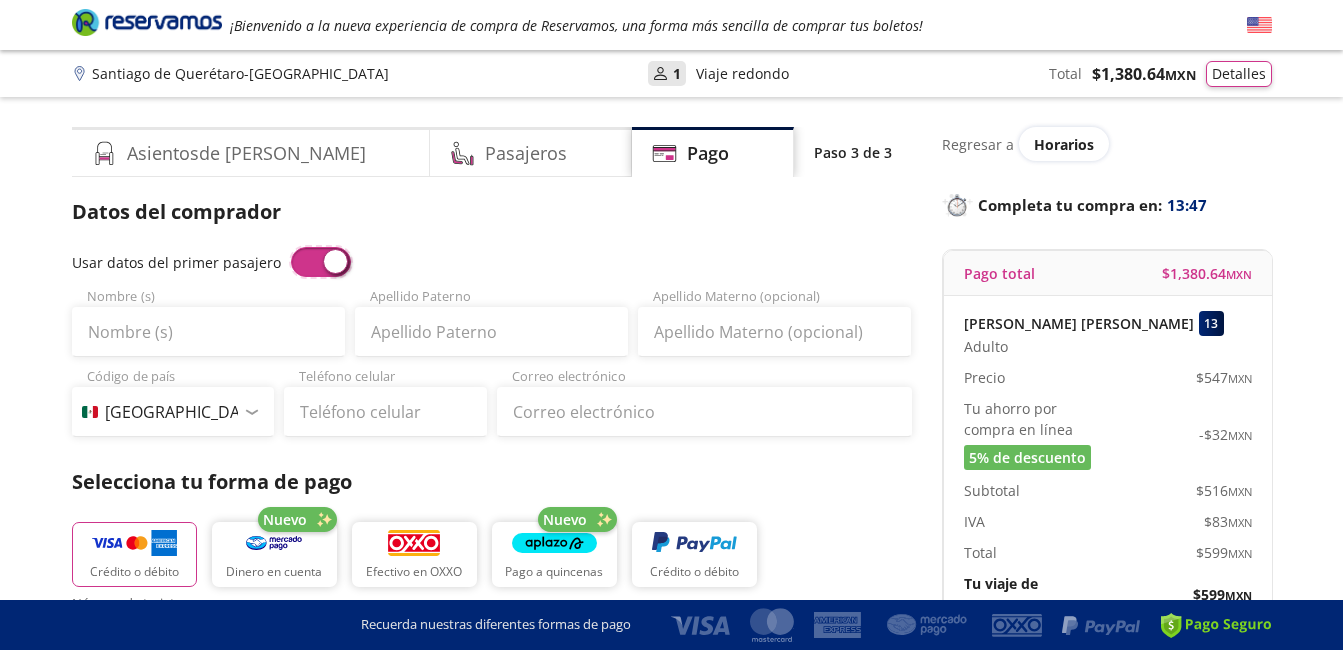 type on "[PERSON_NAME] [PERSON_NAME]" 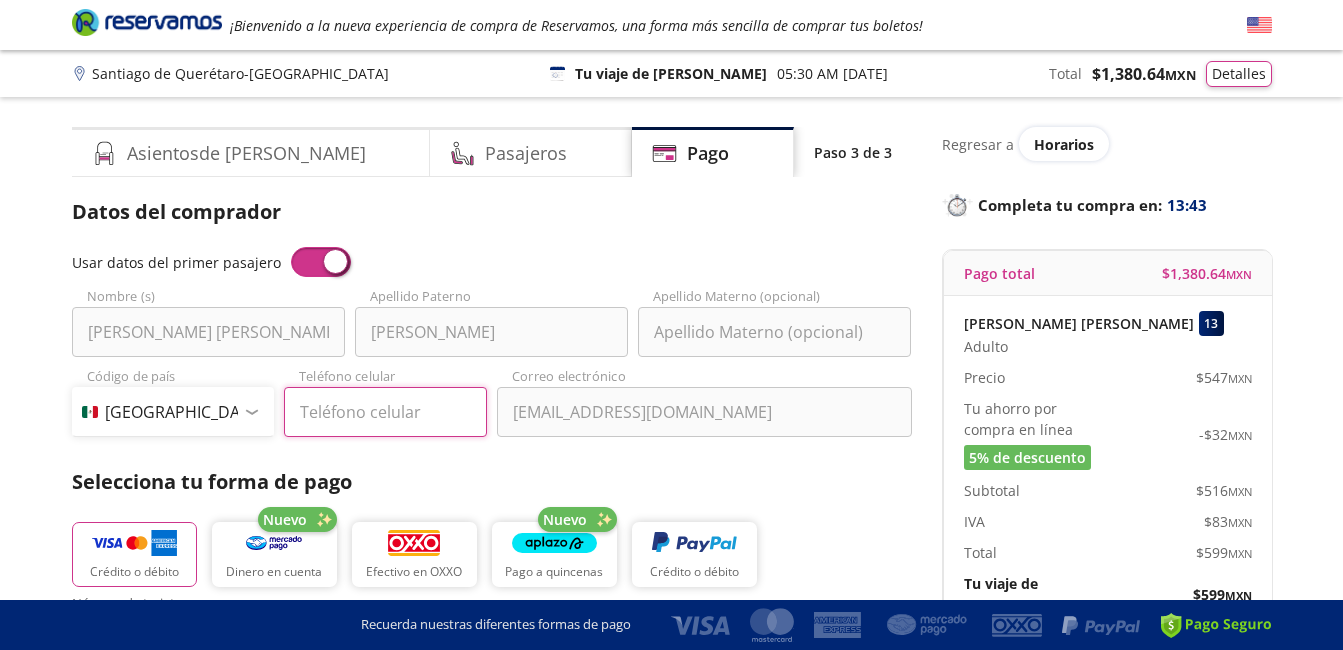 click on "Teléfono celular" at bounding box center [385, 412] 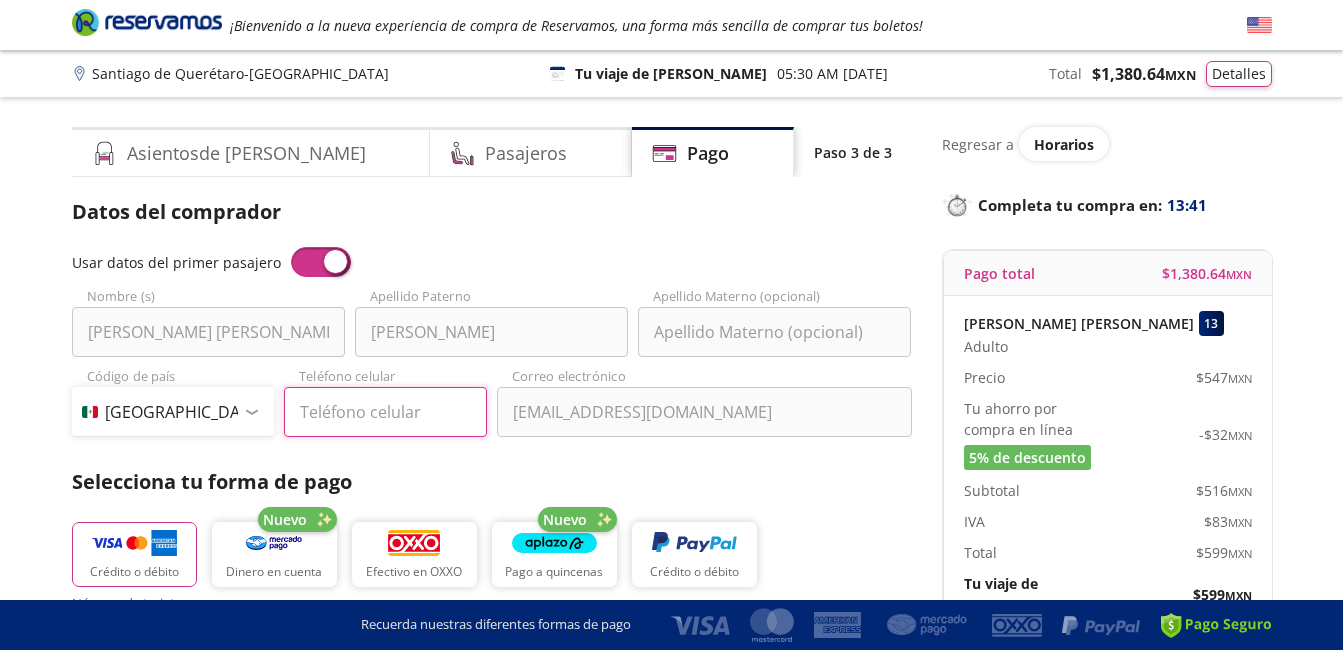 type on "442 601 7704" 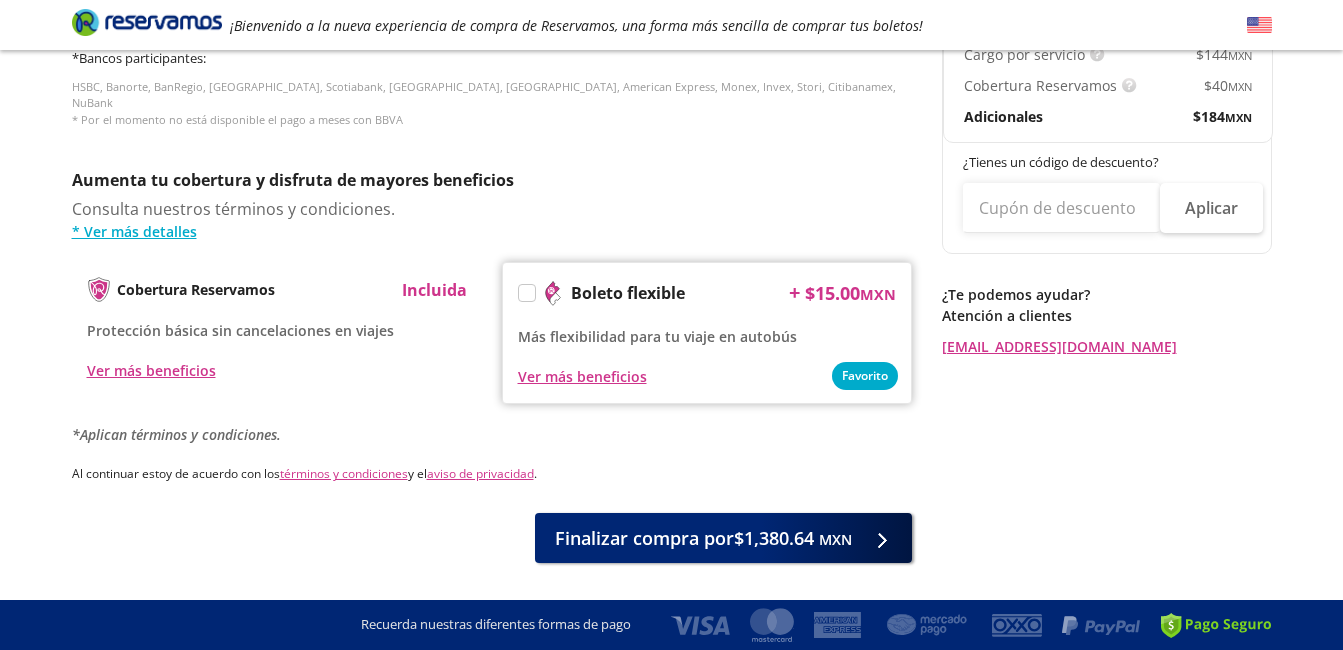 scroll, scrollTop: 917, scrollLeft: 0, axis: vertical 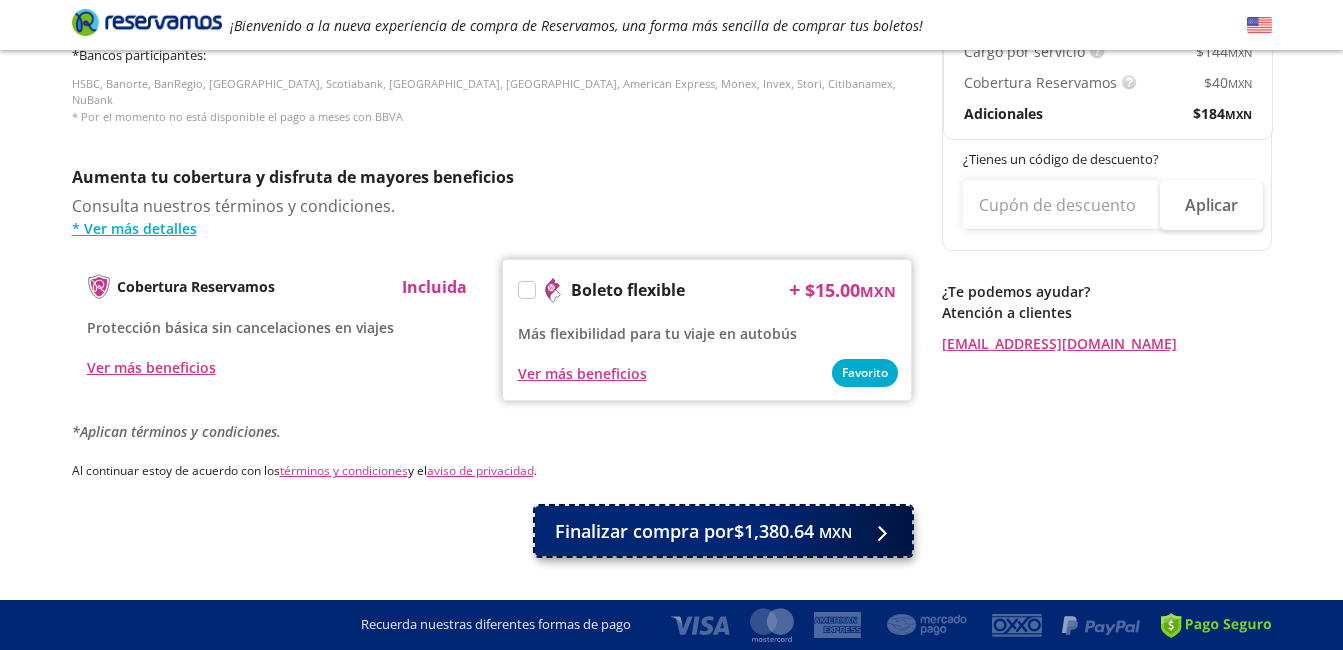 click on "Finalizar compra por  $1,380.64   MXN" at bounding box center (703, 531) 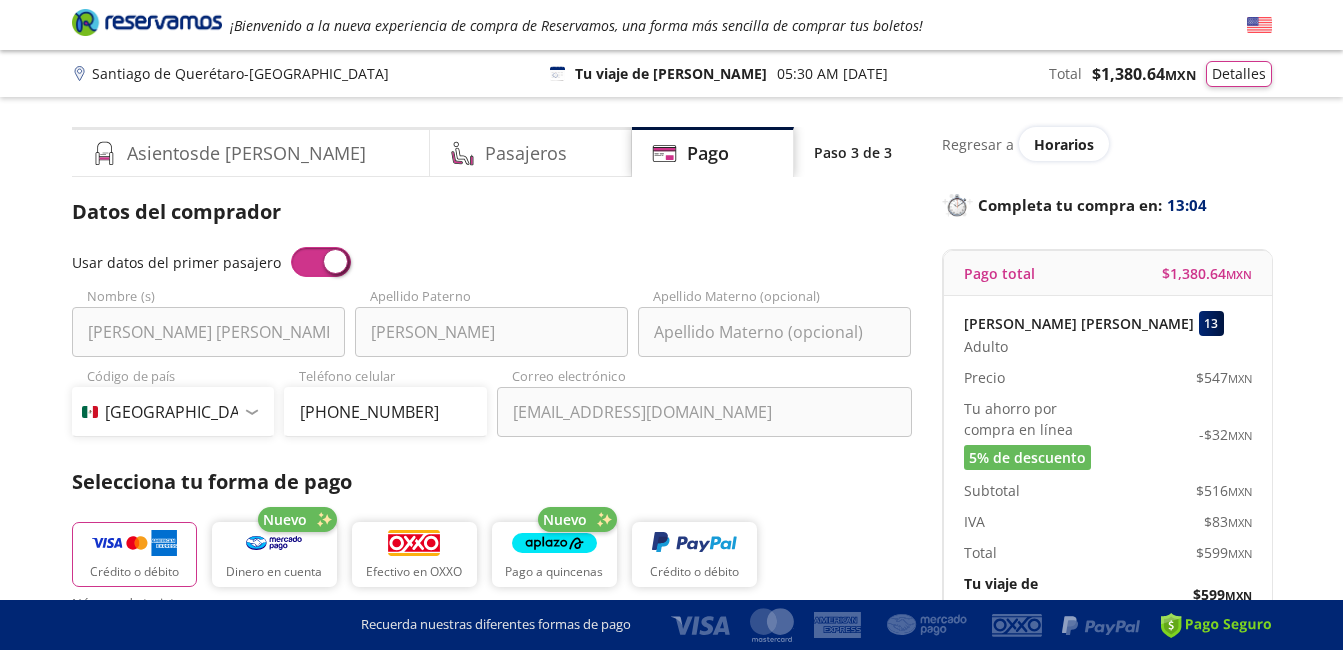 scroll, scrollTop: 1087, scrollLeft: 0, axis: vertical 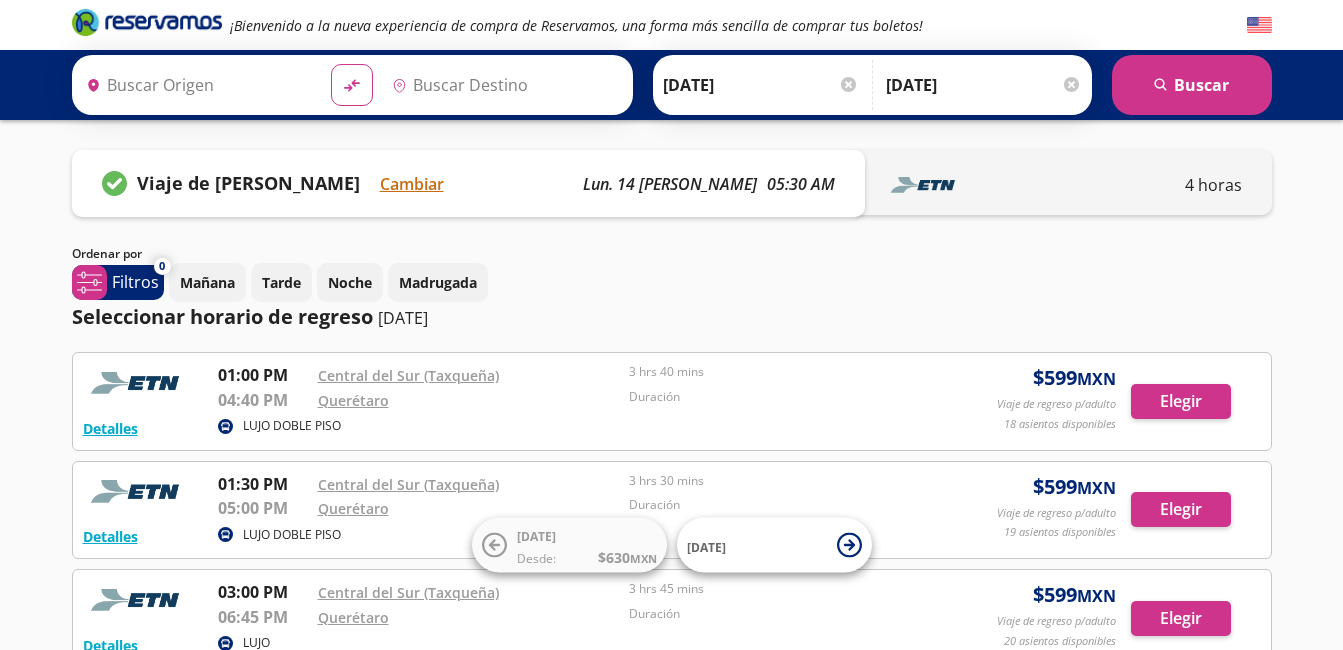 type on "[PERSON_NAME] de Querétaro, [GEOGRAPHIC_DATA]" 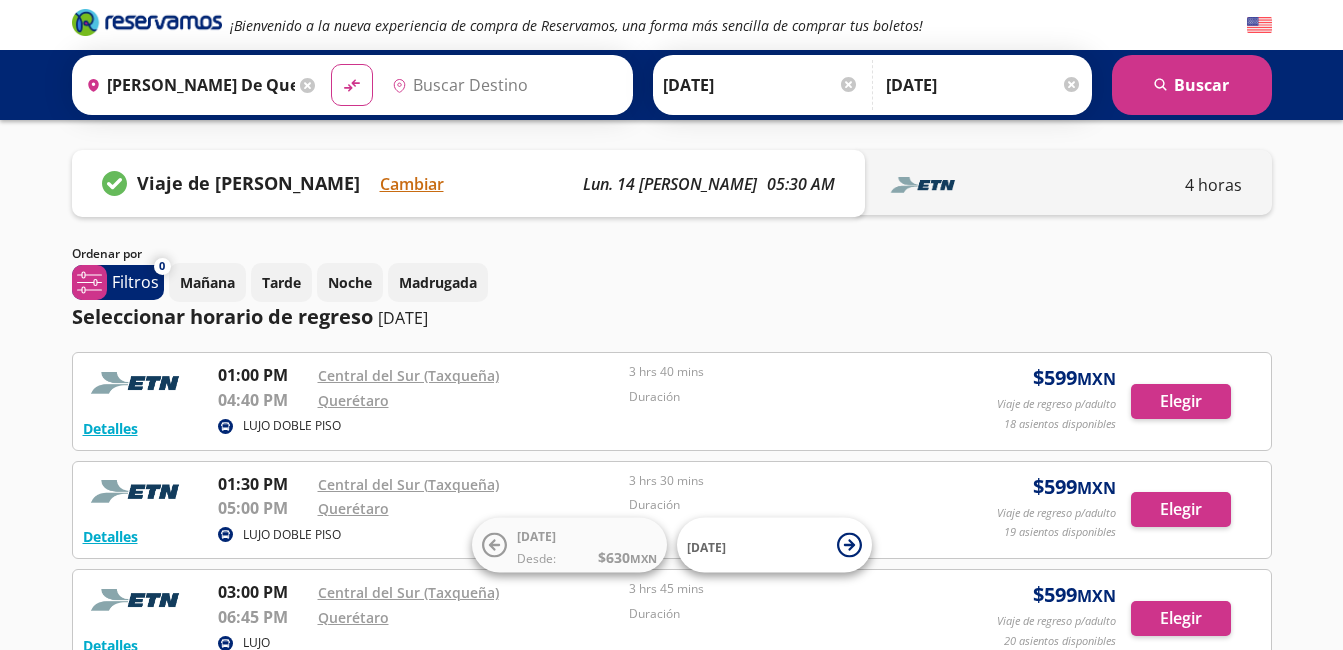 type on "Central del Sur (taxqueña), [GEOGRAPHIC_DATA]" 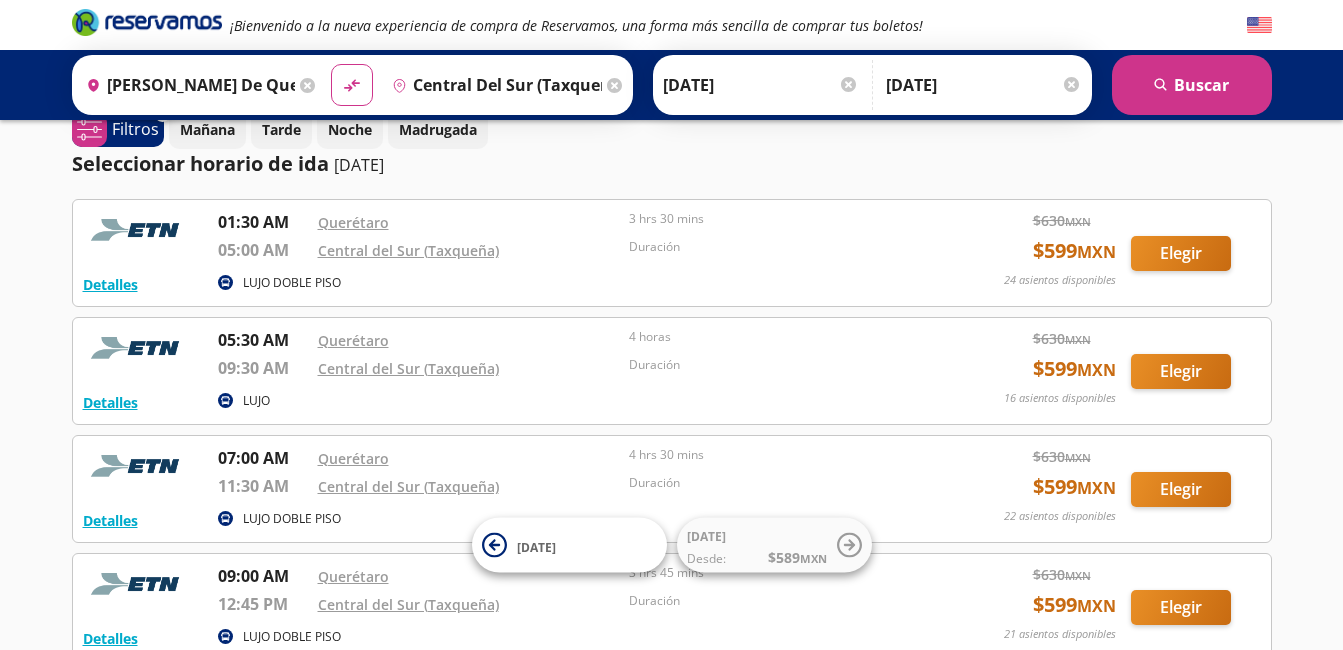 scroll, scrollTop: 0, scrollLeft: 0, axis: both 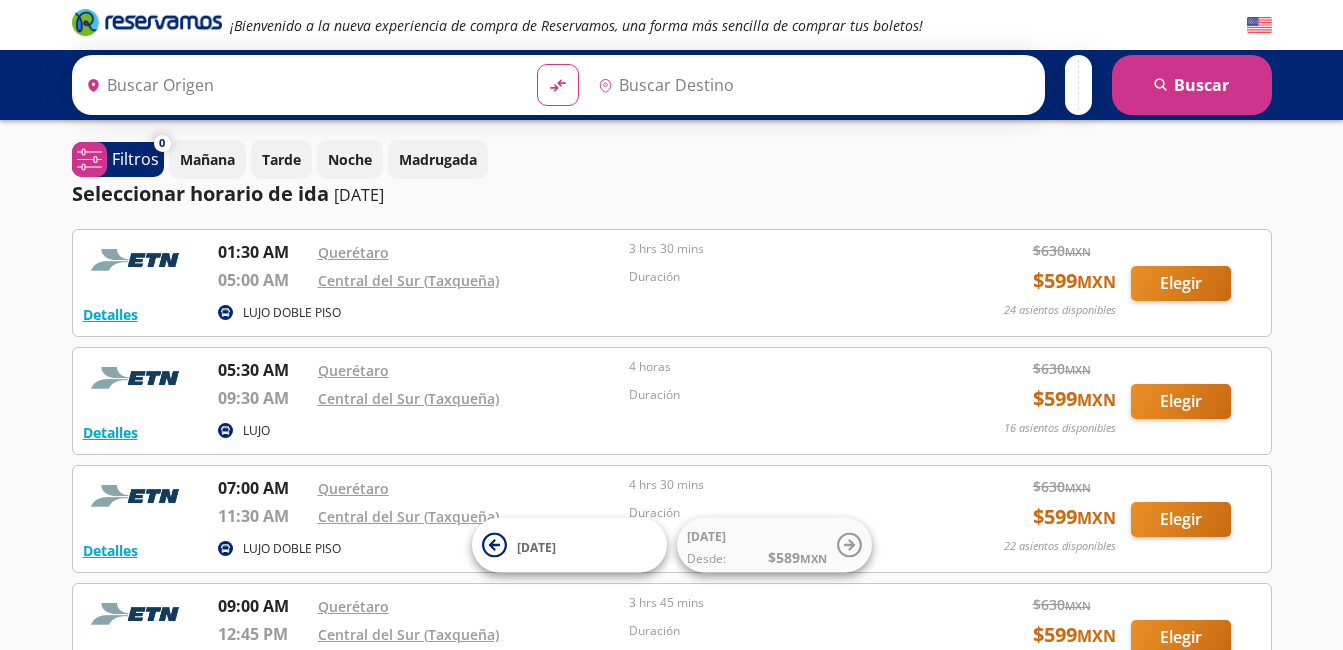 type on "[PERSON_NAME] de Querétaro, [GEOGRAPHIC_DATA]" 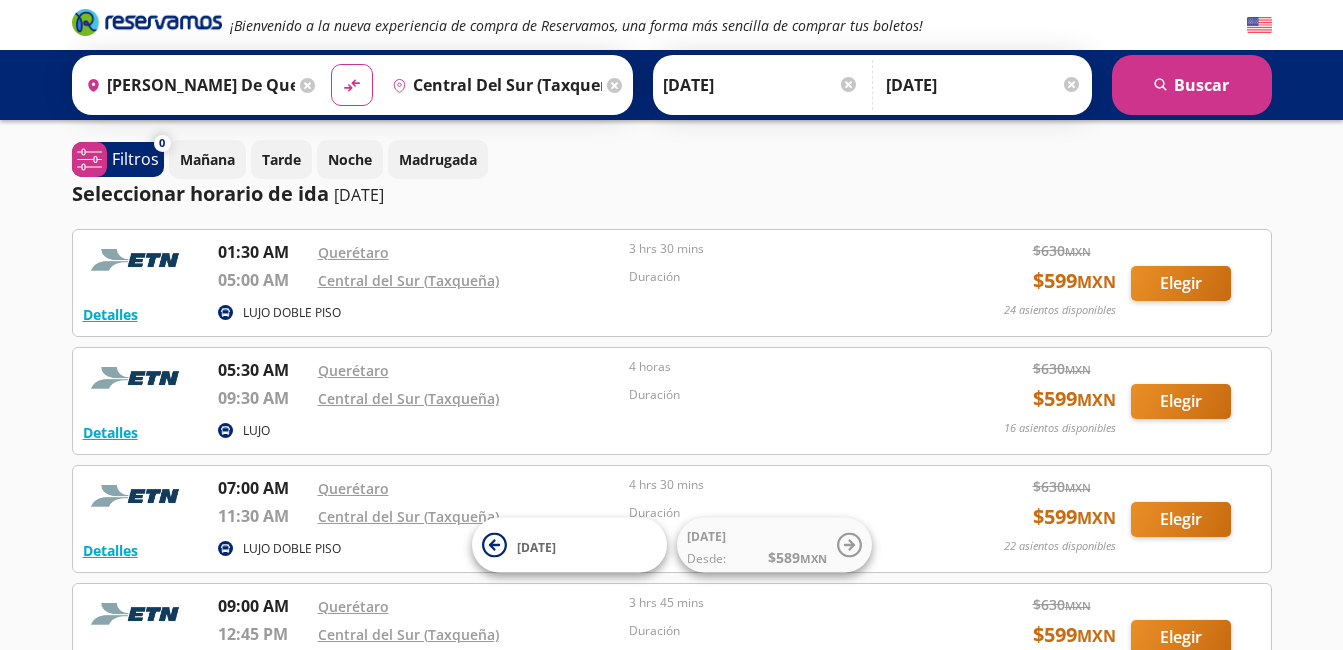 scroll, scrollTop: 0, scrollLeft: 0, axis: both 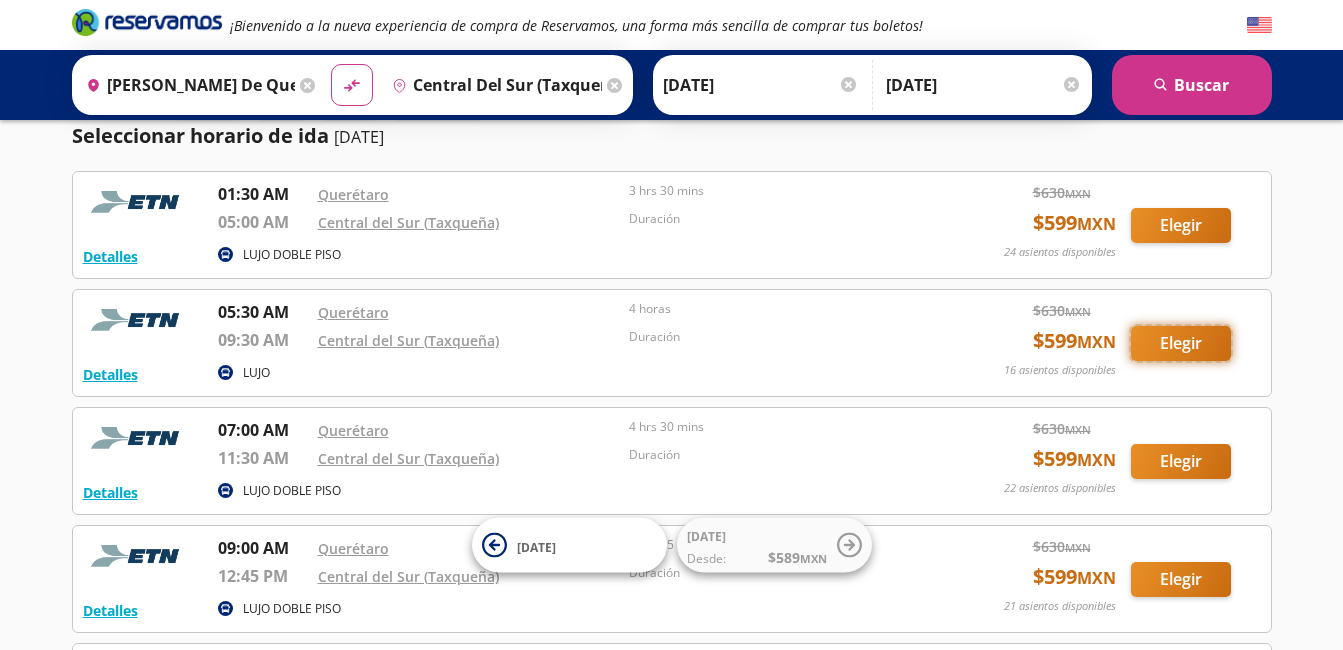 click on "Elegir" at bounding box center (1181, 343) 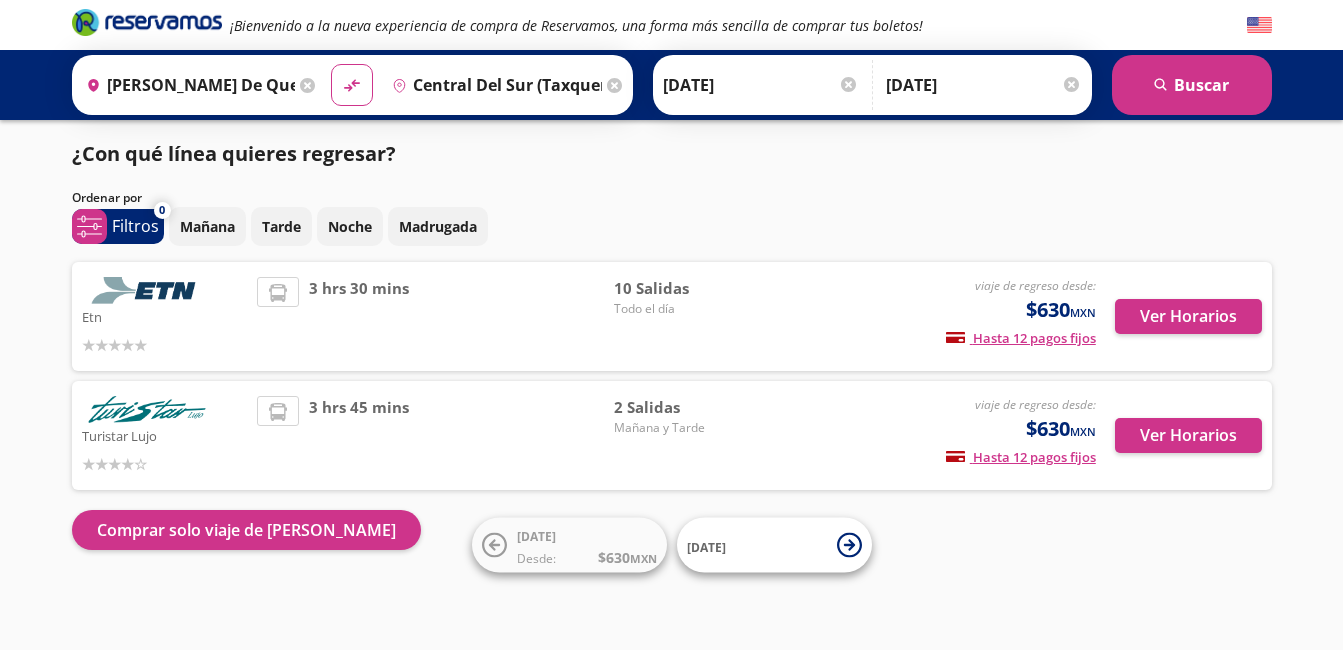 scroll, scrollTop: 0, scrollLeft: 0, axis: both 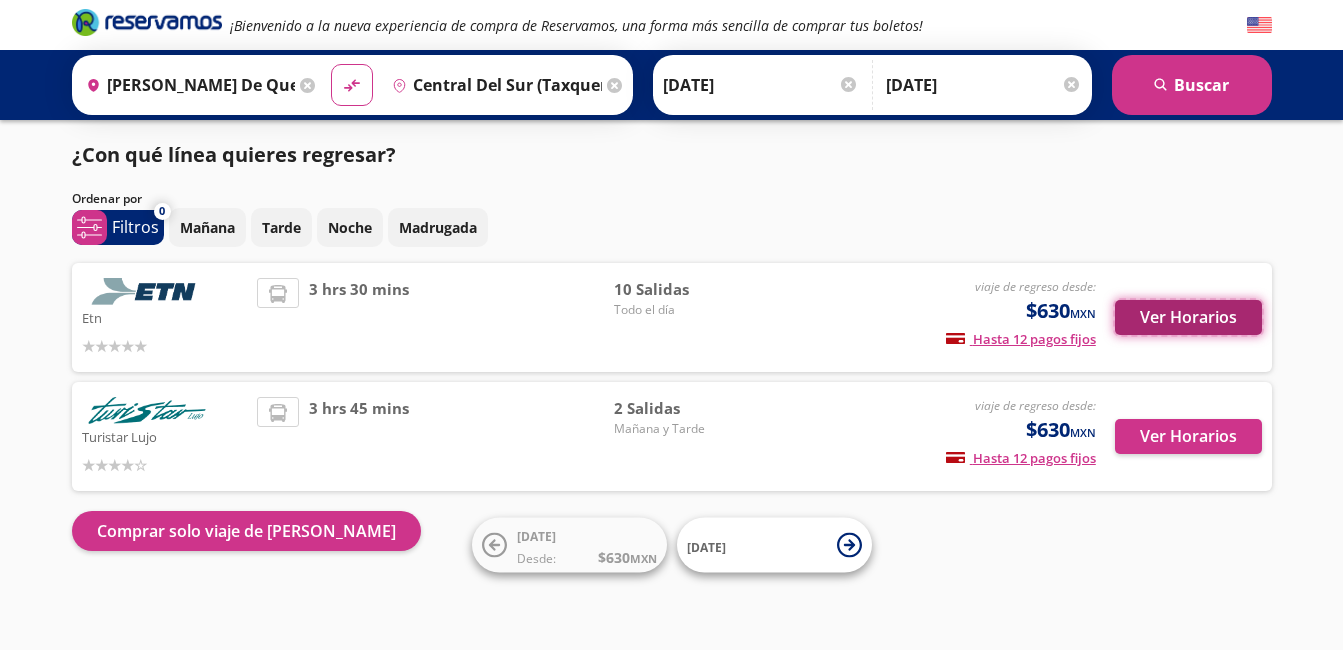 click on "Ver Horarios" at bounding box center (1188, 317) 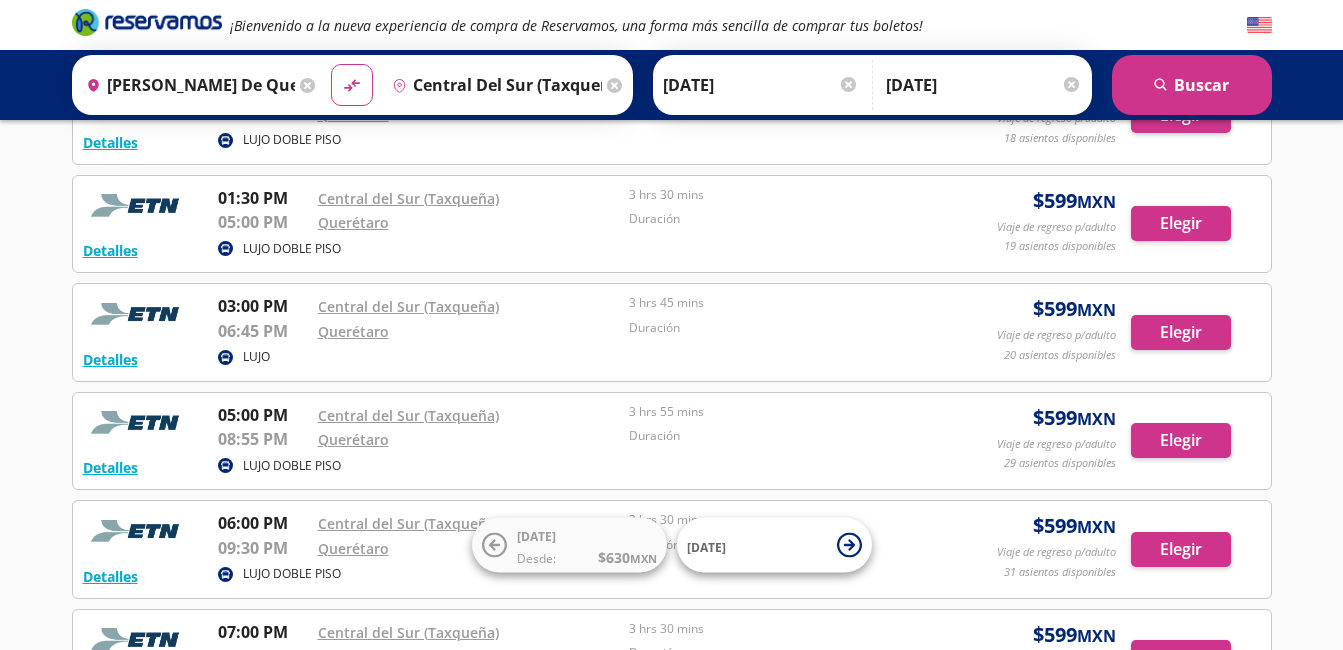scroll, scrollTop: 290, scrollLeft: 0, axis: vertical 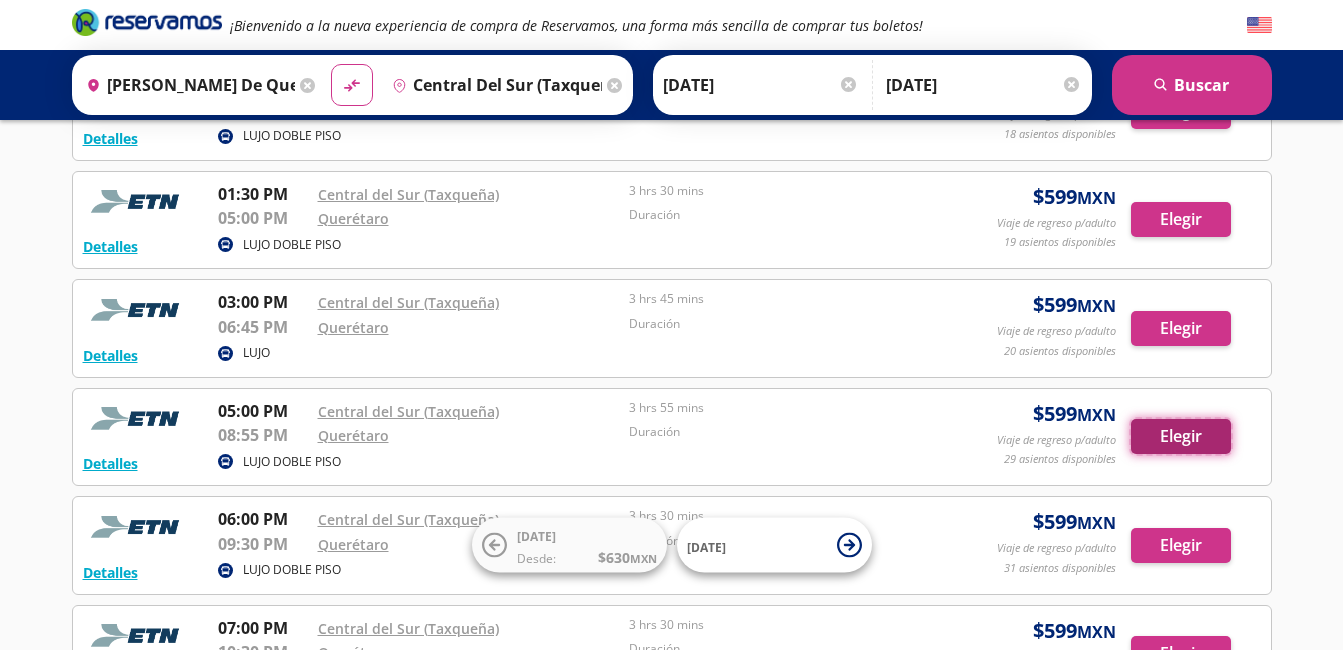 click on "Elegir" at bounding box center (1181, 436) 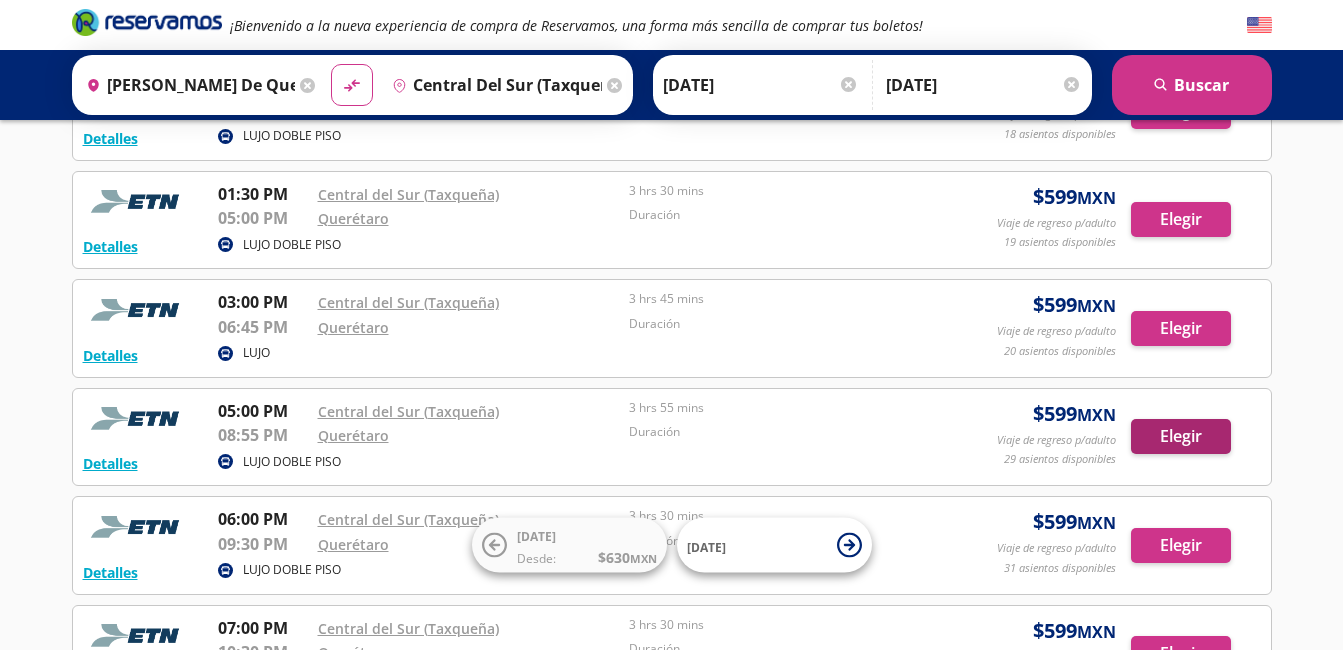 scroll, scrollTop: 0, scrollLeft: 0, axis: both 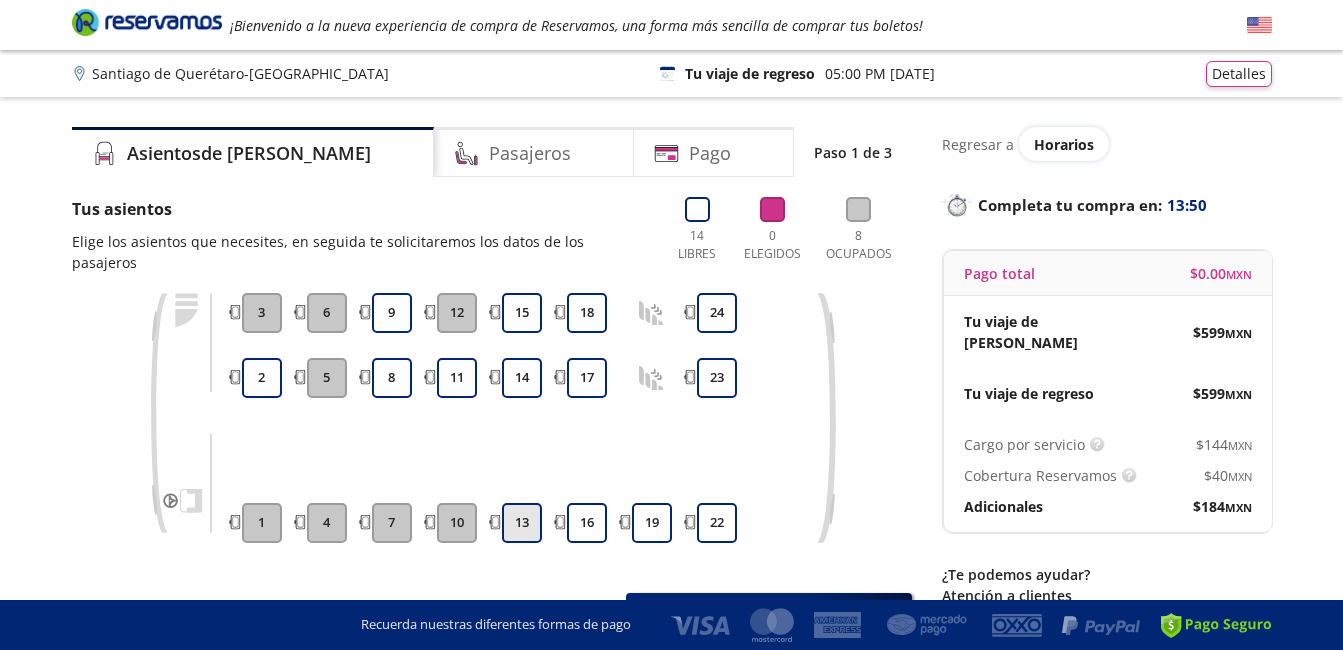 click on "13" at bounding box center [522, 523] 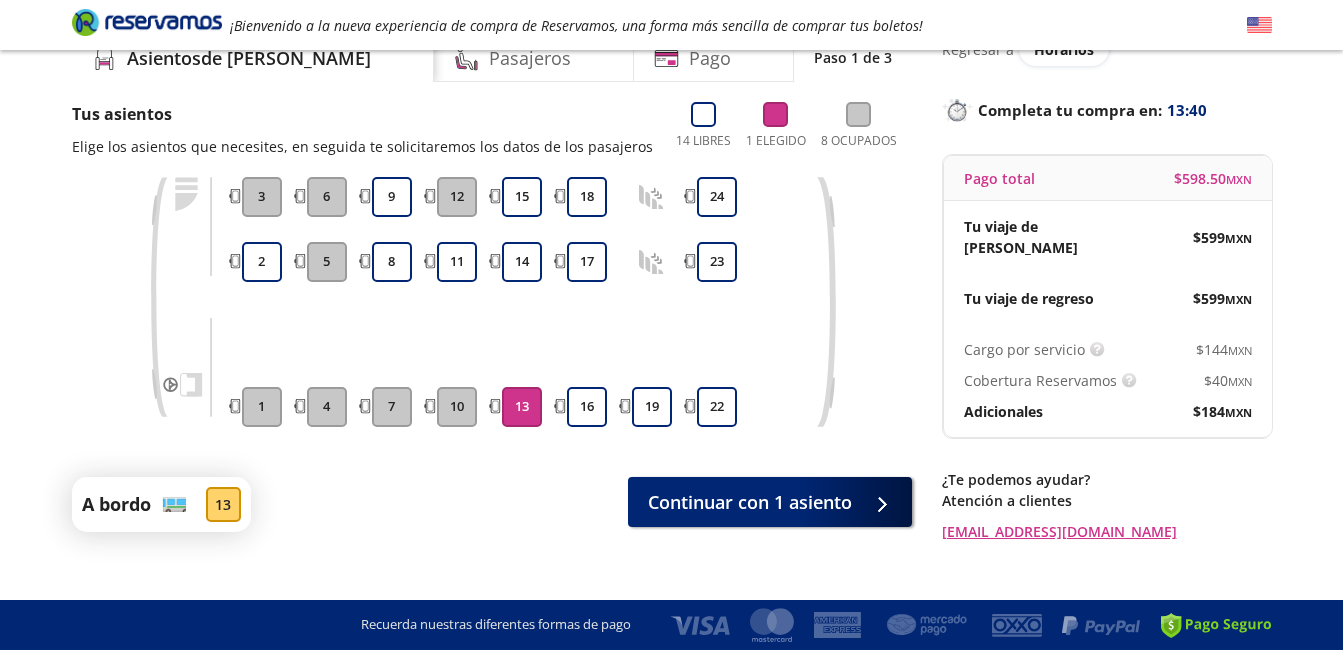 scroll, scrollTop: 117, scrollLeft: 0, axis: vertical 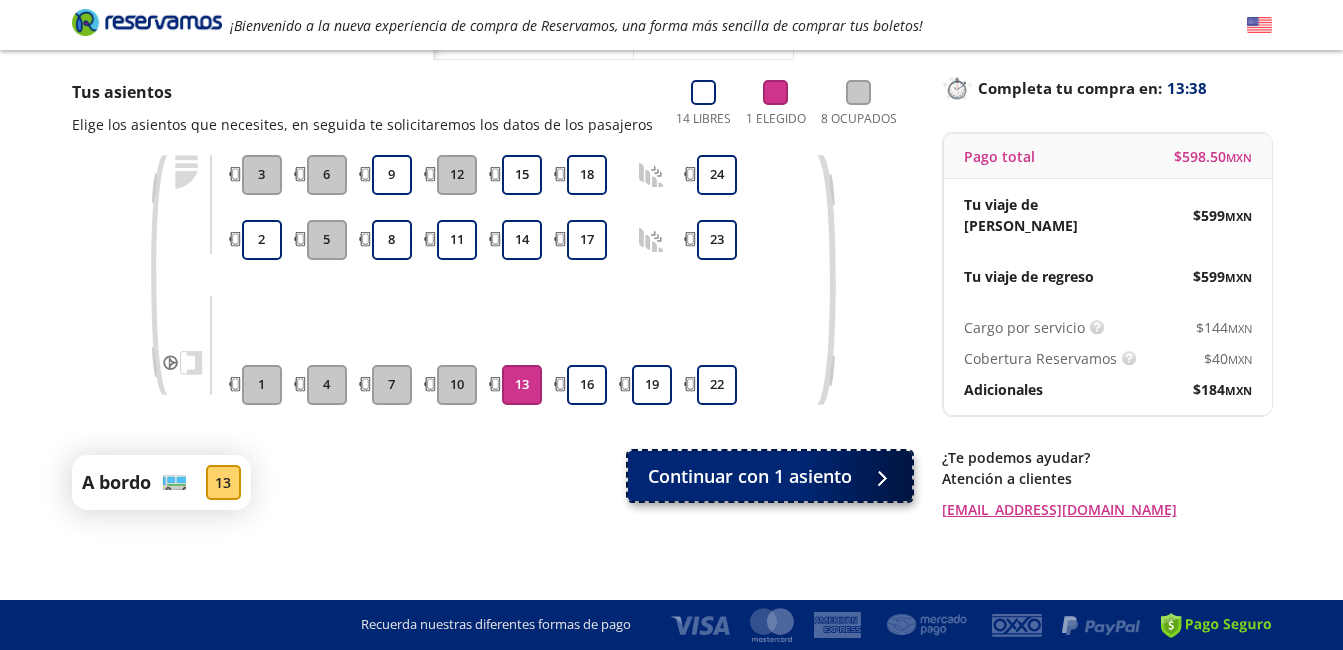 click on "Continuar con 1 asiento" at bounding box center [750, 476] 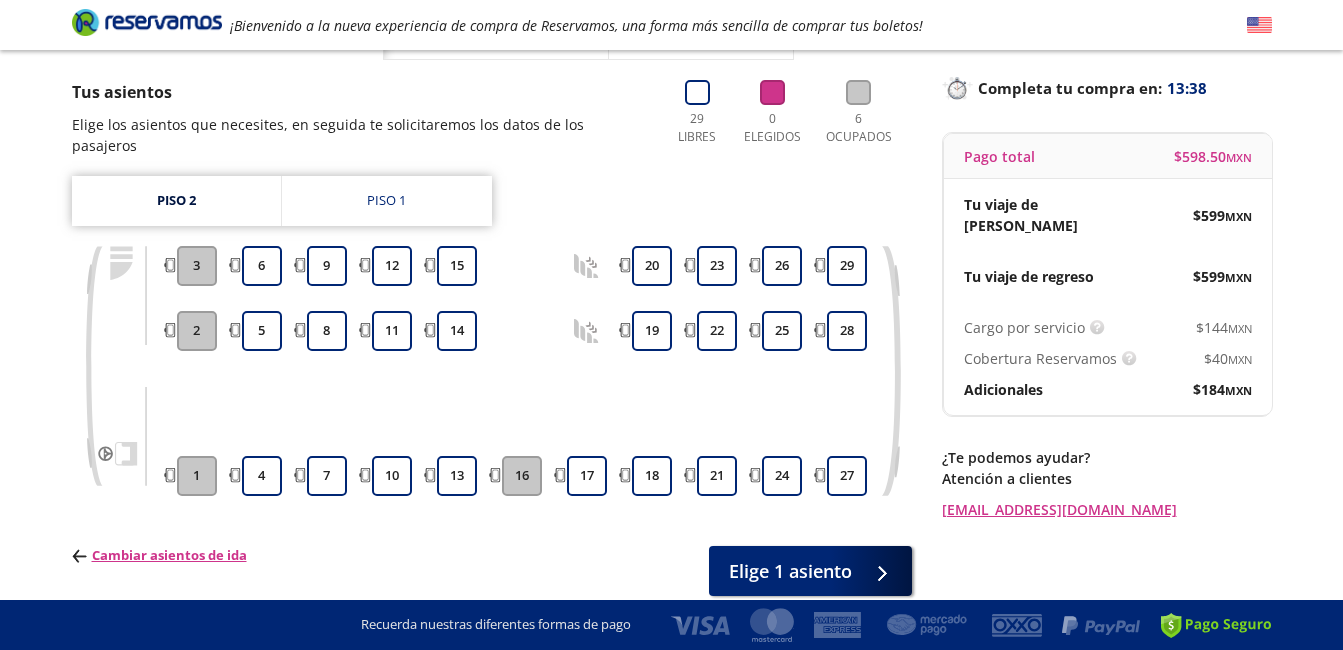 scroll, scrollTop: 0, scrollLeft: 0, axis: both 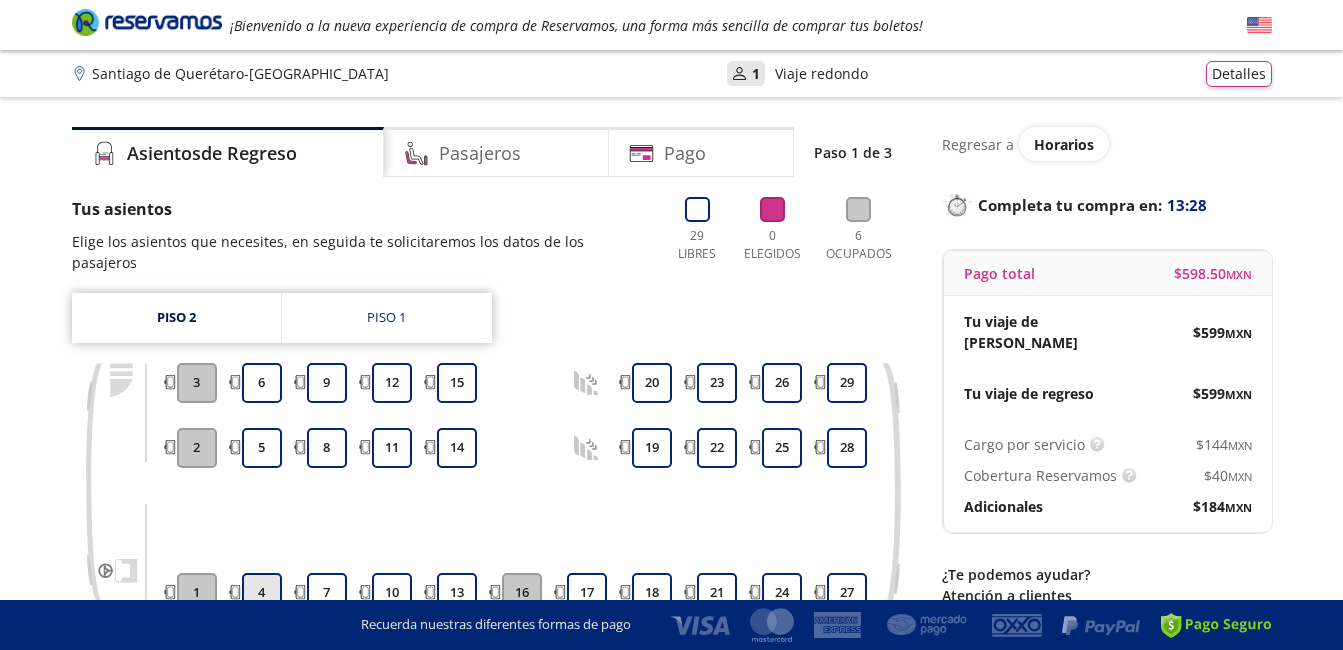 click on "4" at bounding box center (262, 593) 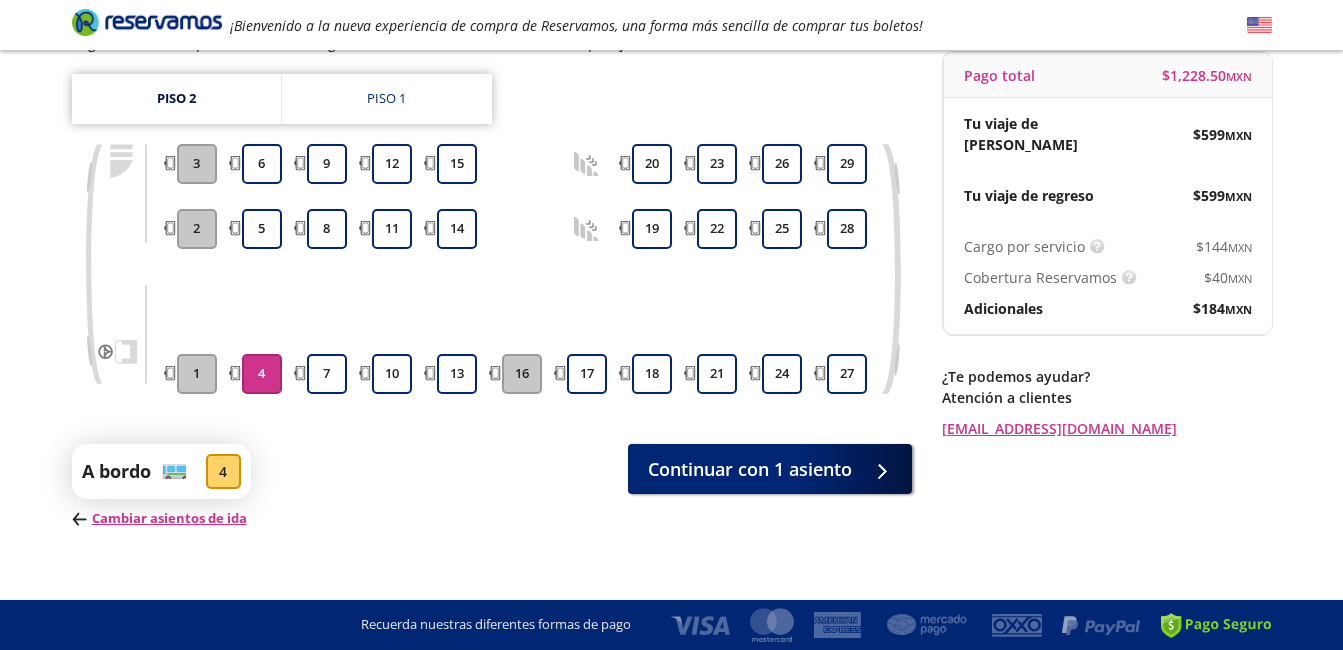 scroll, scrollTop: 211, scrollLeft: 0, axis: vertical 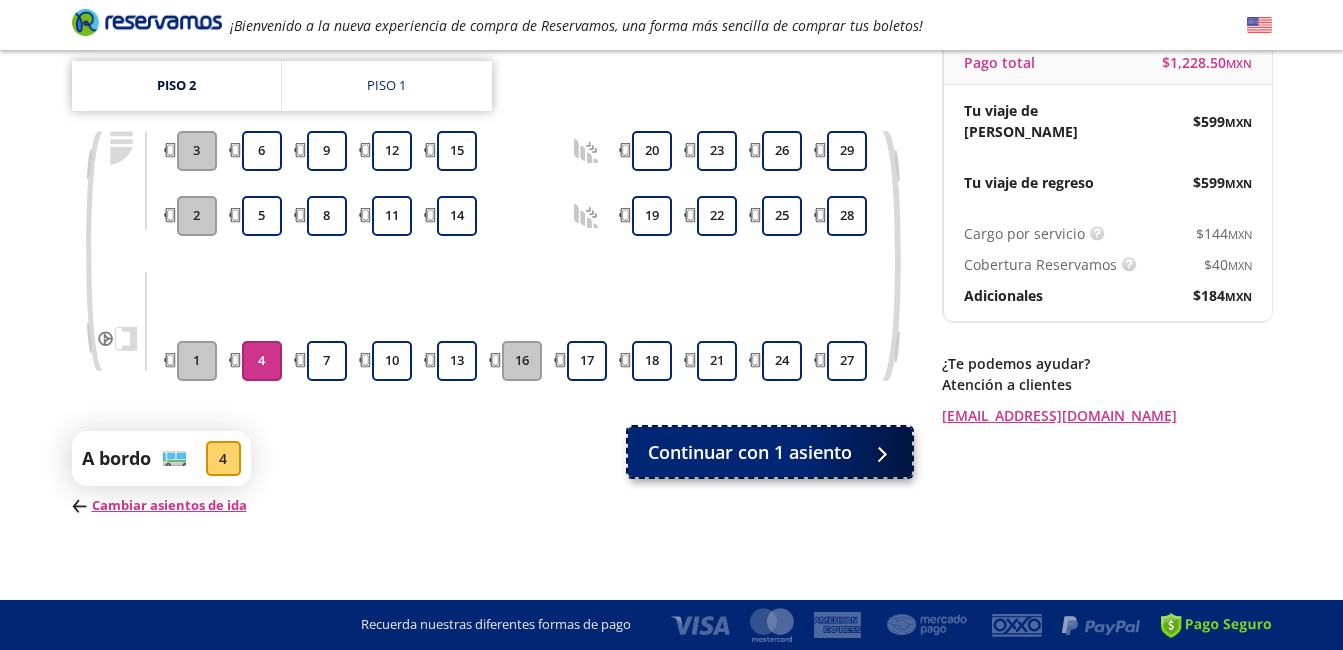 click on "Continuar con 1 asiento" at bounding box center [750, 452] 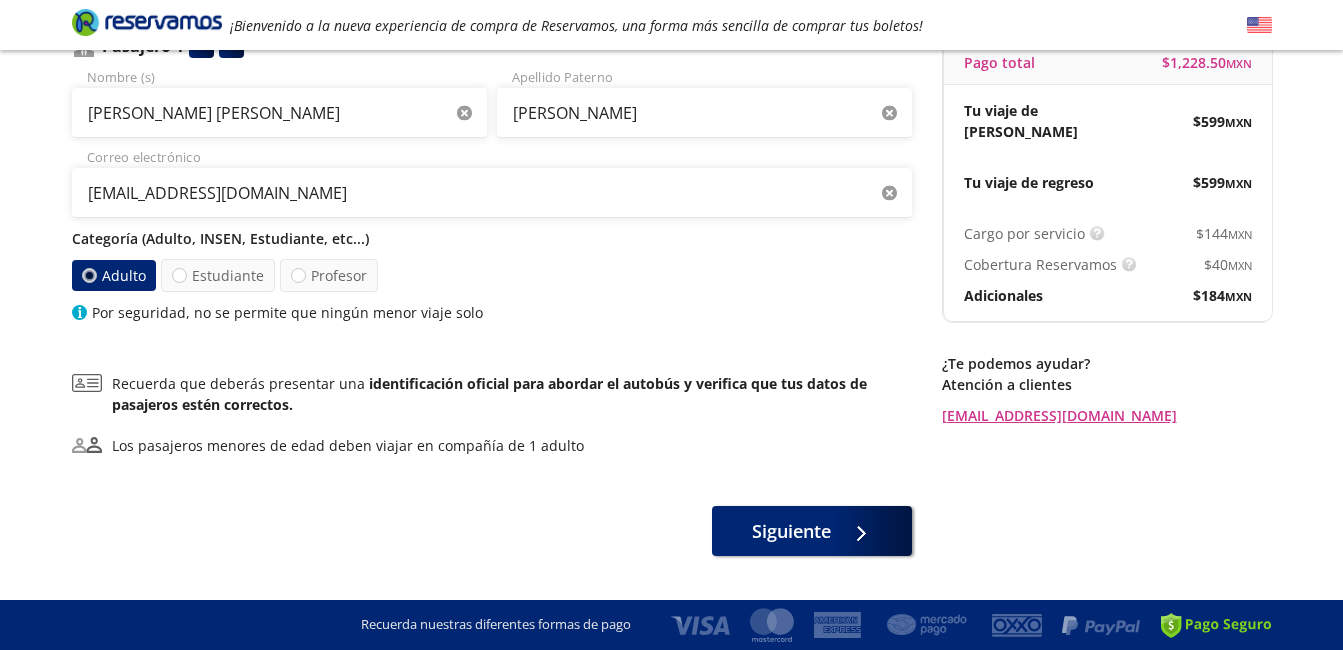 scroll, scrollTop: 0, scrollLeft: 0, axis: both 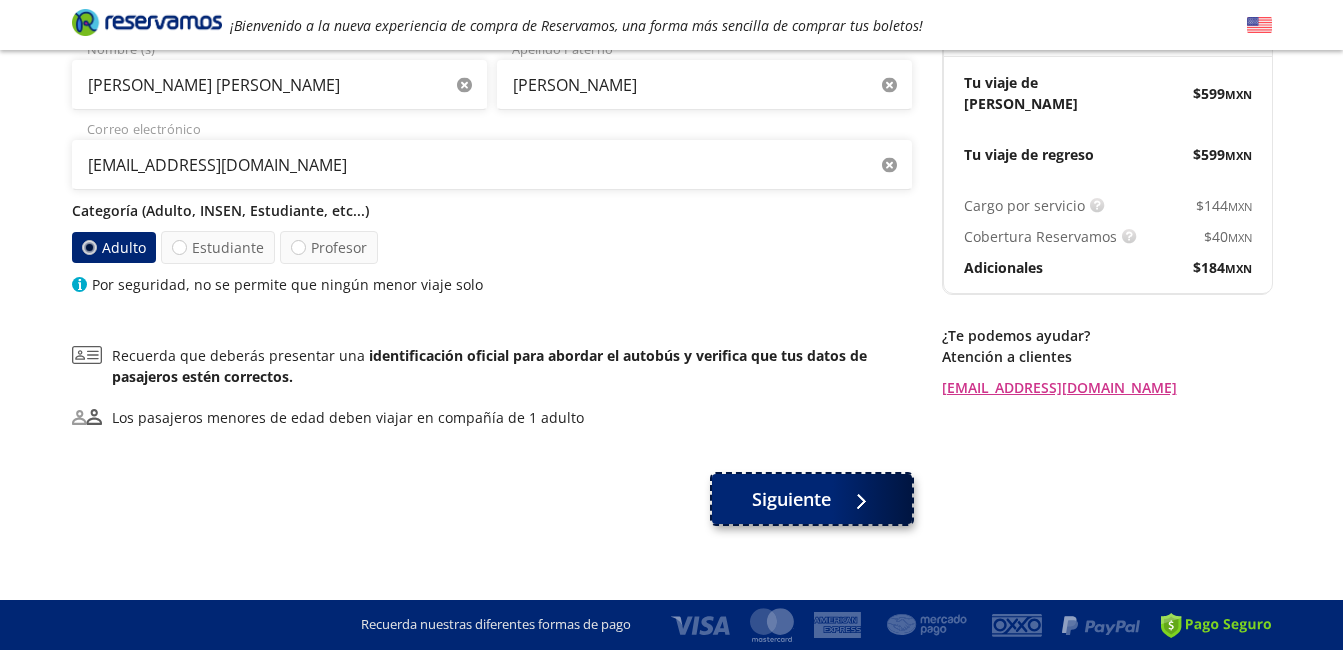 click at bounding box center [861, 498] 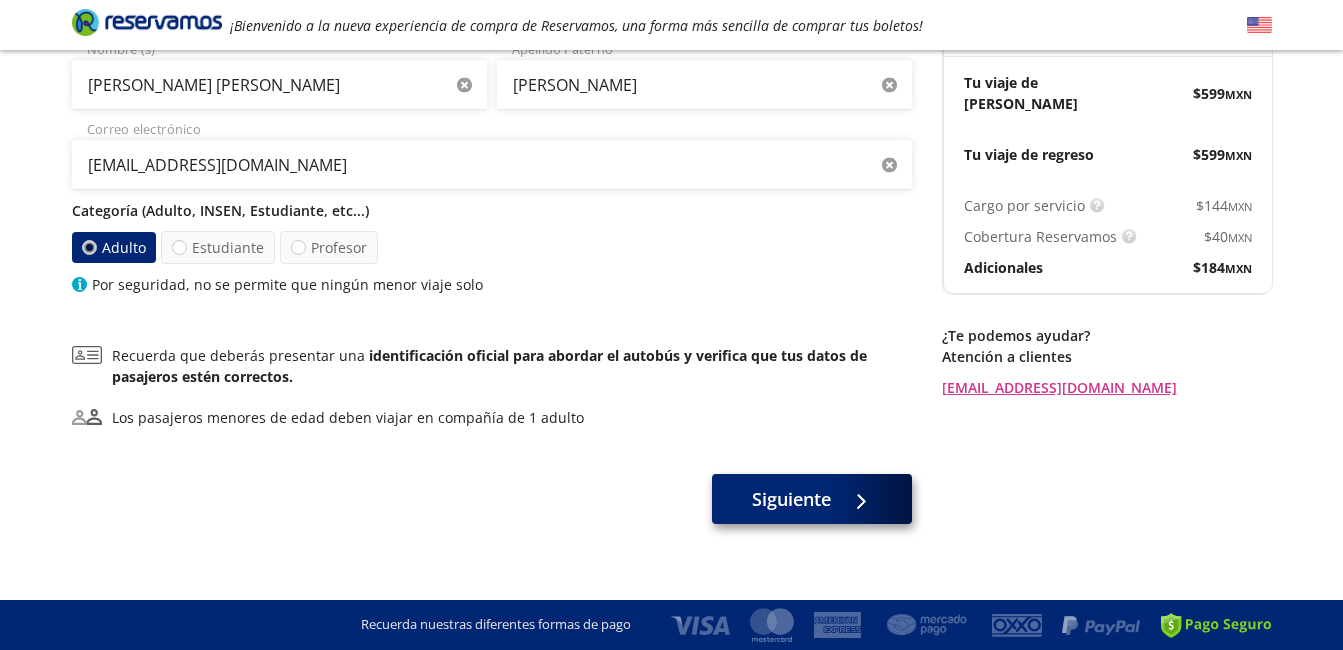 scroll, scrollTop: 0, scrollLeft: 0, axis: both 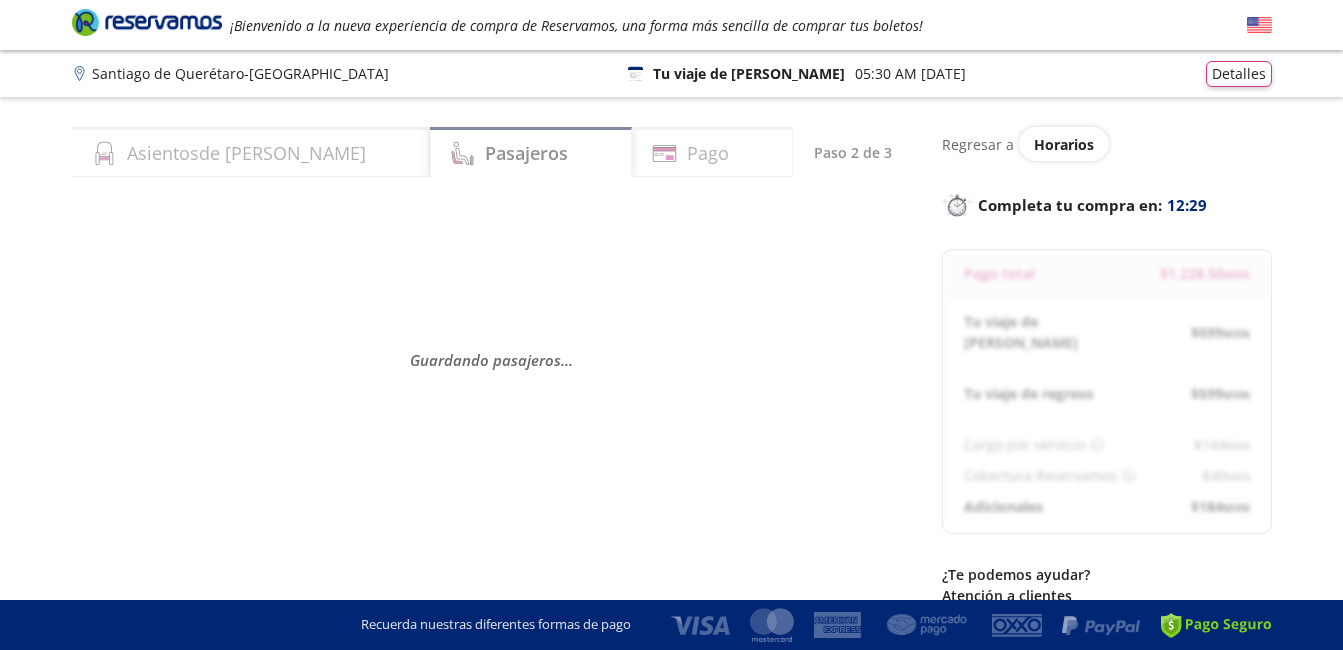 select on "MX" 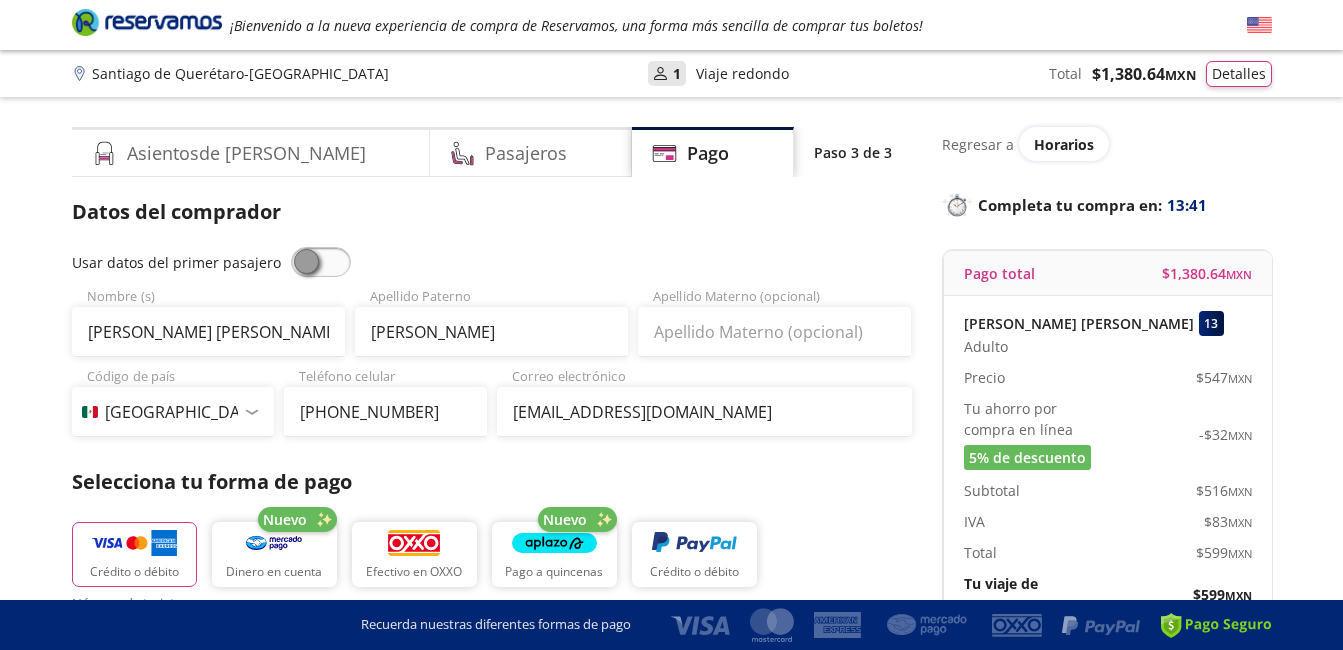 click at bounding box center (321, 262) 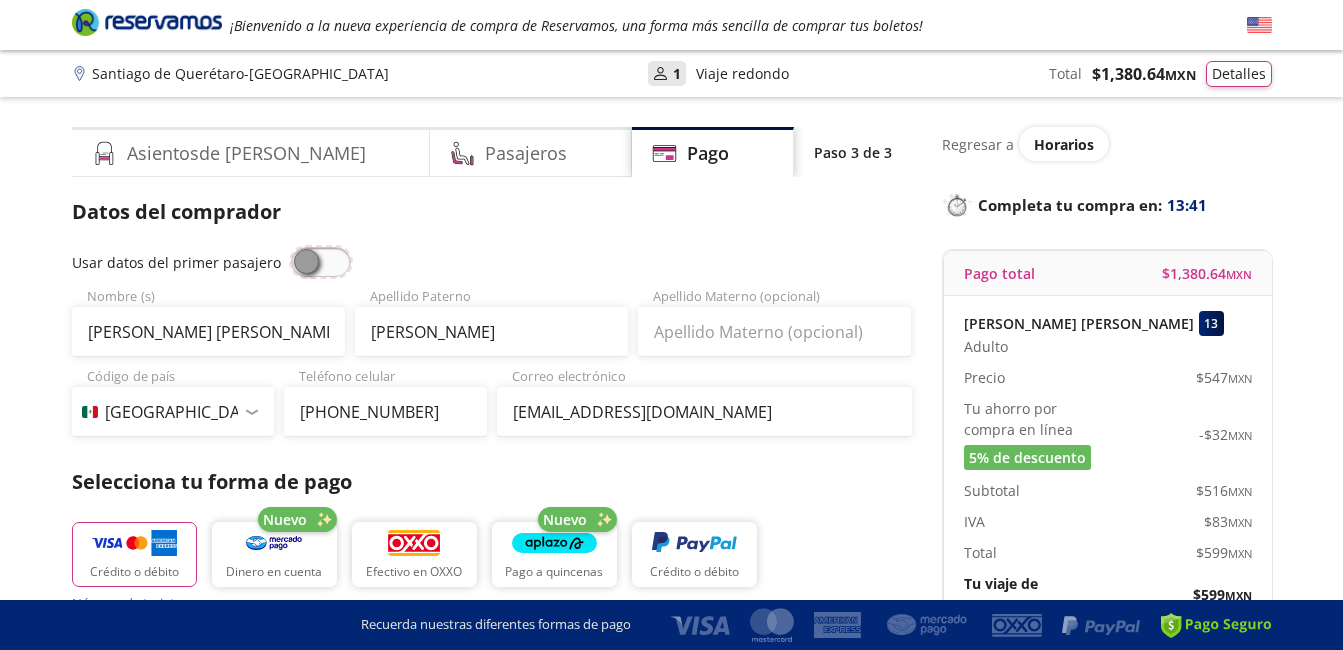 click at bounding box center [291, 247] 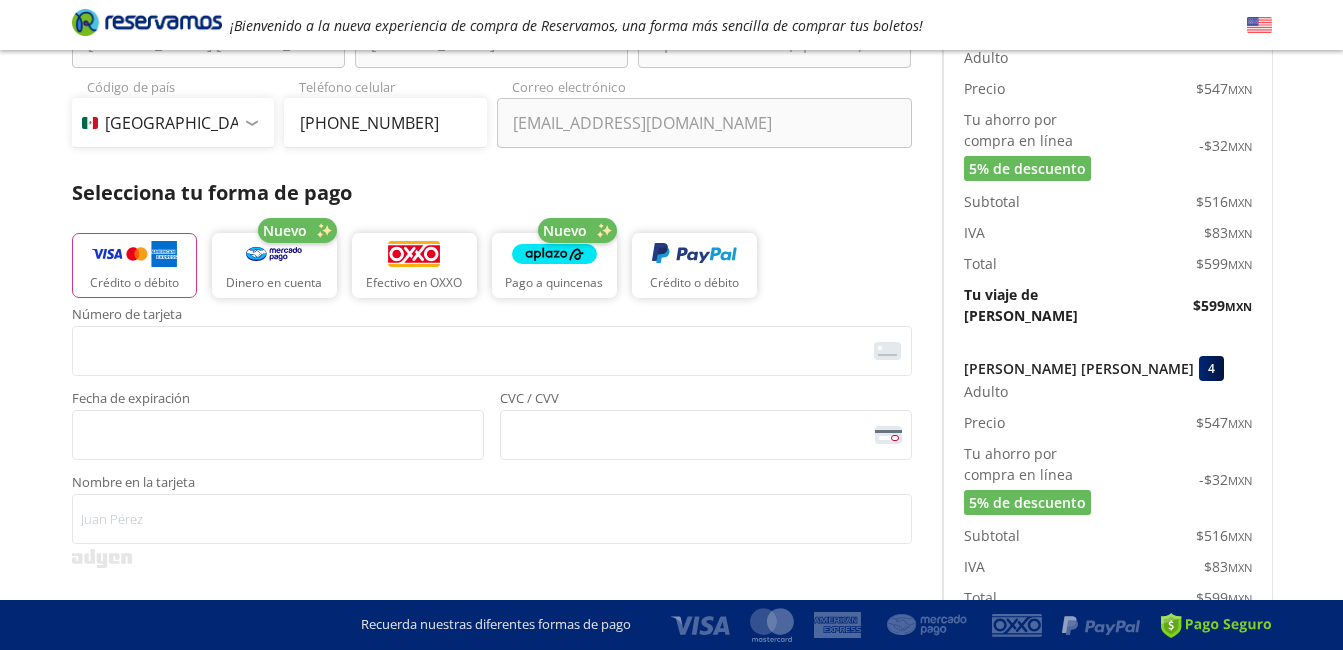 scroll, scrollTop: 313, scrollLeft: 0, axis: vertical 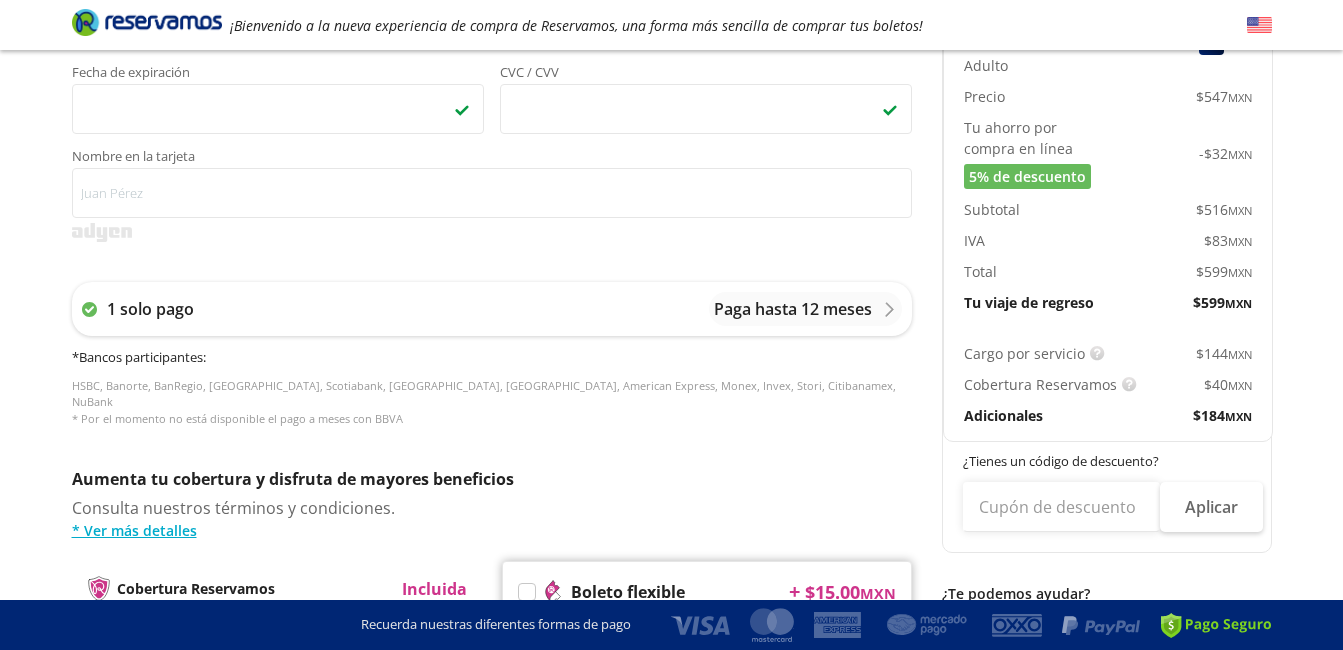 drag, startPoint x: 1323, startPoint y: 375, endPoint x: 1312, endPoint y: 403, distance: 30.083218 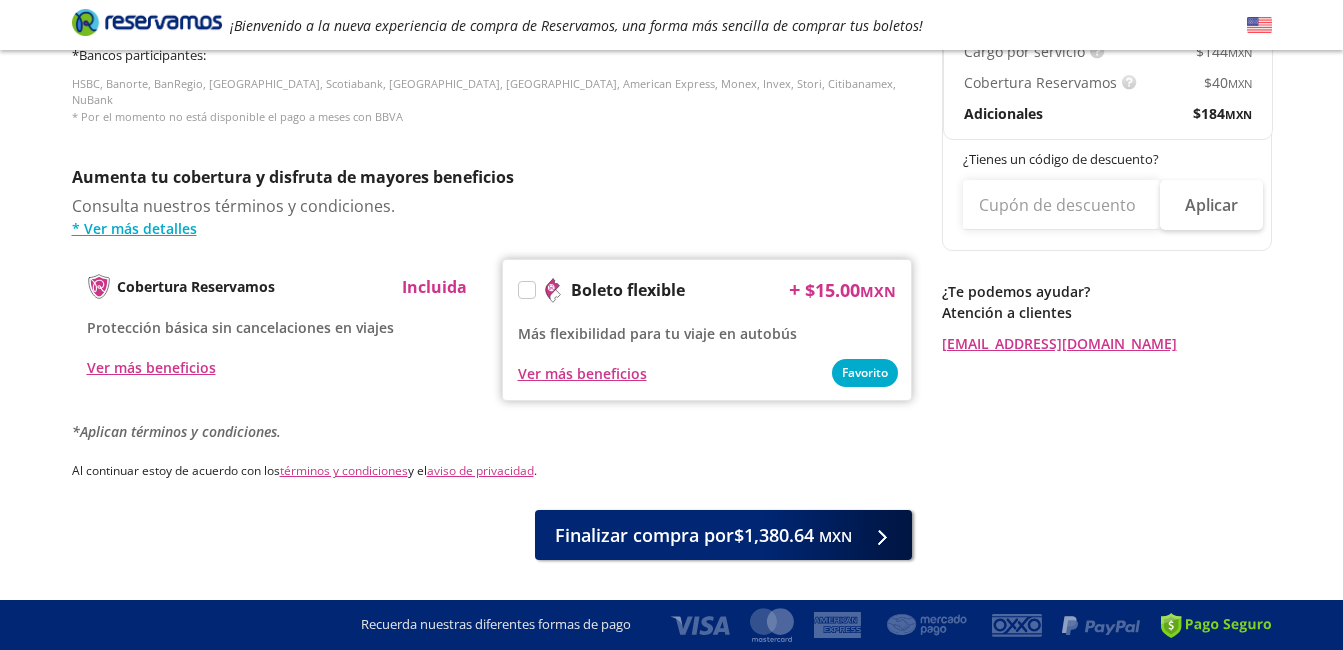 scroll, scrollTop: 927, scrollLeft: 0, axis: vertical 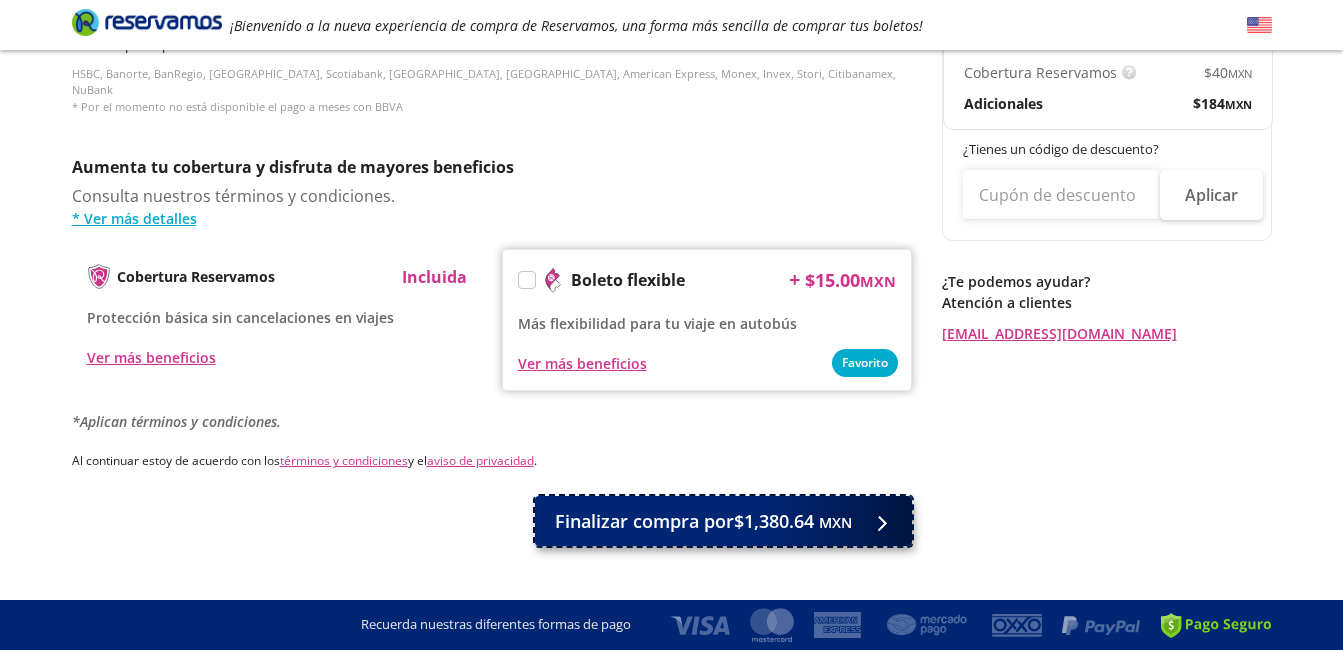 click on "Finalizar compra por  $1,380.64   MXN" at bounding box center (703, 521) 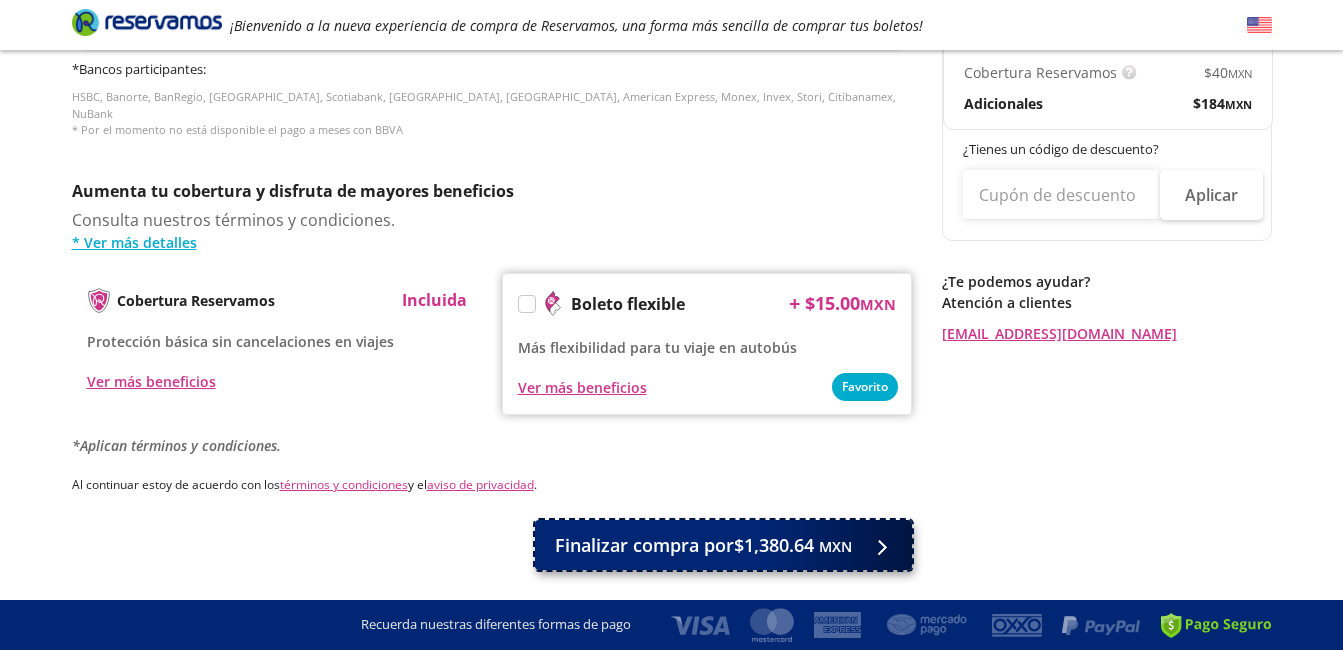 scroll, scrollTop: 950, scrollLeft: 0, axis: vertical 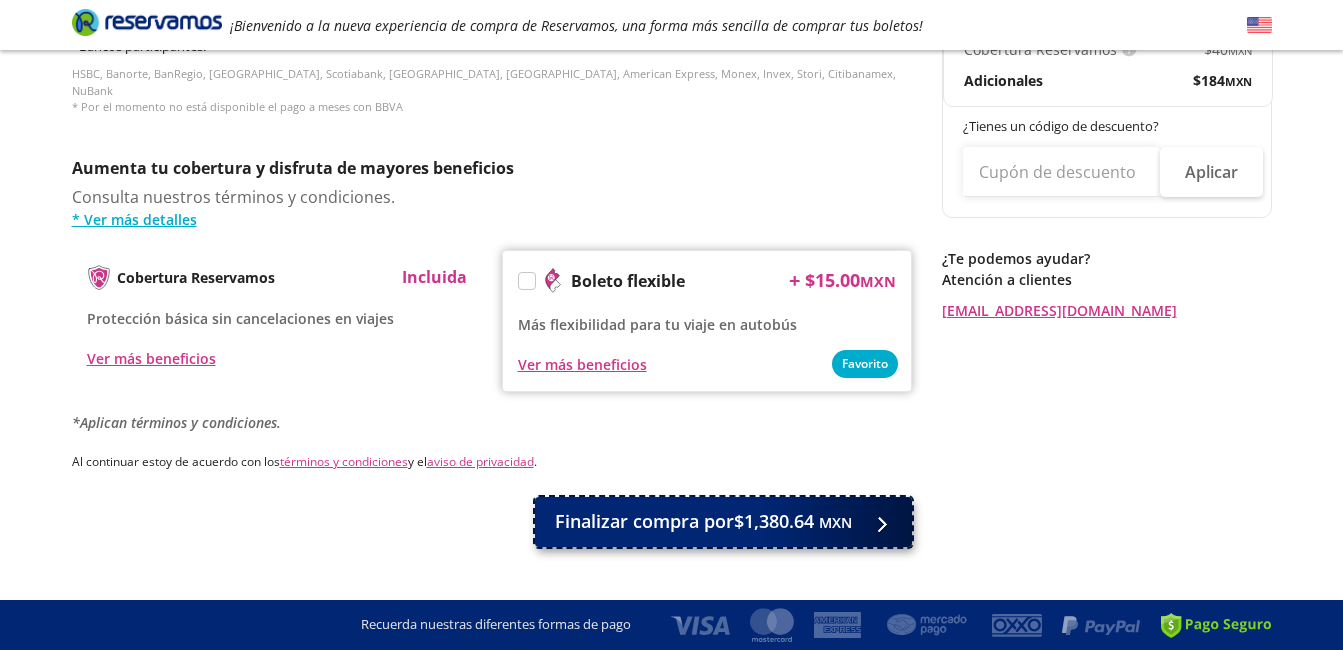 click on "Finalizar compra por  $1,380.64   MXN" at bounding box center [703, 521] 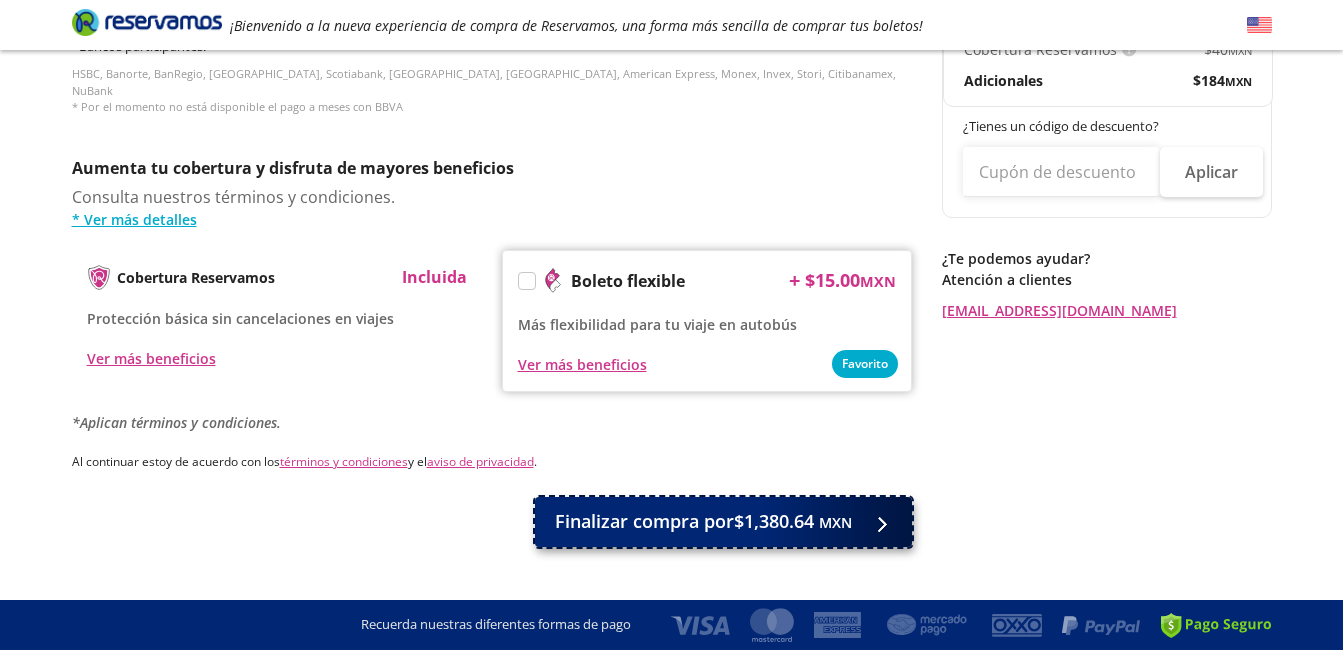 click on "MXN" at bounding box center [835, 522] 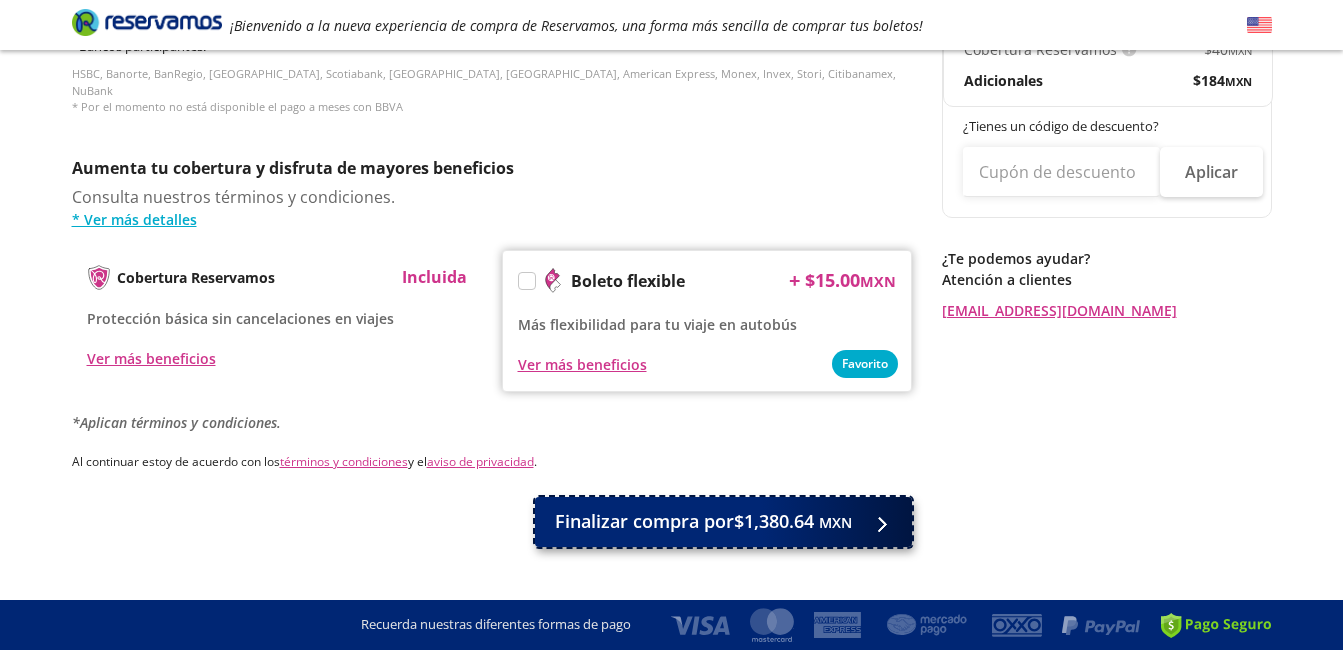 click on "MXN" at bounding box center [835, 522] 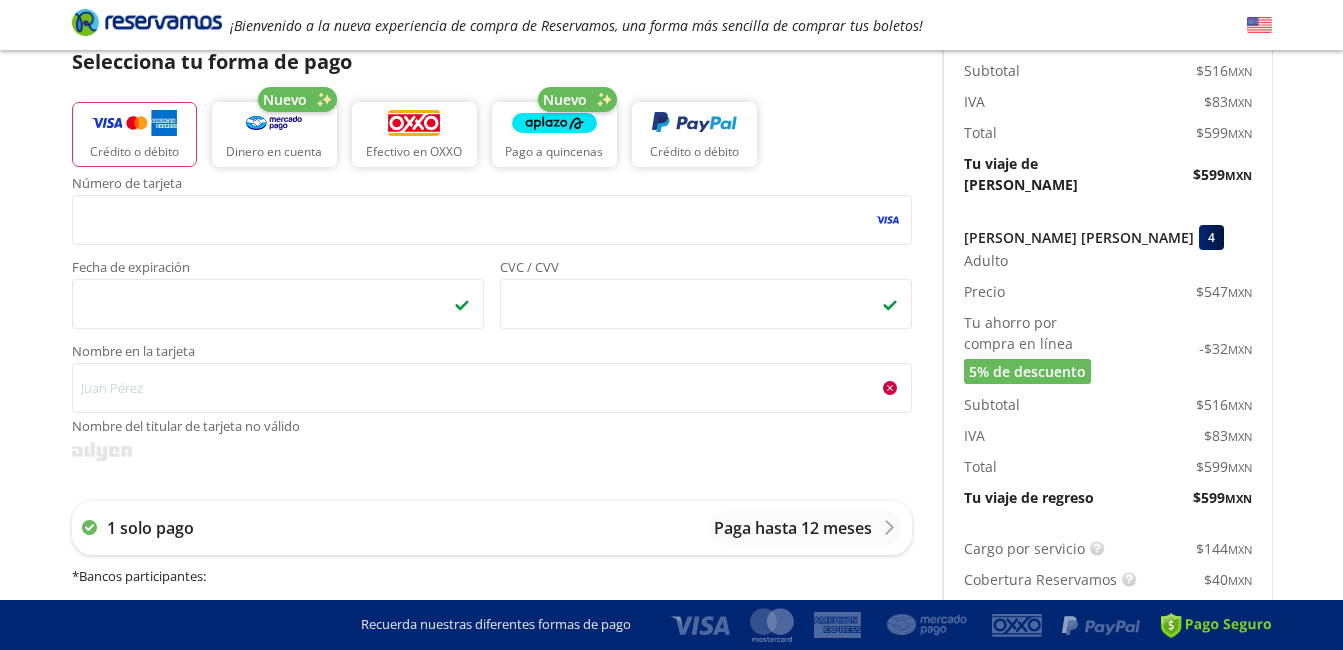 scroll, scrollTop: 418, scrollLeft: 0, axis: vertical 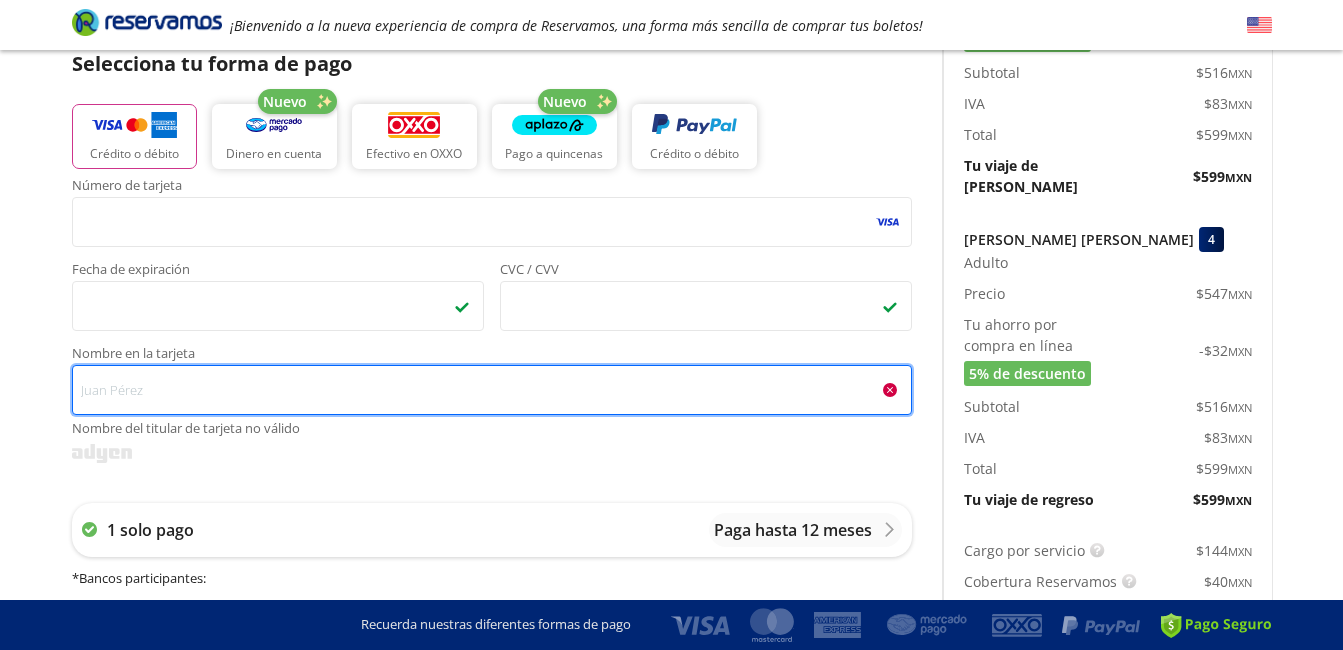 click on "Nombre en la tarjeta Nombre del titular de tarjeta no válido" at bounding box center (492, 390) 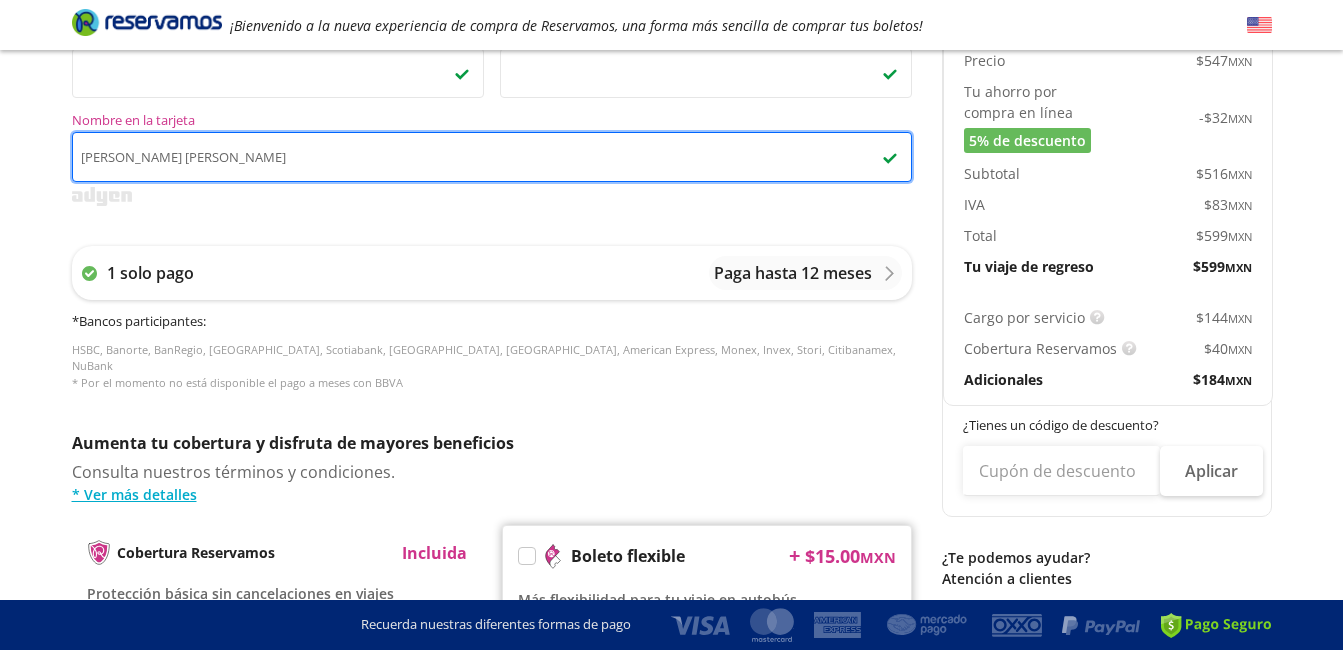 scroll, scrollTop: 653, scrollLeft: 0, axis: vertical 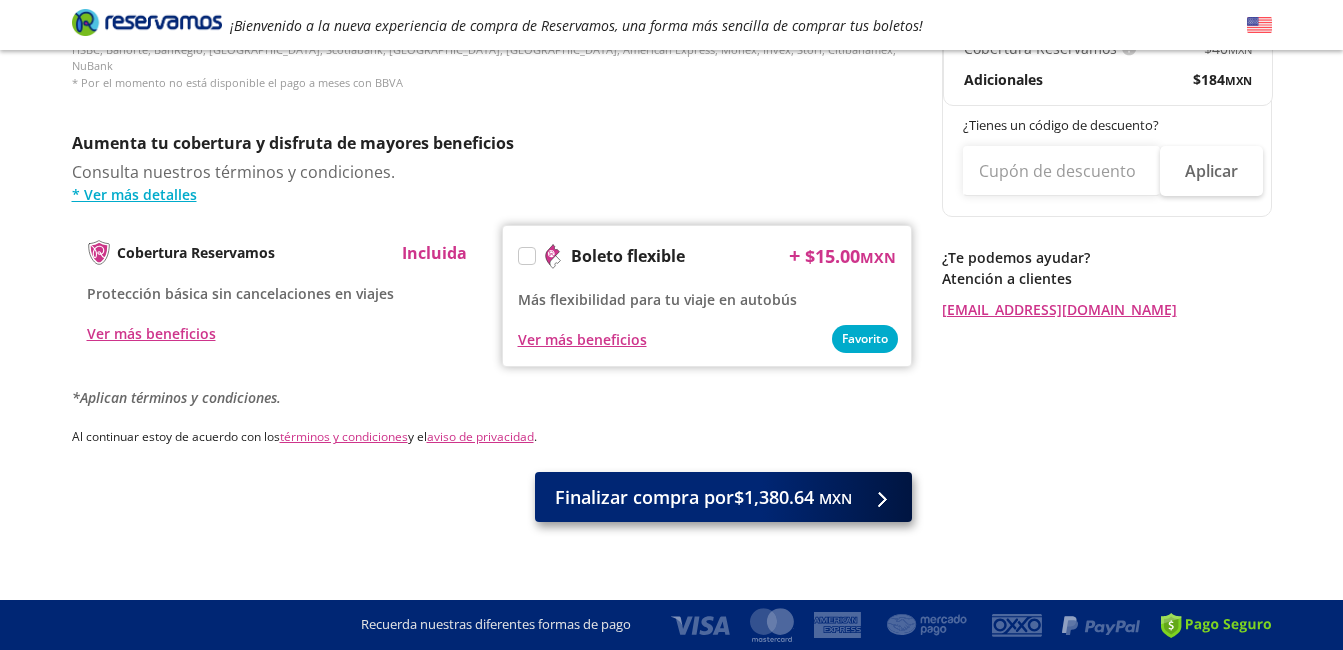 type on "sandra monica echeverria soria" 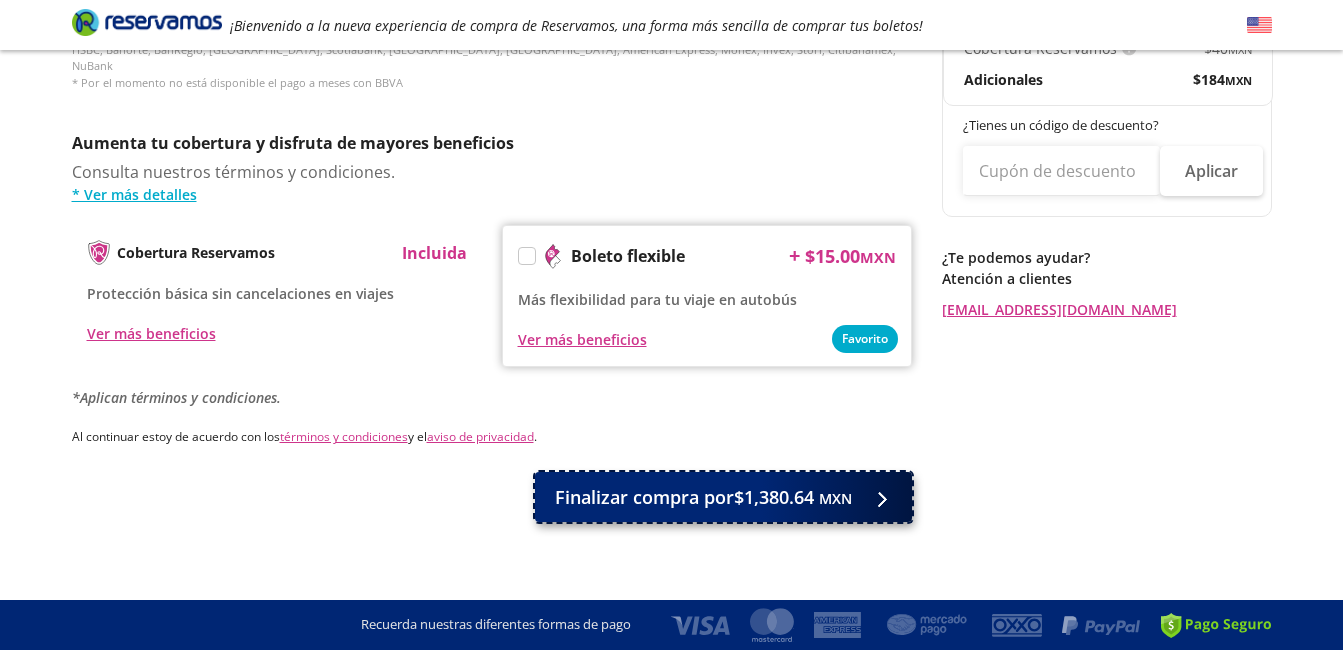 click on "Finalizar compra por  $1,380.64   MXN" at bounding box center (703, 497) 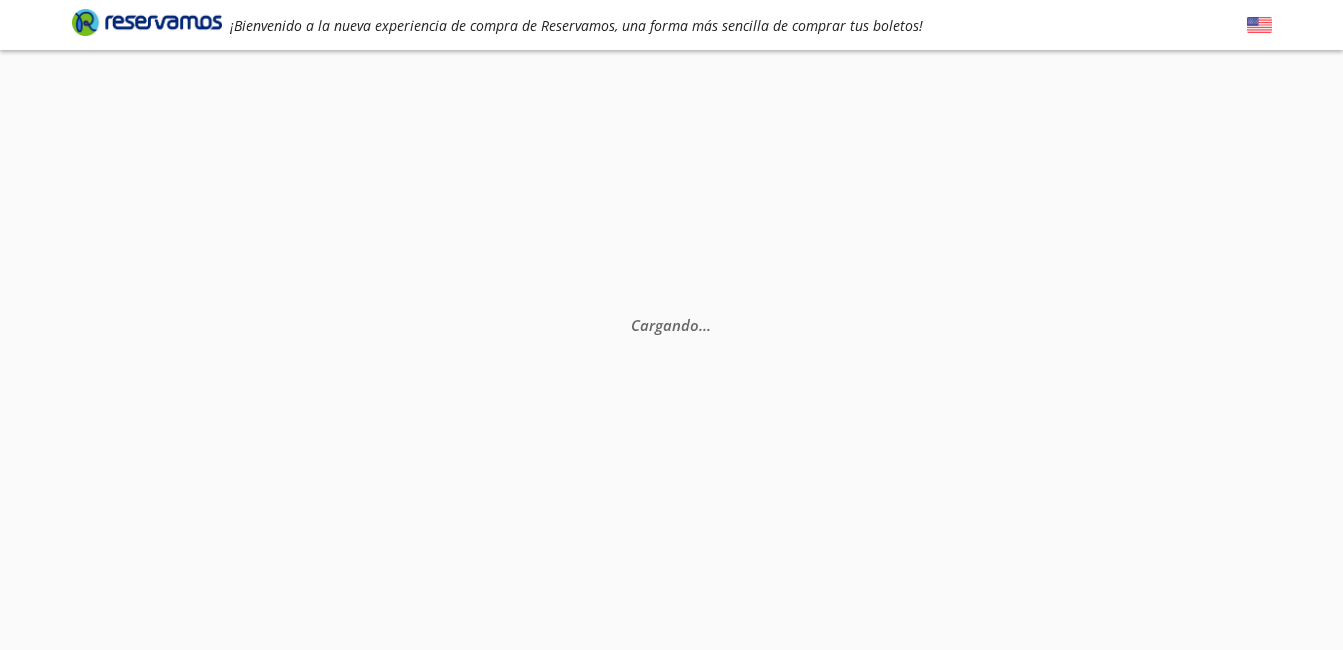 scroll, scrollTop: 0, scrollLeft: 0, axis: both 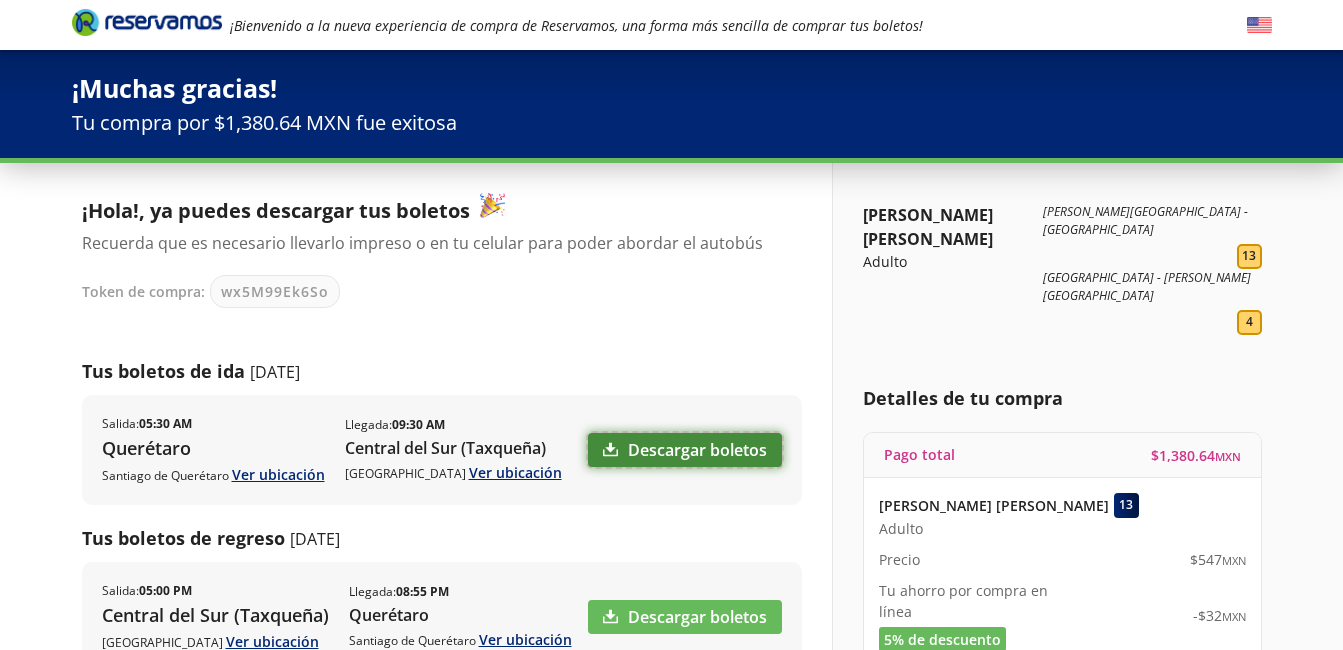 click on "Descargar boletos" at bounding box center (685, 450) 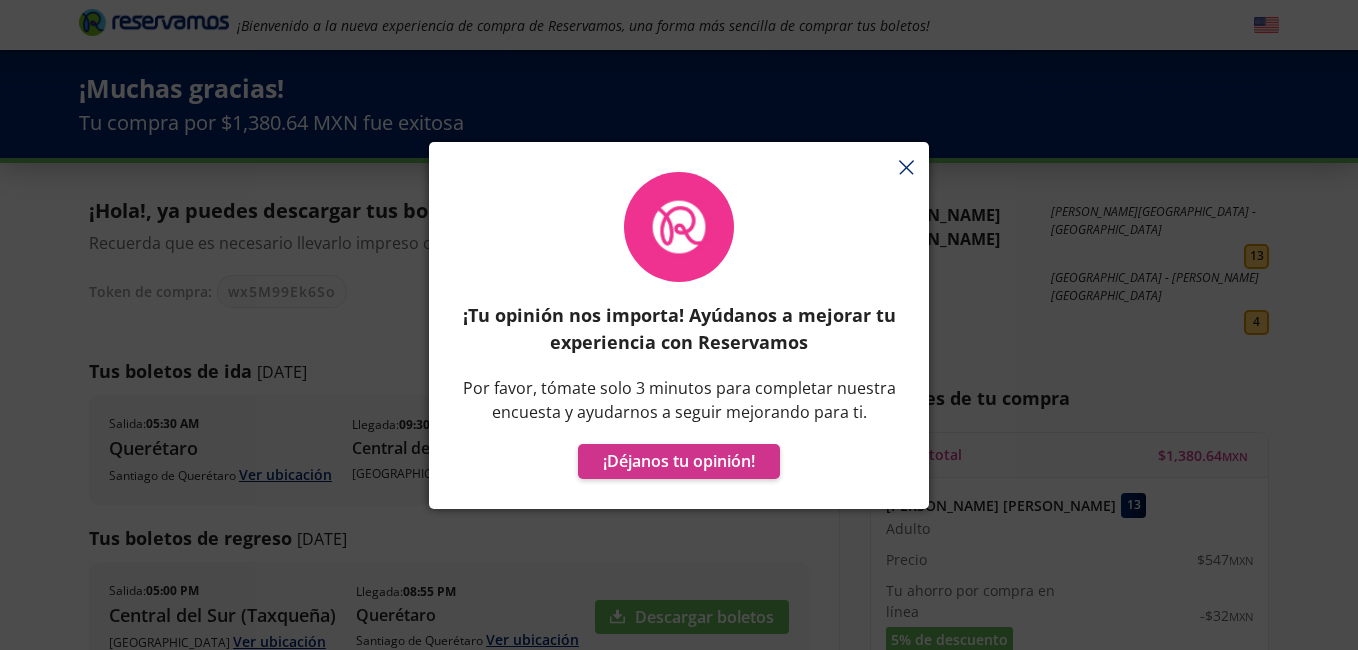 click on "¡Tu opinión nos importa! Ayúdanos a mejorar tu experiencia con Reservamos Por favor, tómate solo 3 minutos para completar nuestra encuesta y ayudarnos a seguir mejorando para ti. ¡Déjanos tu opinión!" at bounding box center (679, 335) 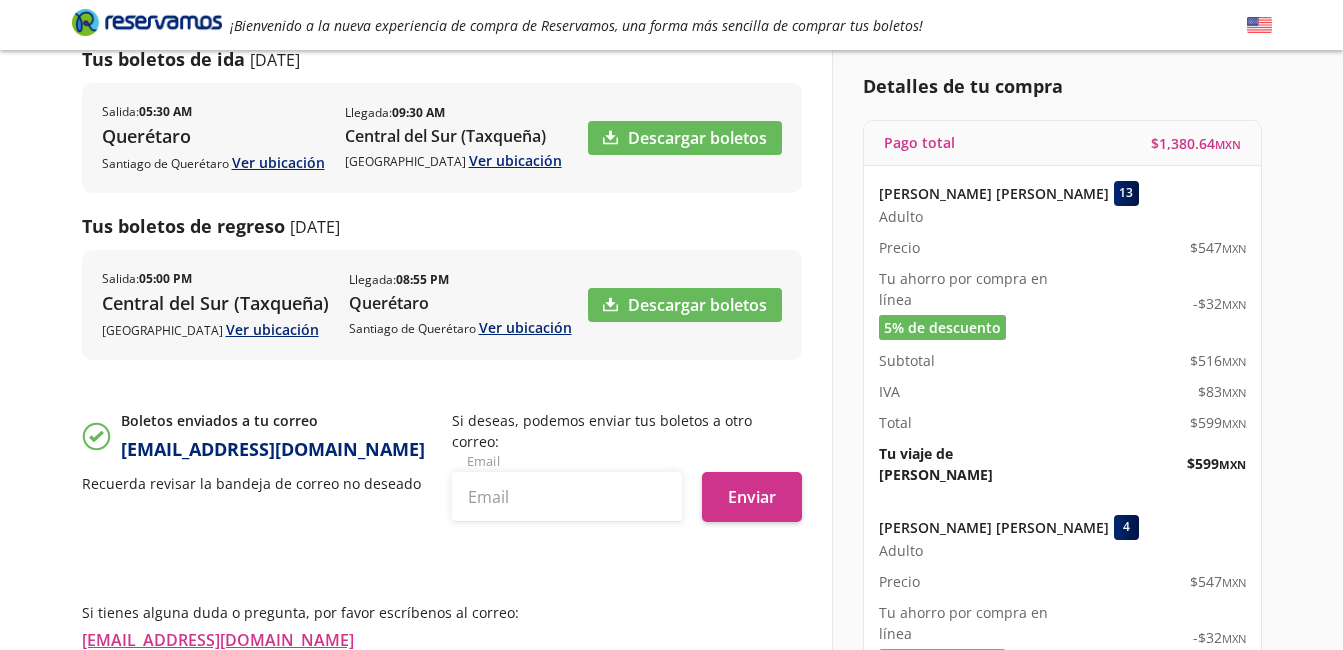 scroll, scrollTop: 314, scrollLeft: 0, axis: vertical 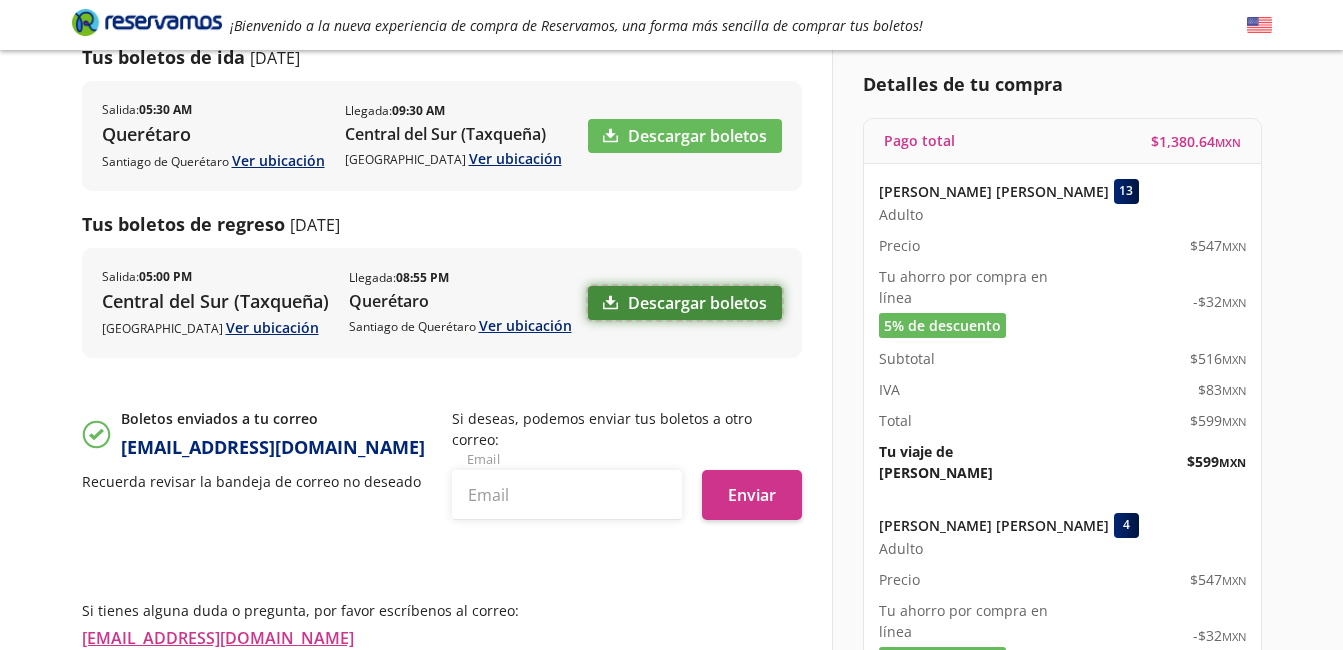 click on "Descargar boletos" at bounding box center (685, 303) 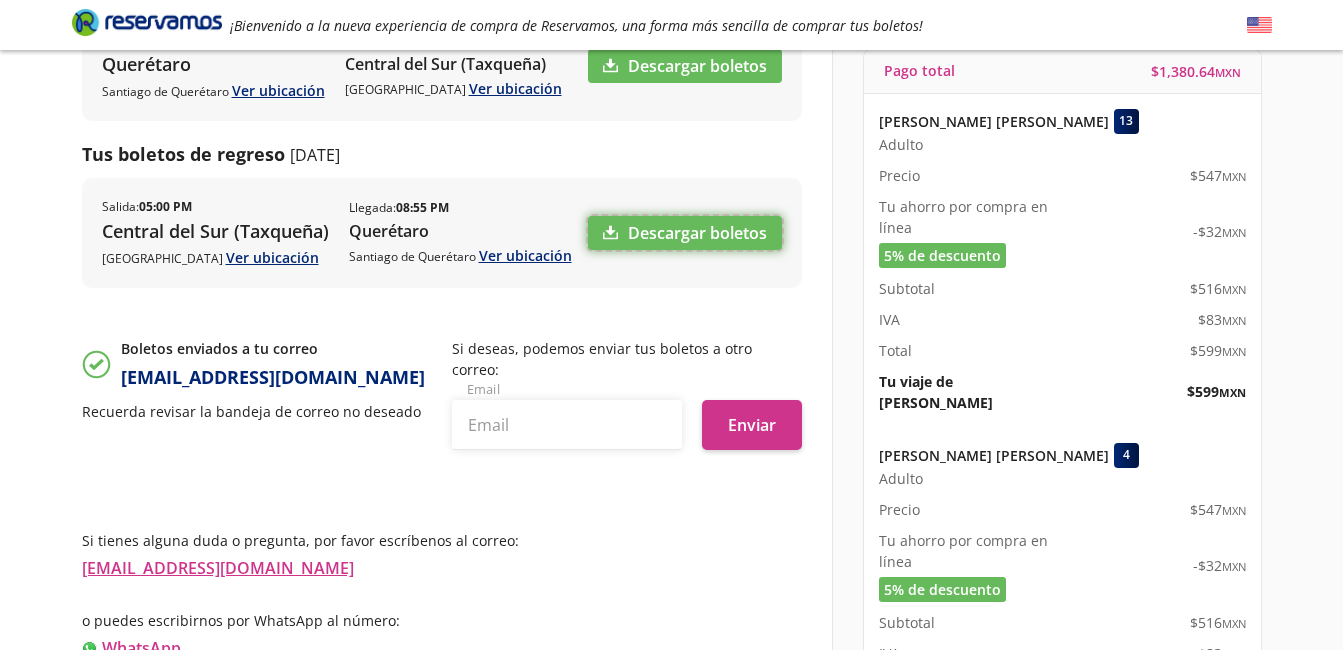 scroll, scrollTop: 395, scrollLeft: 0, axis: vertical 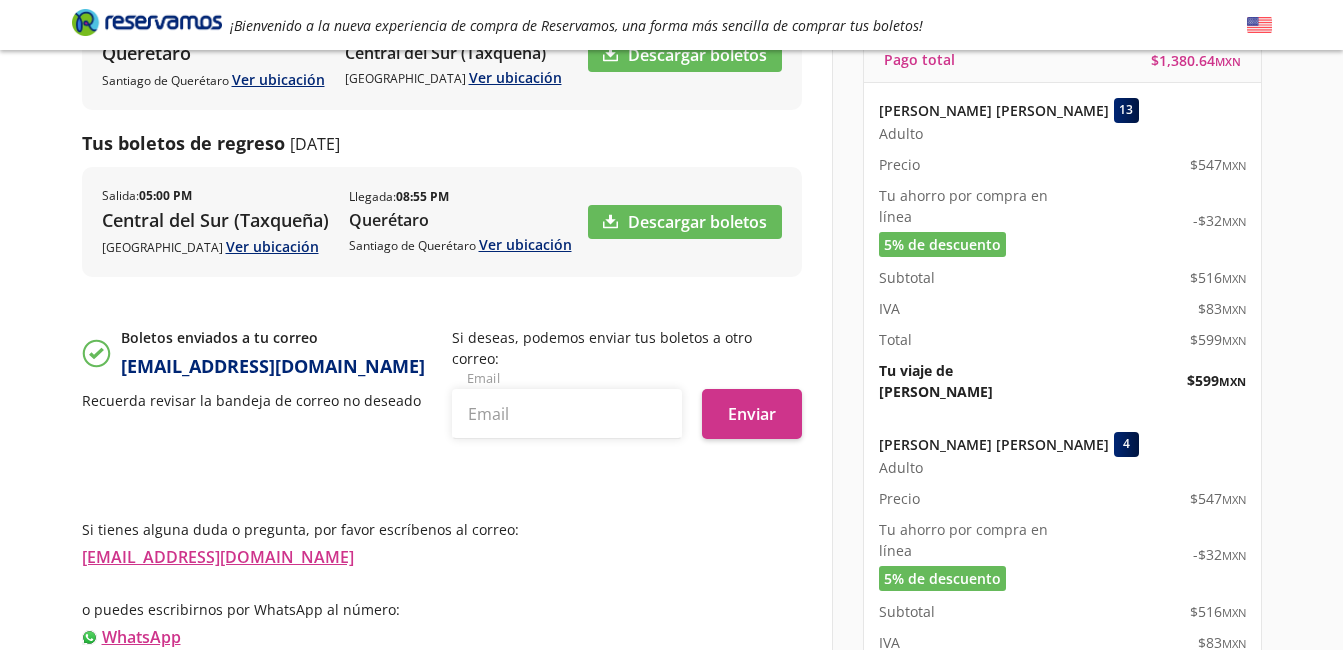 click on "¡Hola!, ya puedes descargar tus boletos Recuerda que es necesario llevarlo impreso o en tu celular para poder abordar el autobús Token de compra:  wx5M99Ek6So Tus boletos de ida 14 Jul Salida :  05:30 AM Querétaro  Santiago de Querétaro   Ver ubicación Llegada :  09:30 AM Central del Sur (Taxqueña)  Ciudad de México   Ver ubicación Descargar boletos Tus boletos de regreso 14 Jul Salida :  05:00 PM Central del Sur (Taxqueña)  Ciudad de México   Ver ubicación Llegada :  08:55 PM Querétaro  Santiago de Querétaro   Ver ubicación Descargar boletos Boletos enviados a tu correo etoile83@hotmail.es Recuerda revisar la bandeja de correo no deseado Si deseas, podemos enviar tus boletos a otro correo: Email Enviar Si tienes alguna duda o pregunta,  por favor escríbenos al correo:  contacto@reservamos.mx o puedes escribirnos por WhatsApp al número: WhatsApp ¿Necesitas facturar tu viaje? ingresa al siguiente enlace:  Información para obtener tu factura" at bounding box center [442, 264] 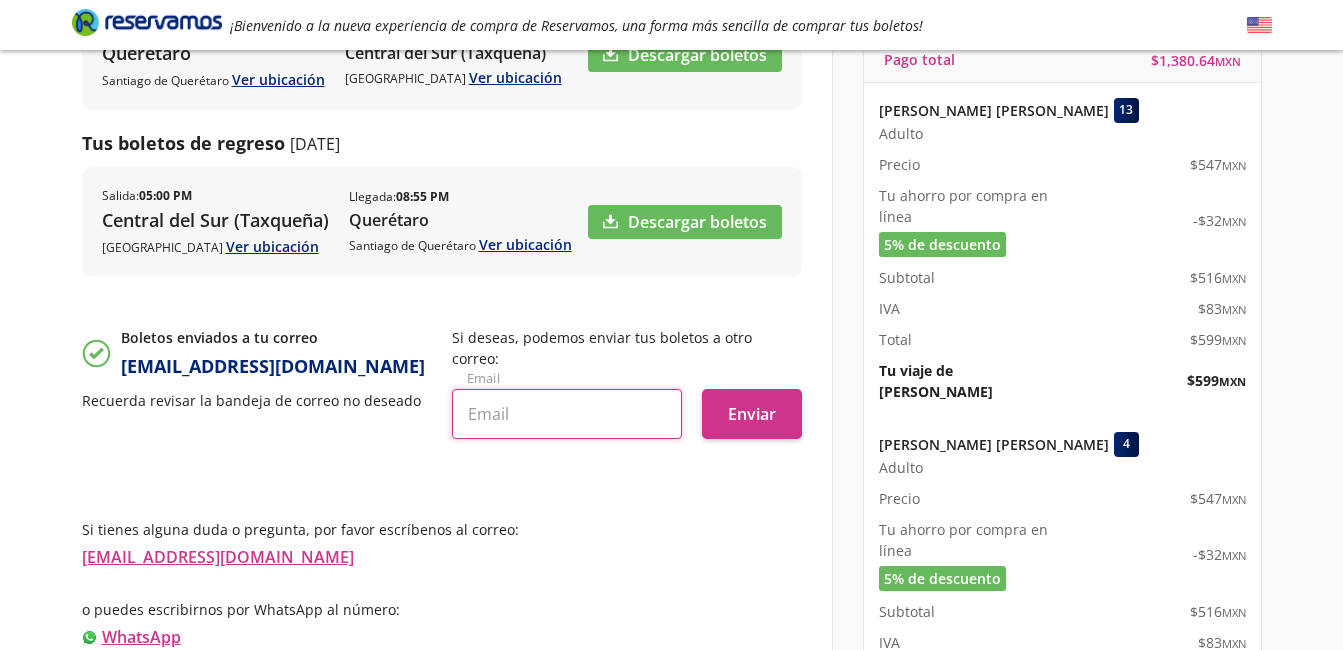 click at bounding box center [567, 414] 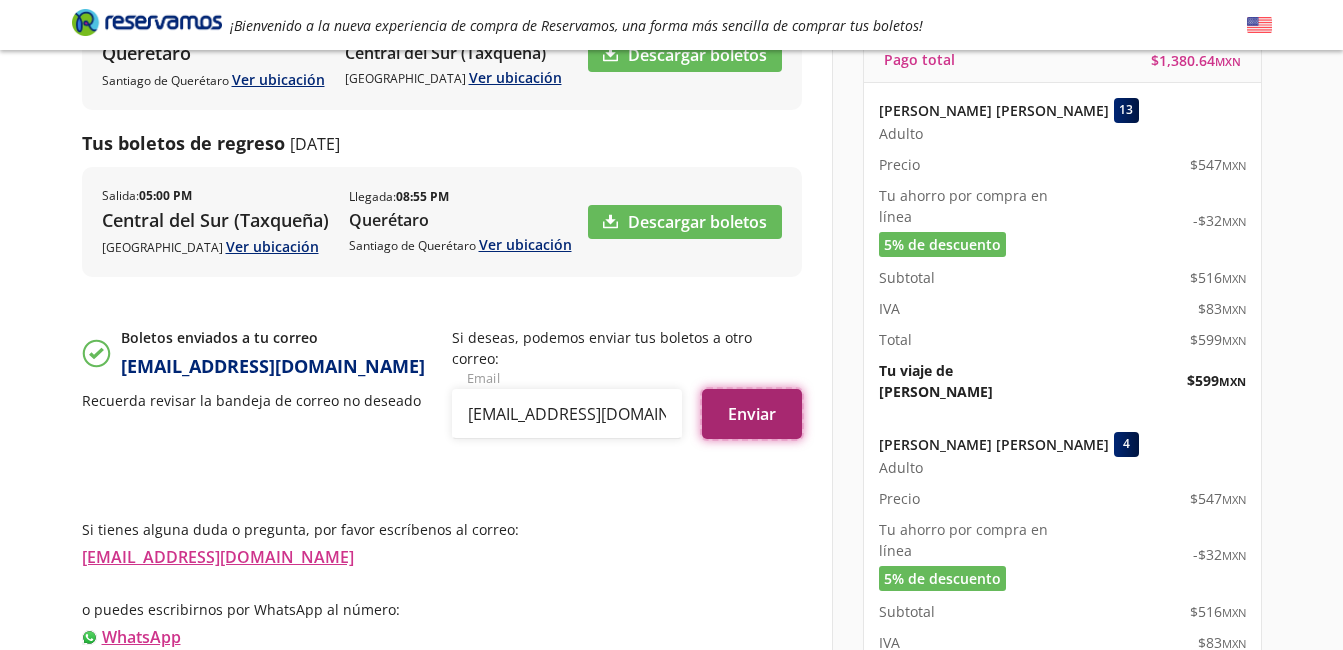 click on "Enviar" at bounding box center (752, 414) 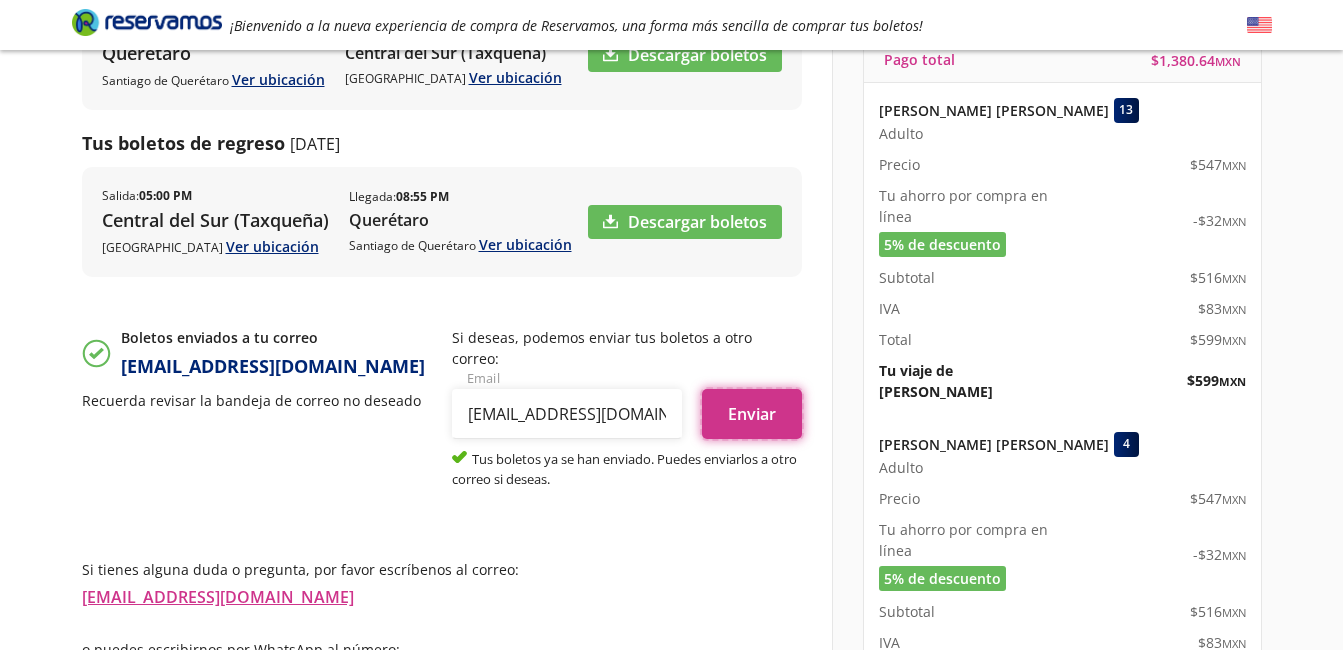 scroll, scrollTop: 668, scrollLeft: 0, axis: vertical 